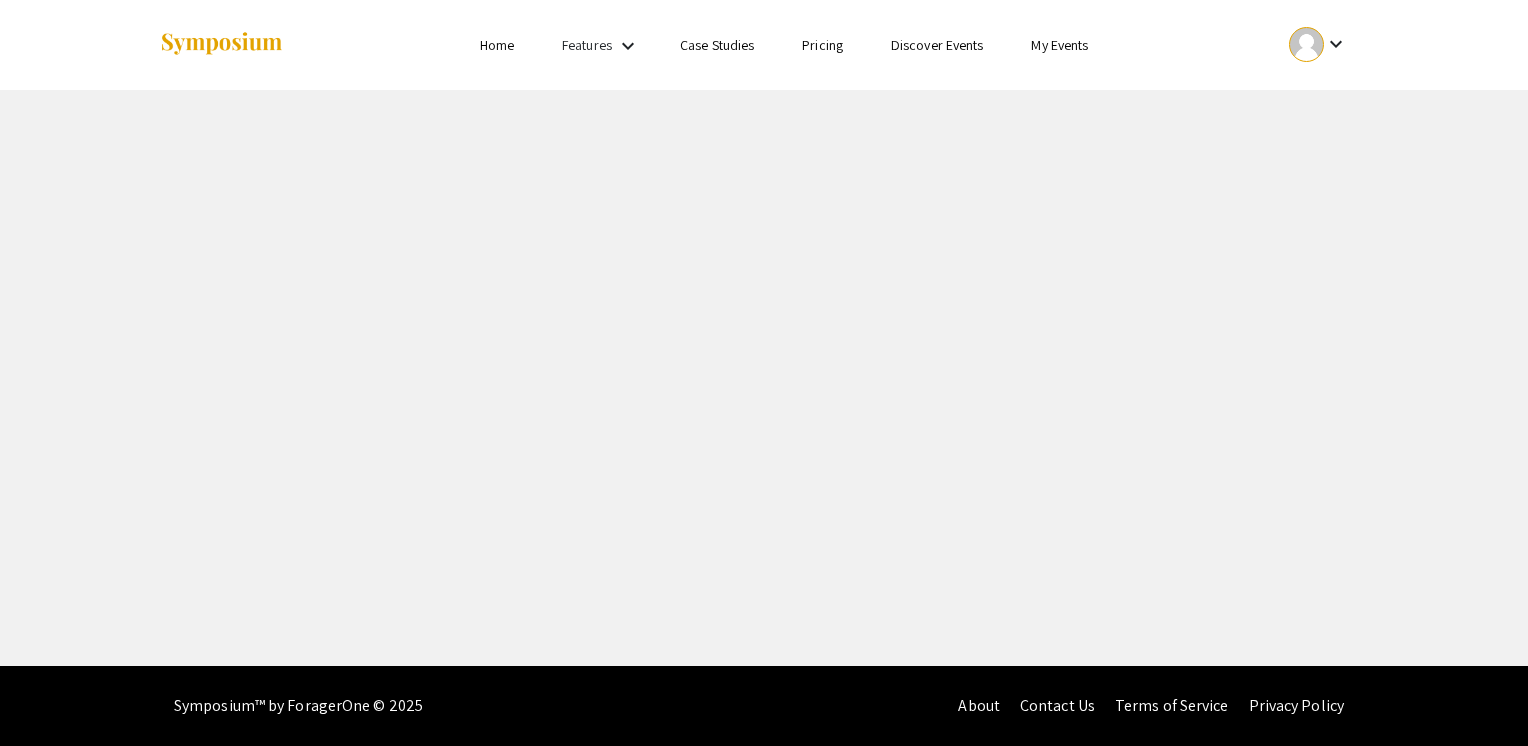 scroll, scrollTop: 0, scrollLeft: 0, axis: both 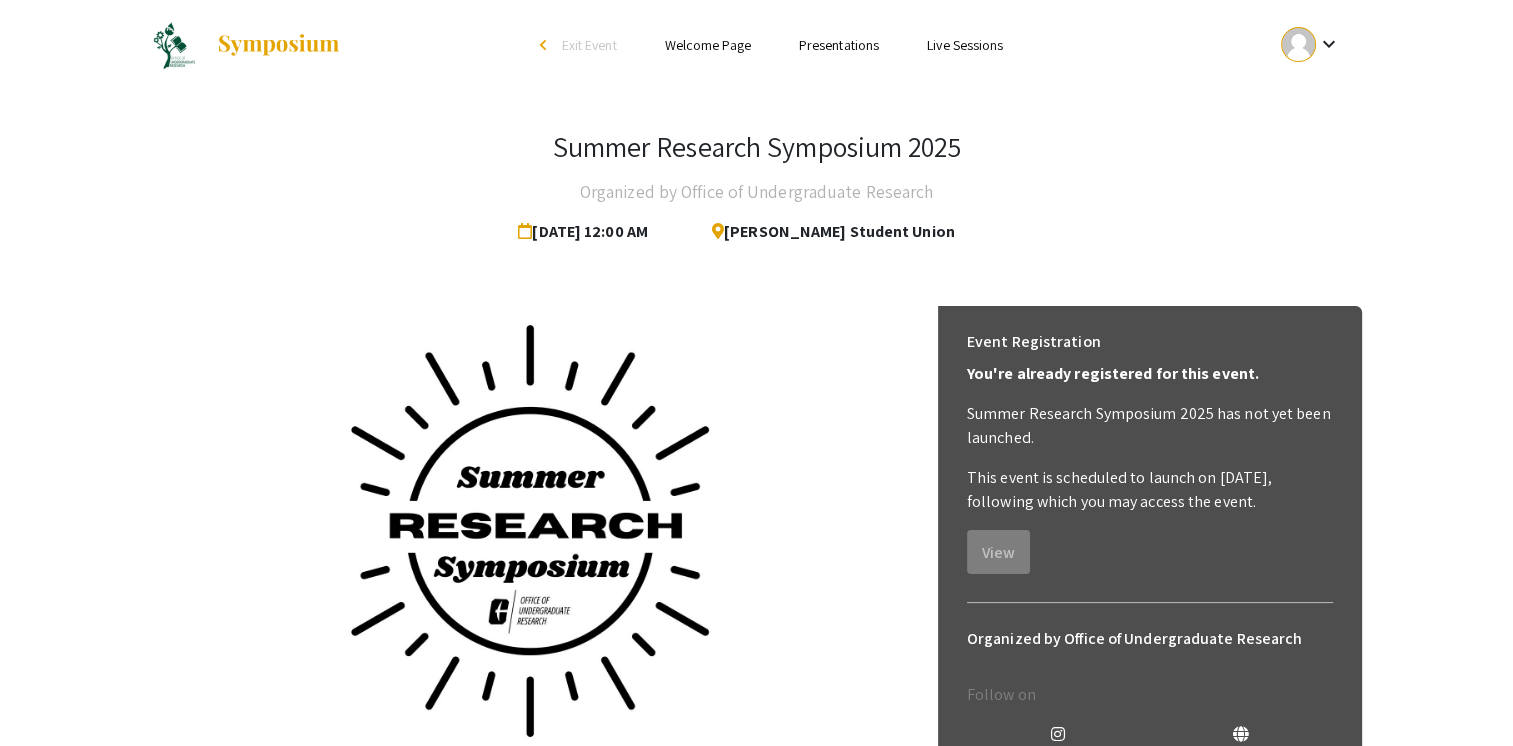 click on "keyboard_arrow_down" at bounding box center [1310, 44] 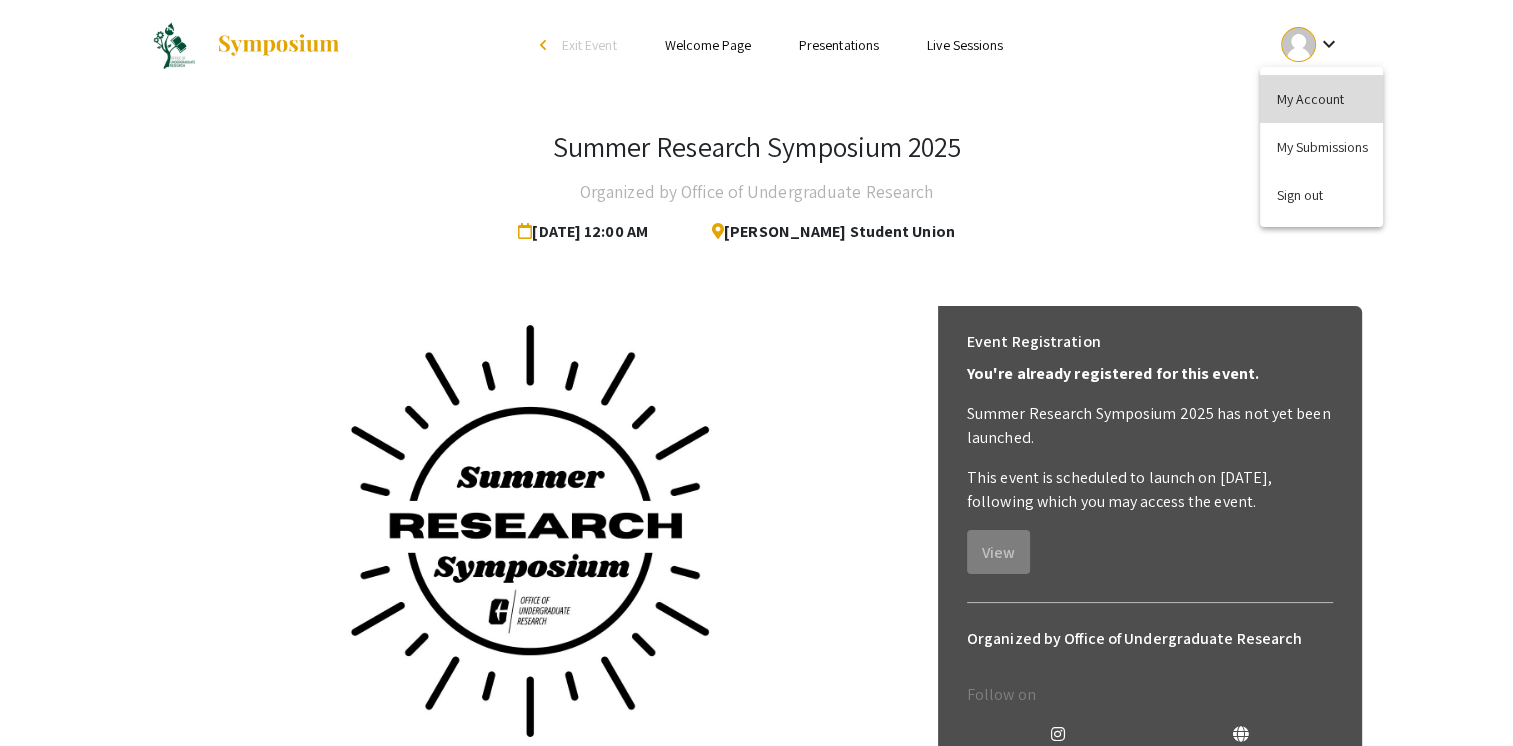 click on "My Account" at bounding box center (1321, 99) 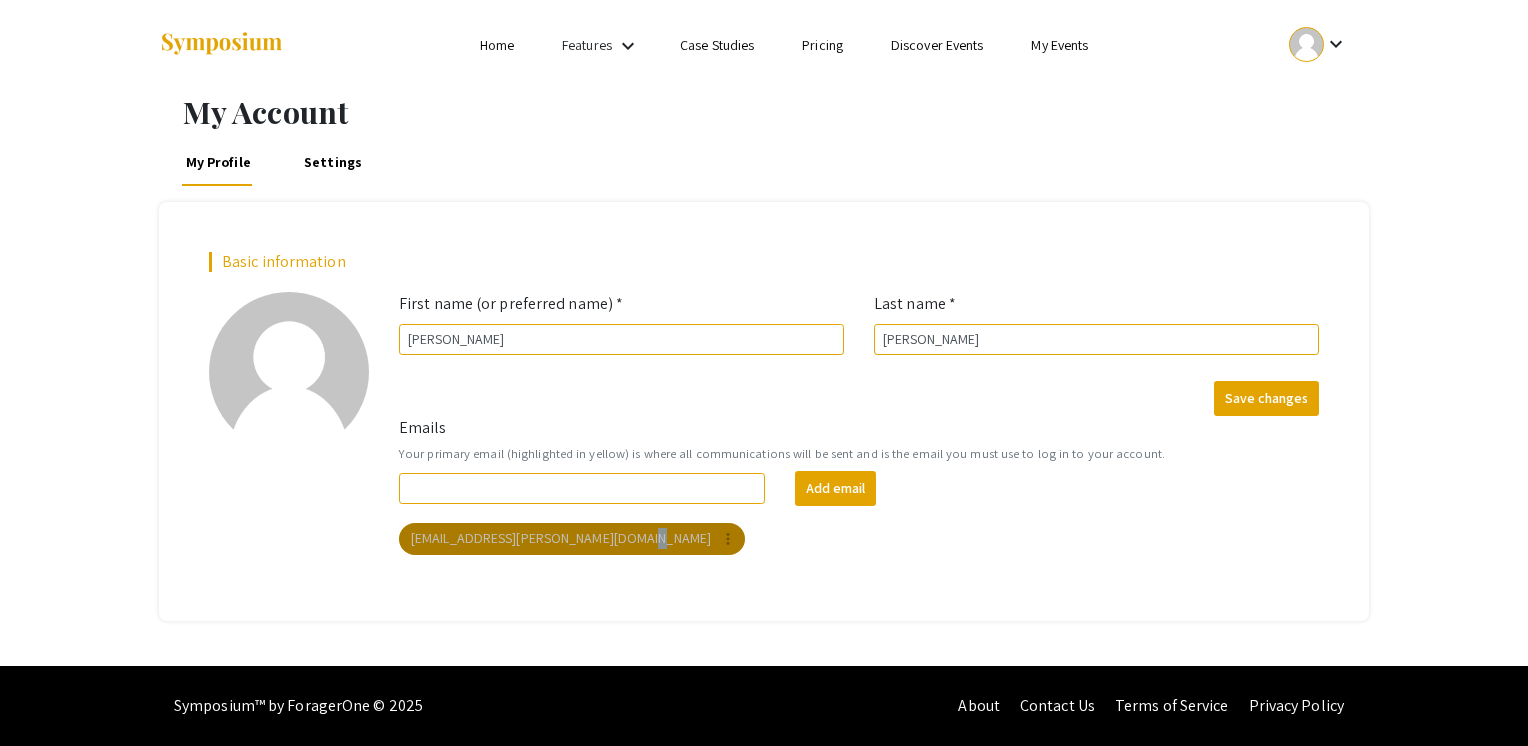 drag, startPoint x: 623, startPoint y: 530, endPoint x: 616, endPoint y: 538, distance: 10.630146 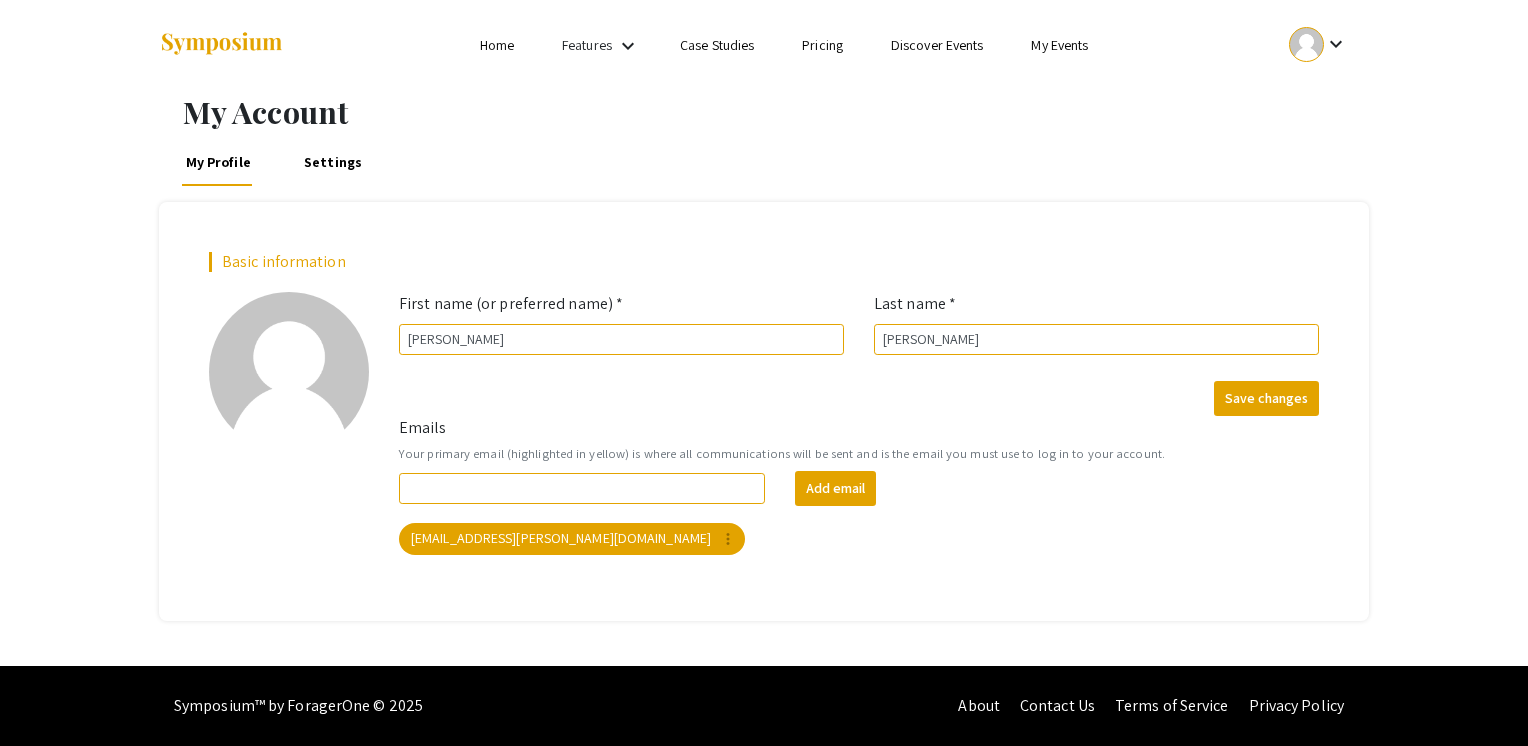 click on "Add email" 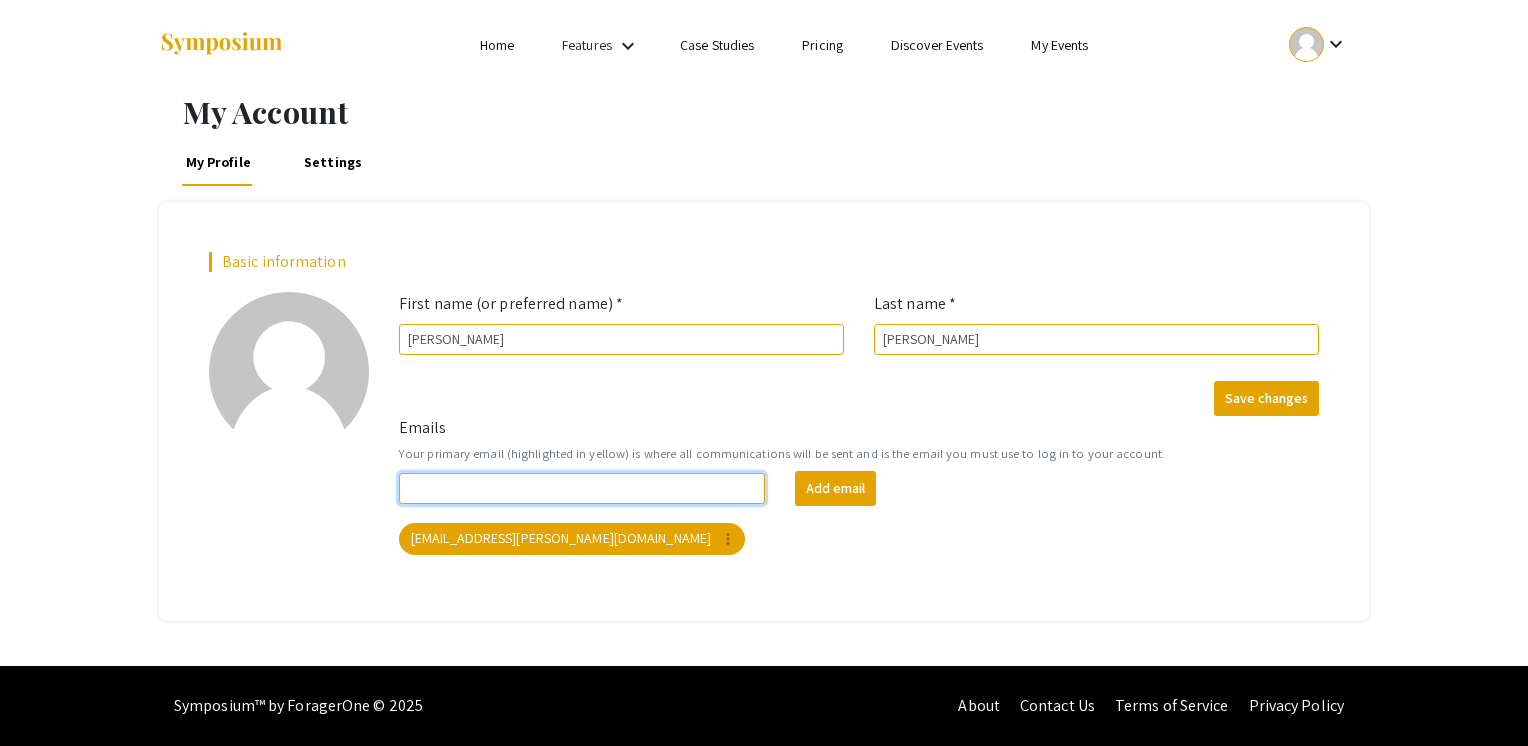 click on "Emails" at bounding box center (582, 488) 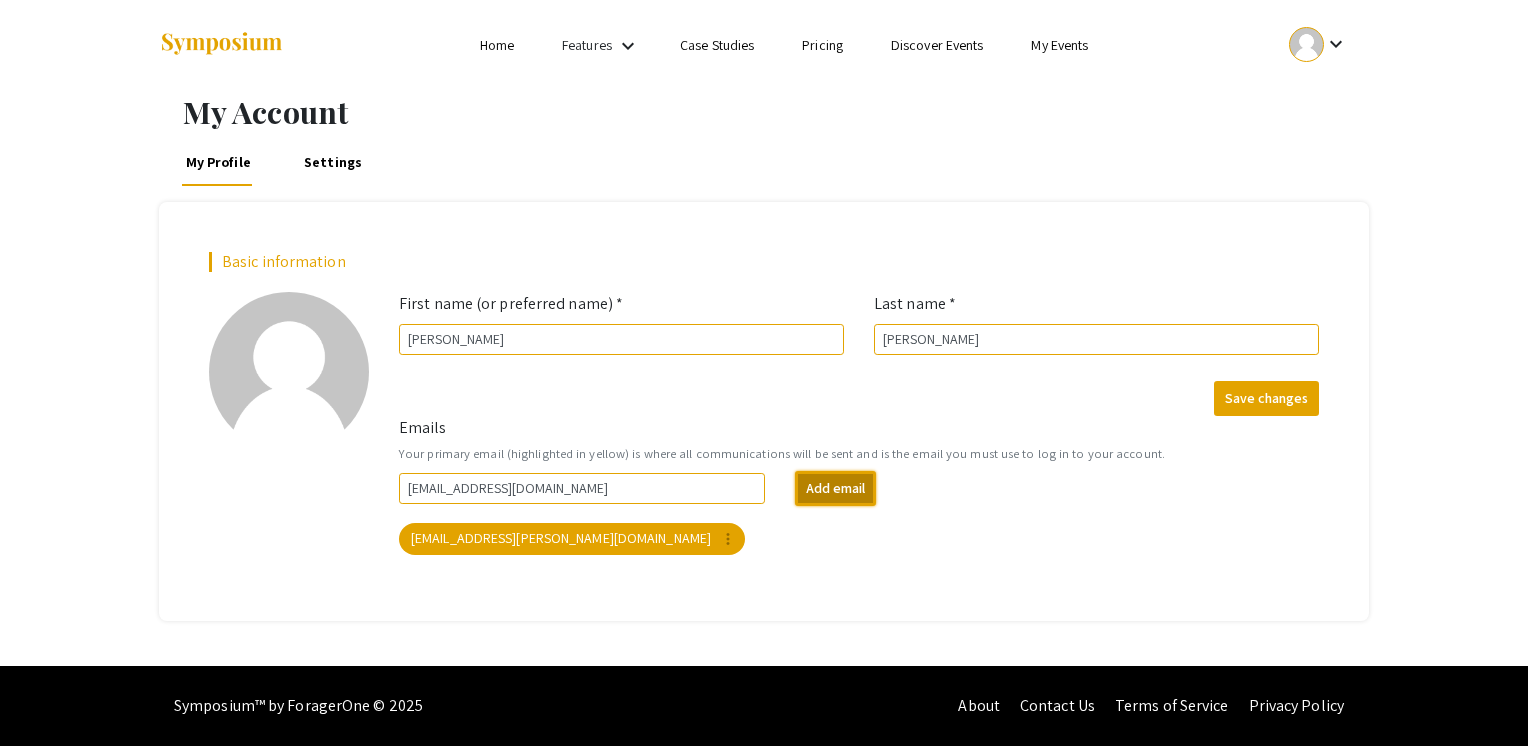 drag, startPoint x: 815, startPoint y: 488, endPoint x: 785, endPoint y: 539, distance: 59.16925 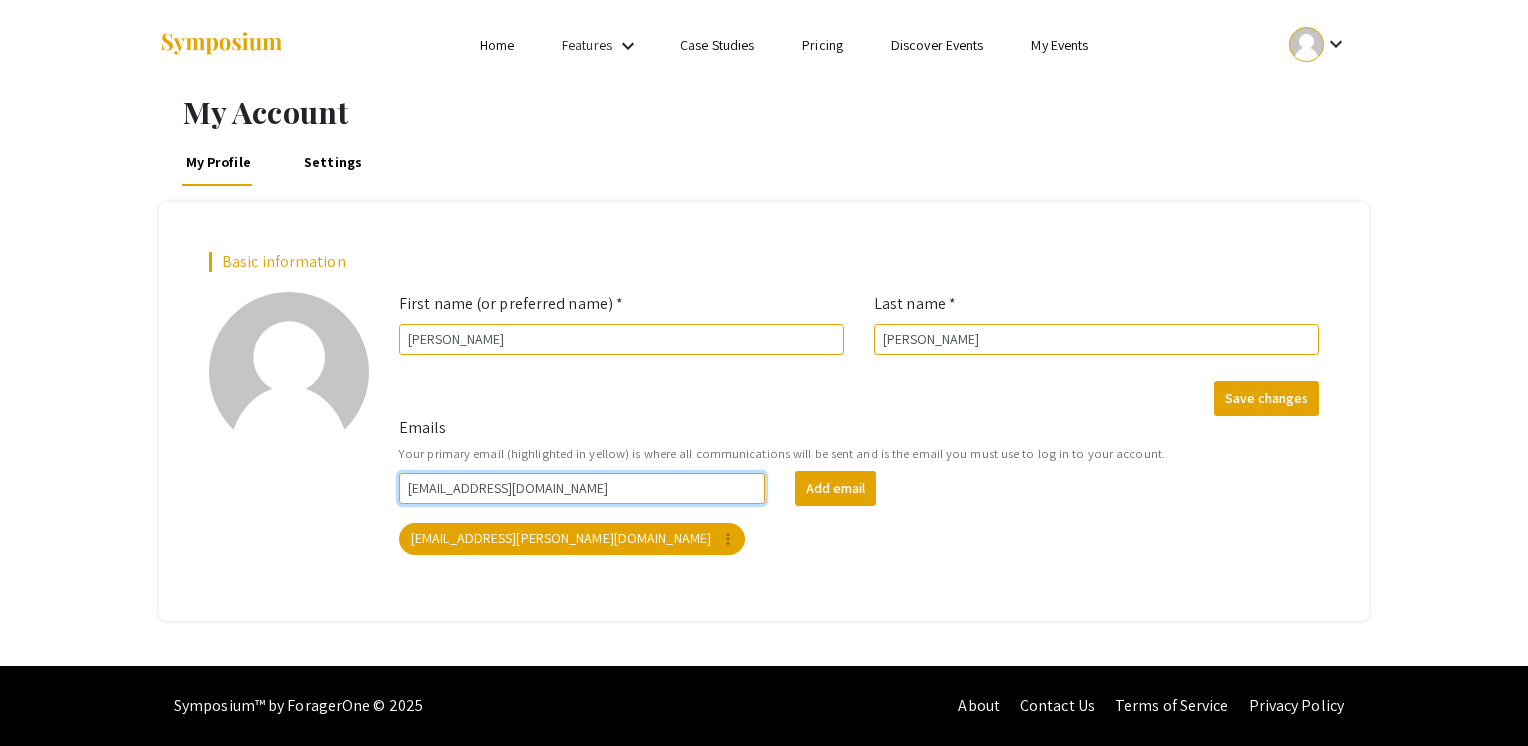 drag, startPoint x: 628, startPoint y: 492, endPoint x: 377, endPoint y: 503, distance: 251.24092 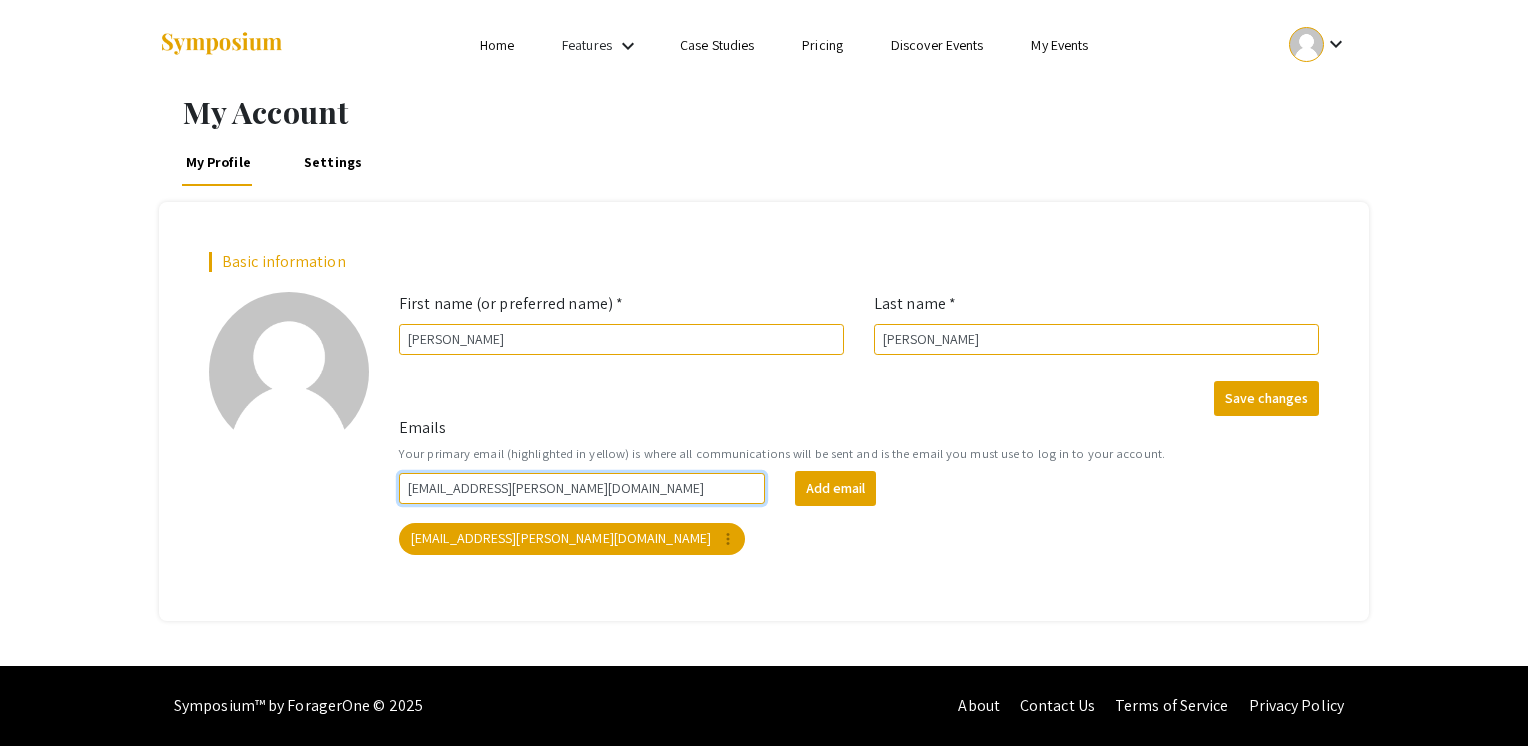 type on "[EMAIL_ADDRESS][DOMAIN_NAME]" 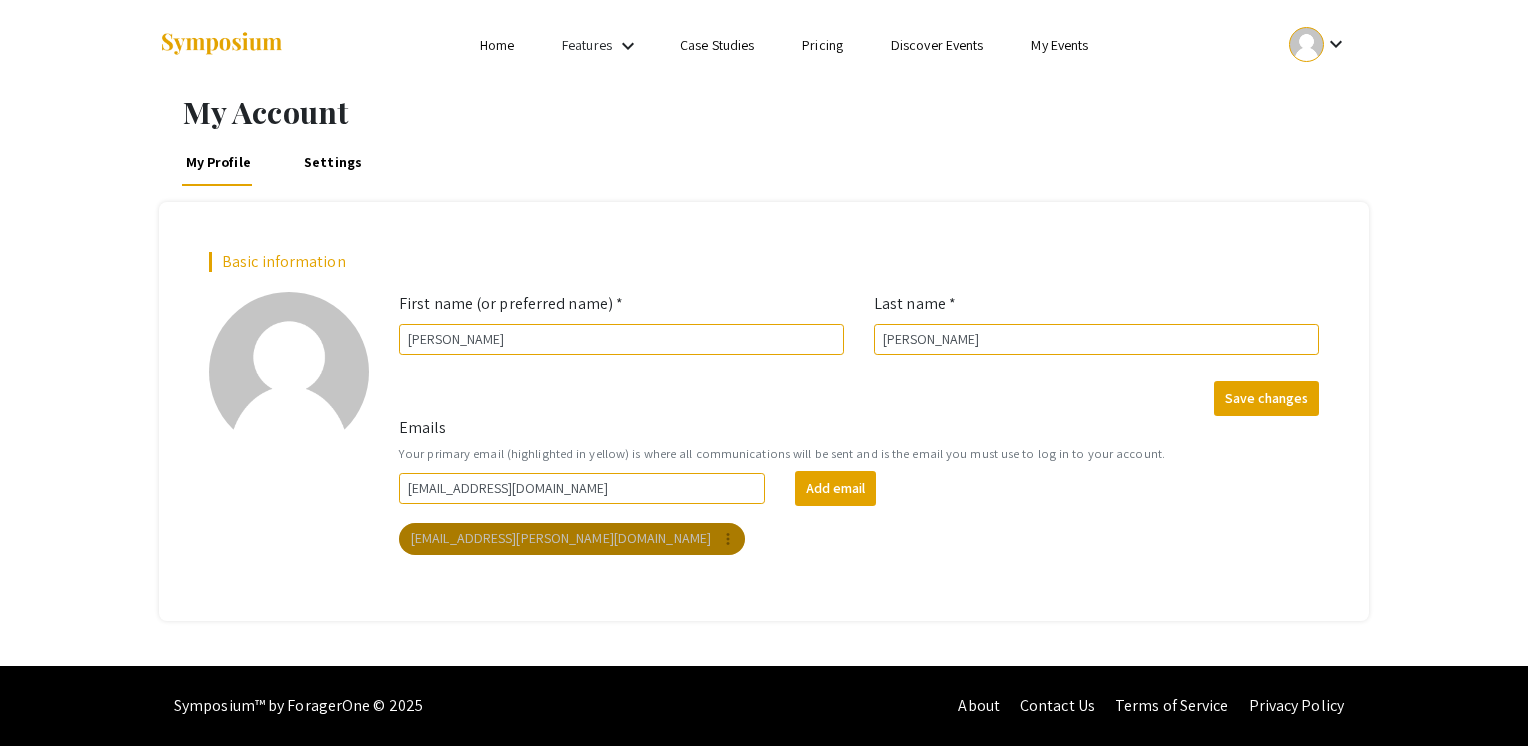 click on "[EMAIL_ADDRESS][PERSON_NAME][DOMAIN_NAME]  more_vert" at bounding box center (572, 539) 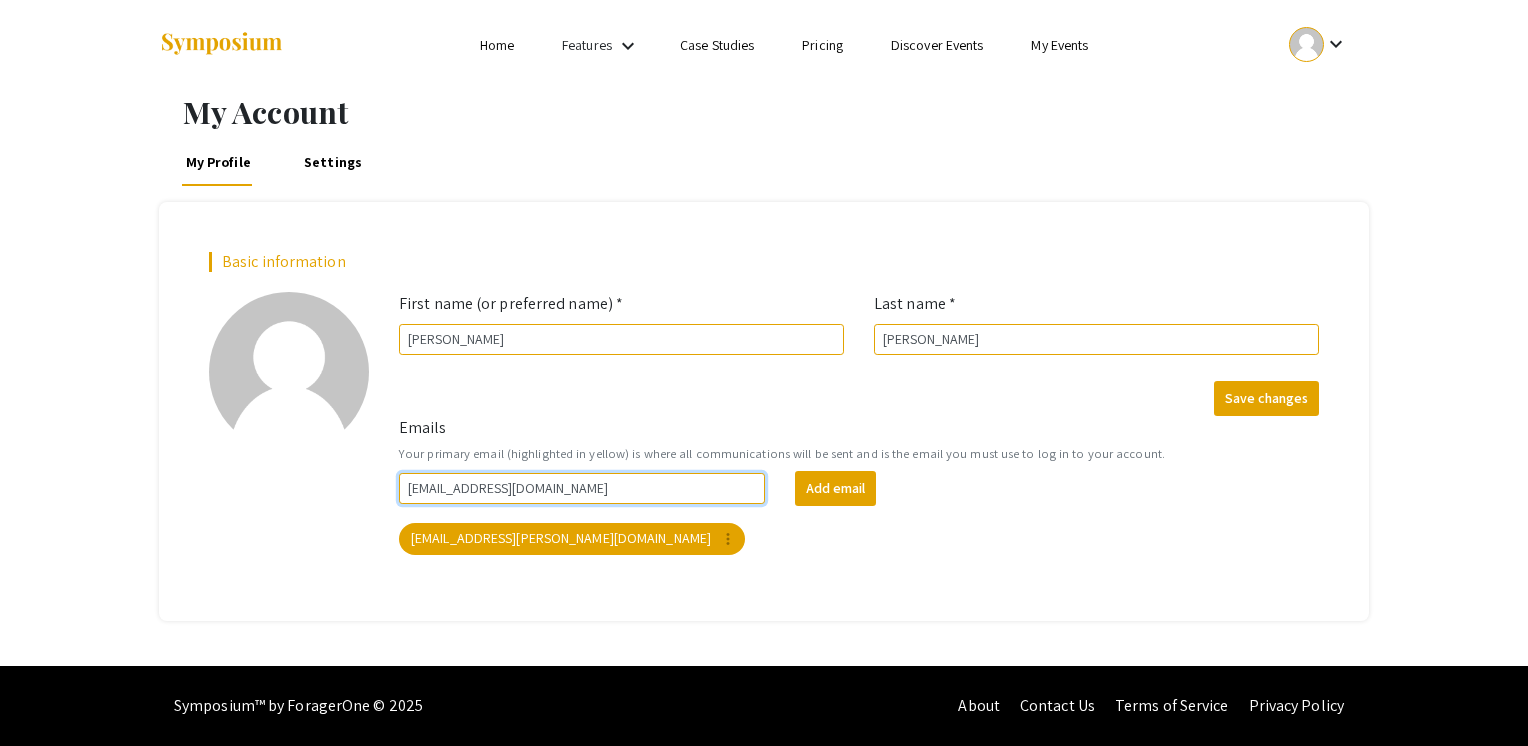 drag, startPoint x: 572, startPoint y: 478, endPoint x: 299, endPoint y: 474, distance: 273.0293 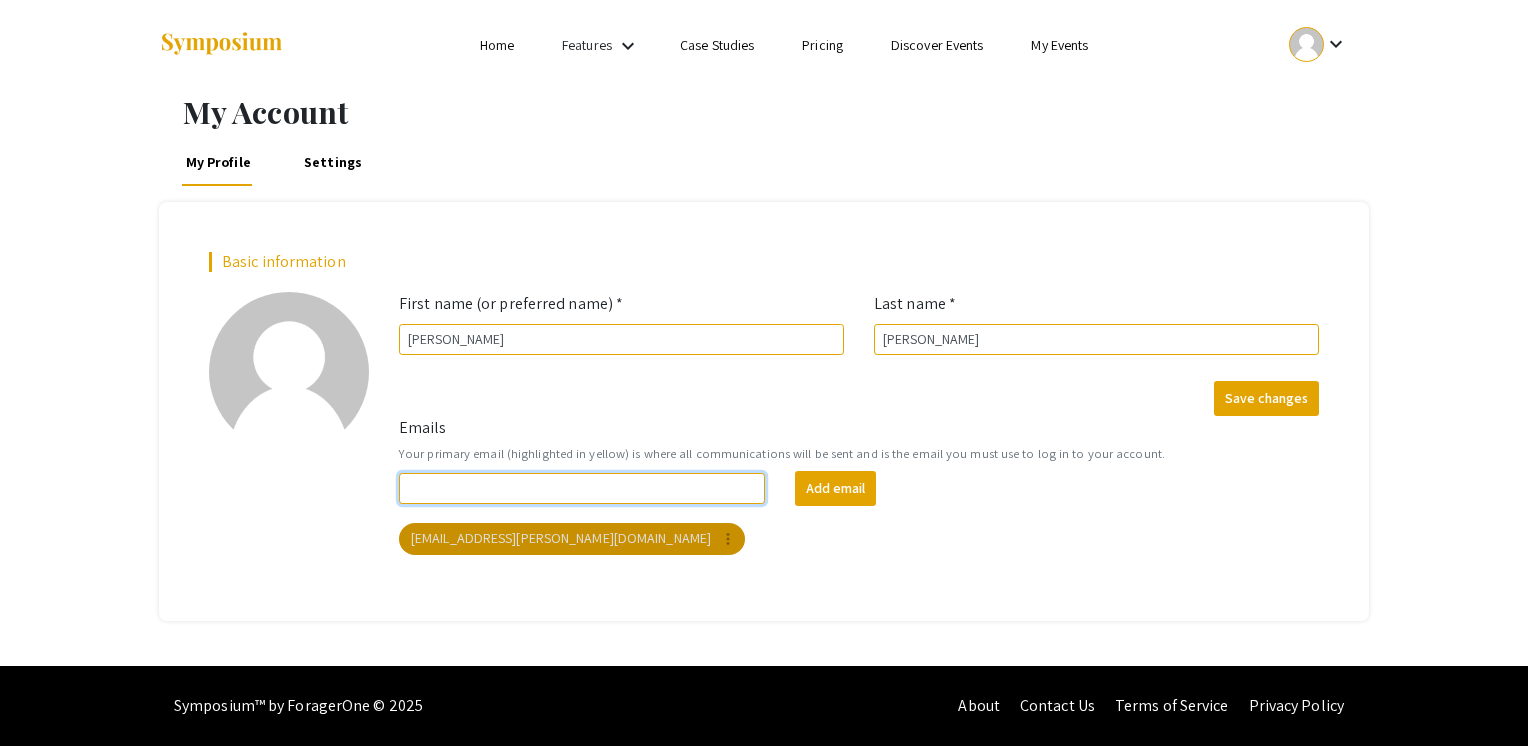 type 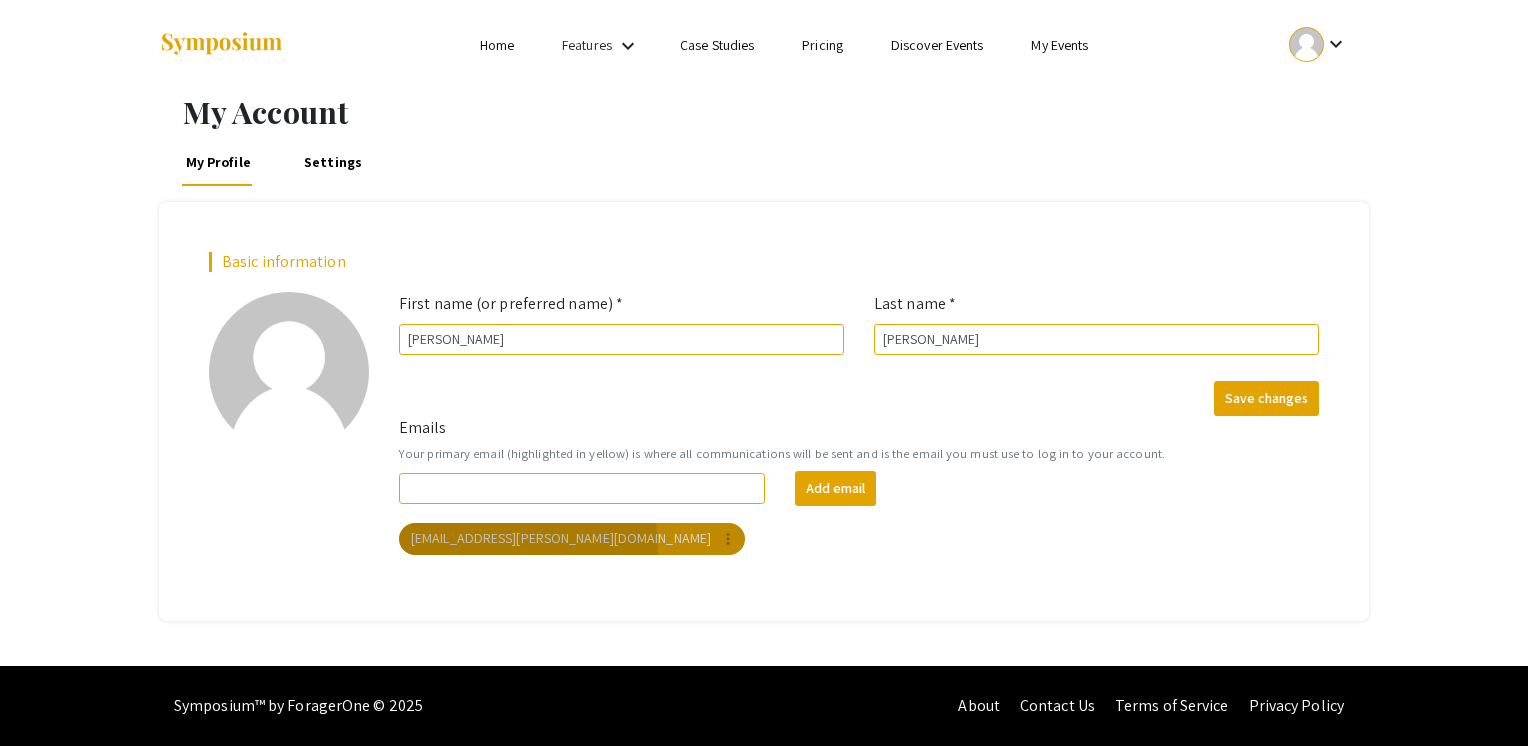 click on "[EMAIL_ADDRESS][PERSON_NAME][DOMAIN_NAME]  more_vert" at bounding box center (572, 539) 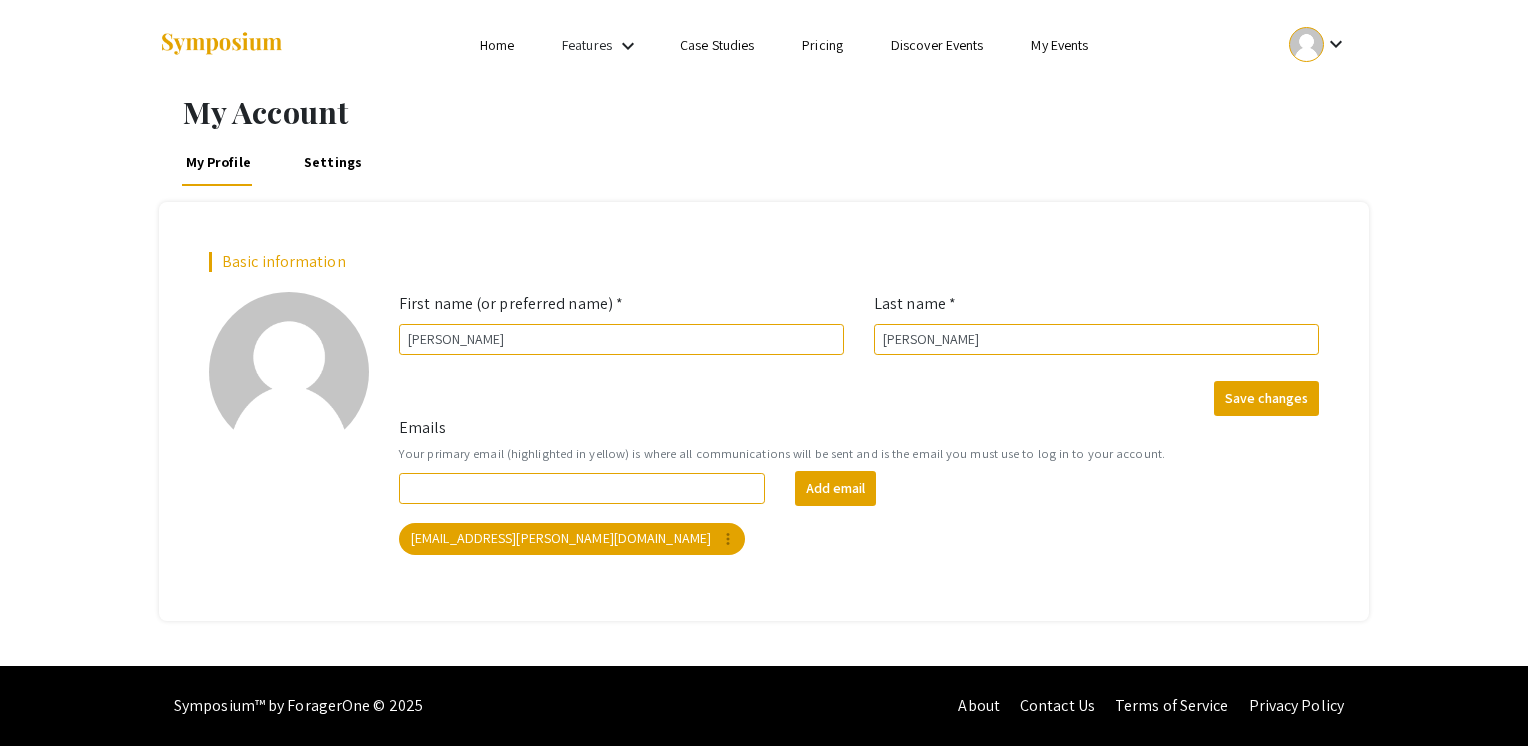 click on "Home" at bounding box center (497, 45) 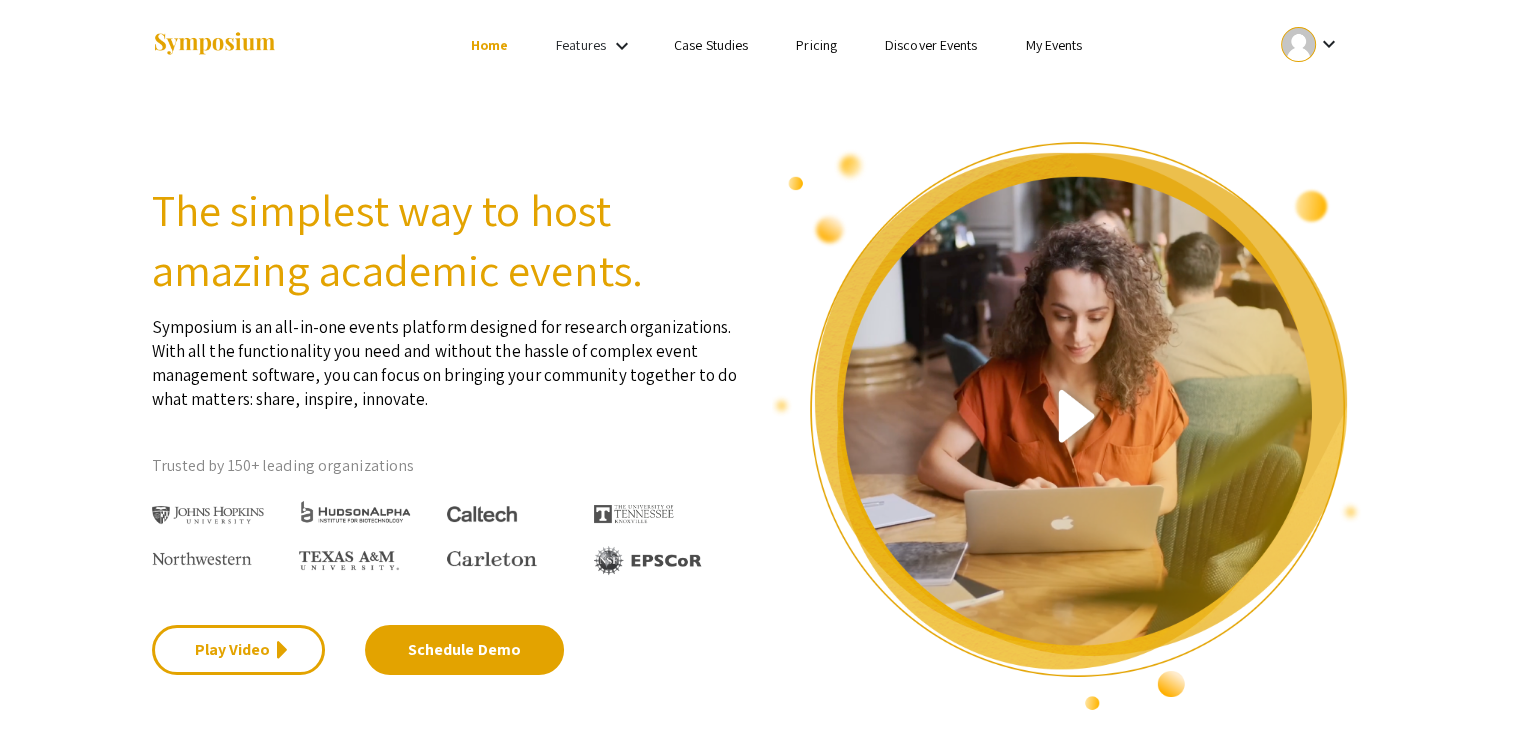 click on "My Events" at bounding box center (1053, 45) 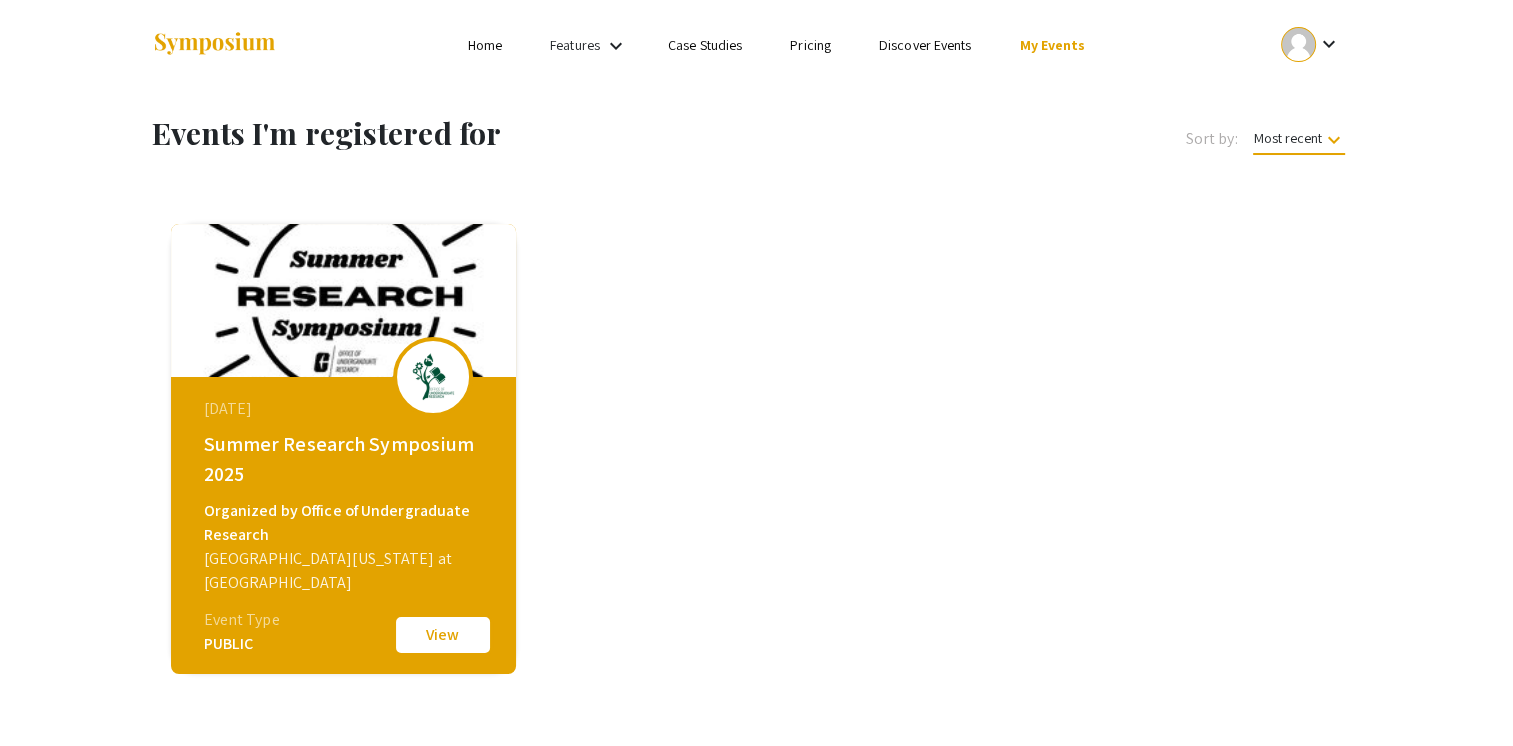click on "Features" at bounding box center [575, 45] 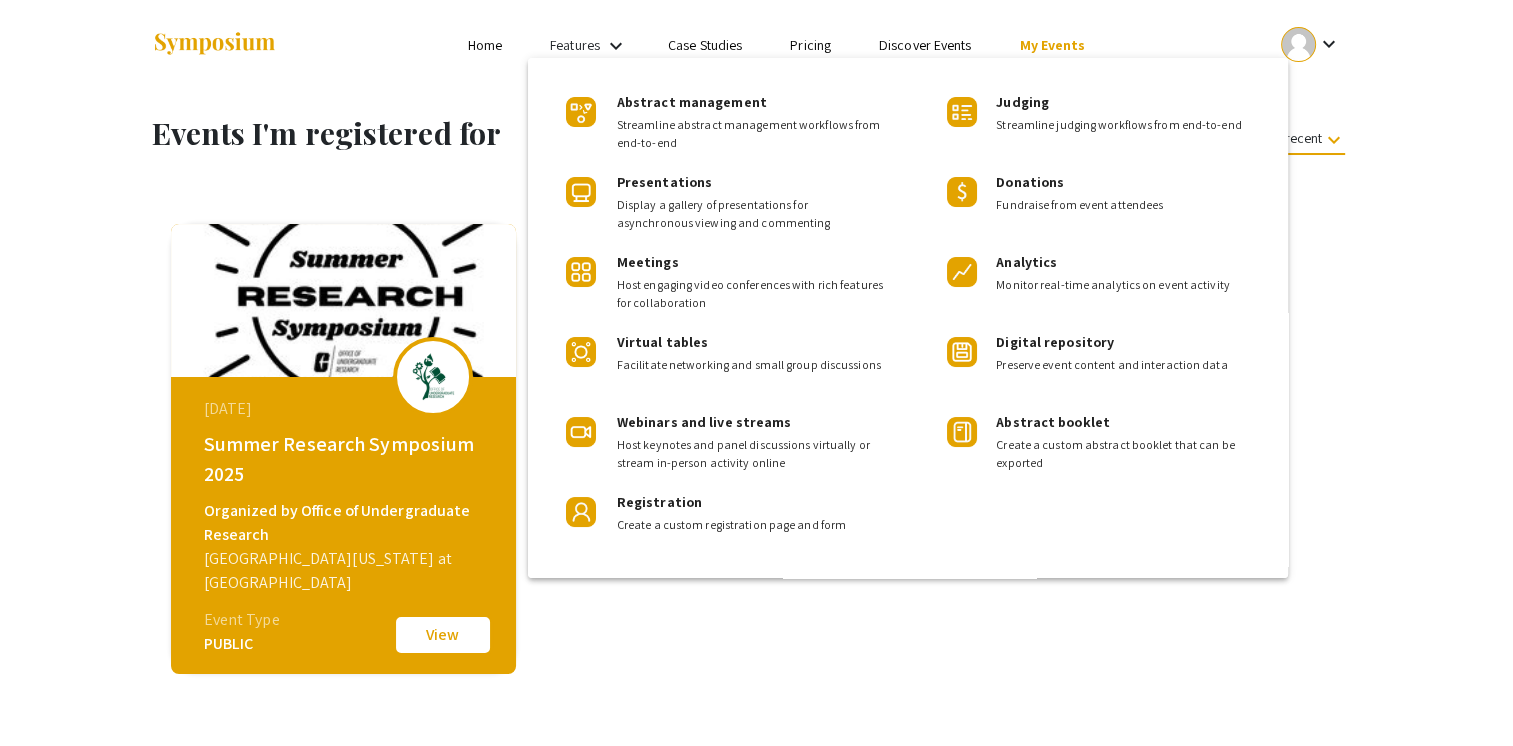 click at bounding box center [756, 373] 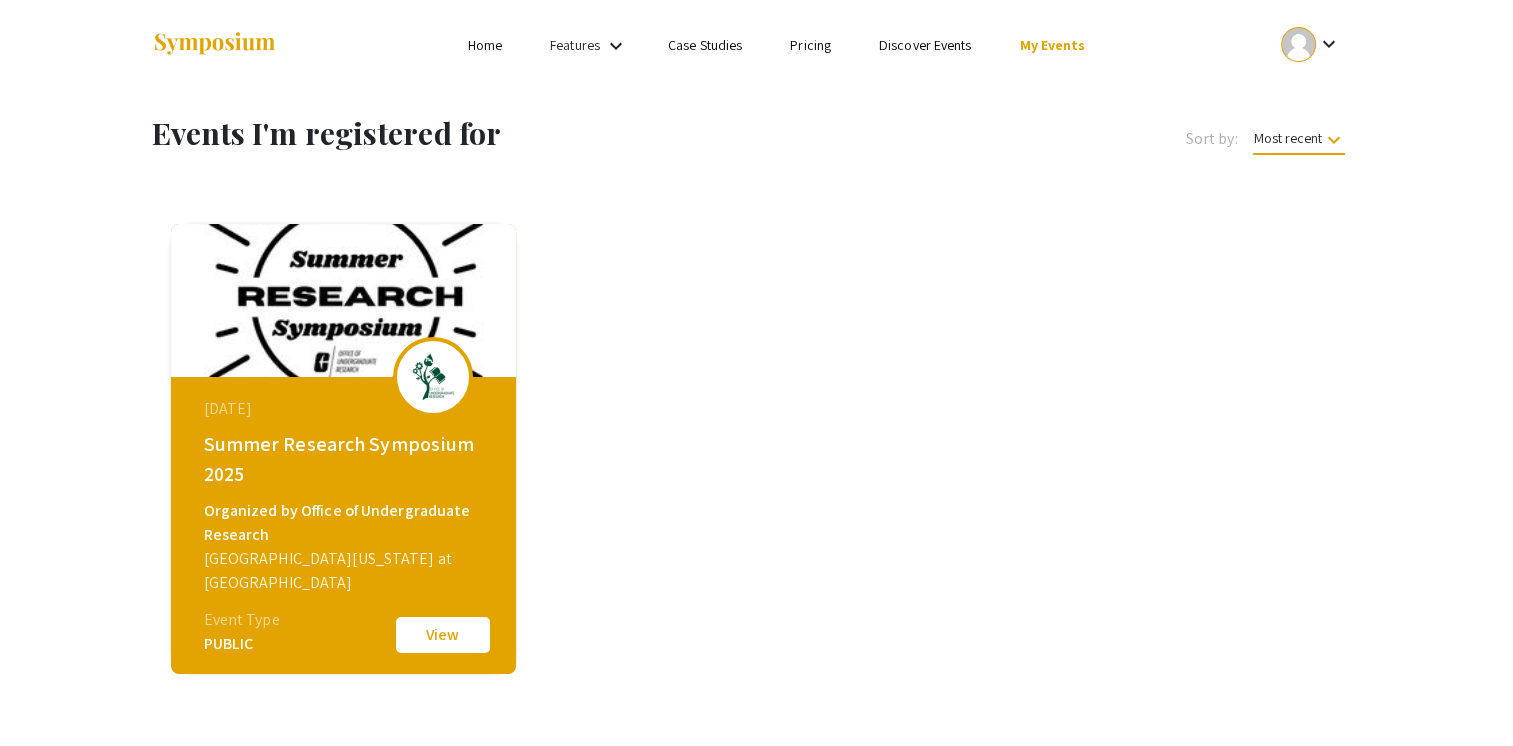 click on "Home" at bounding box center (485, 45) 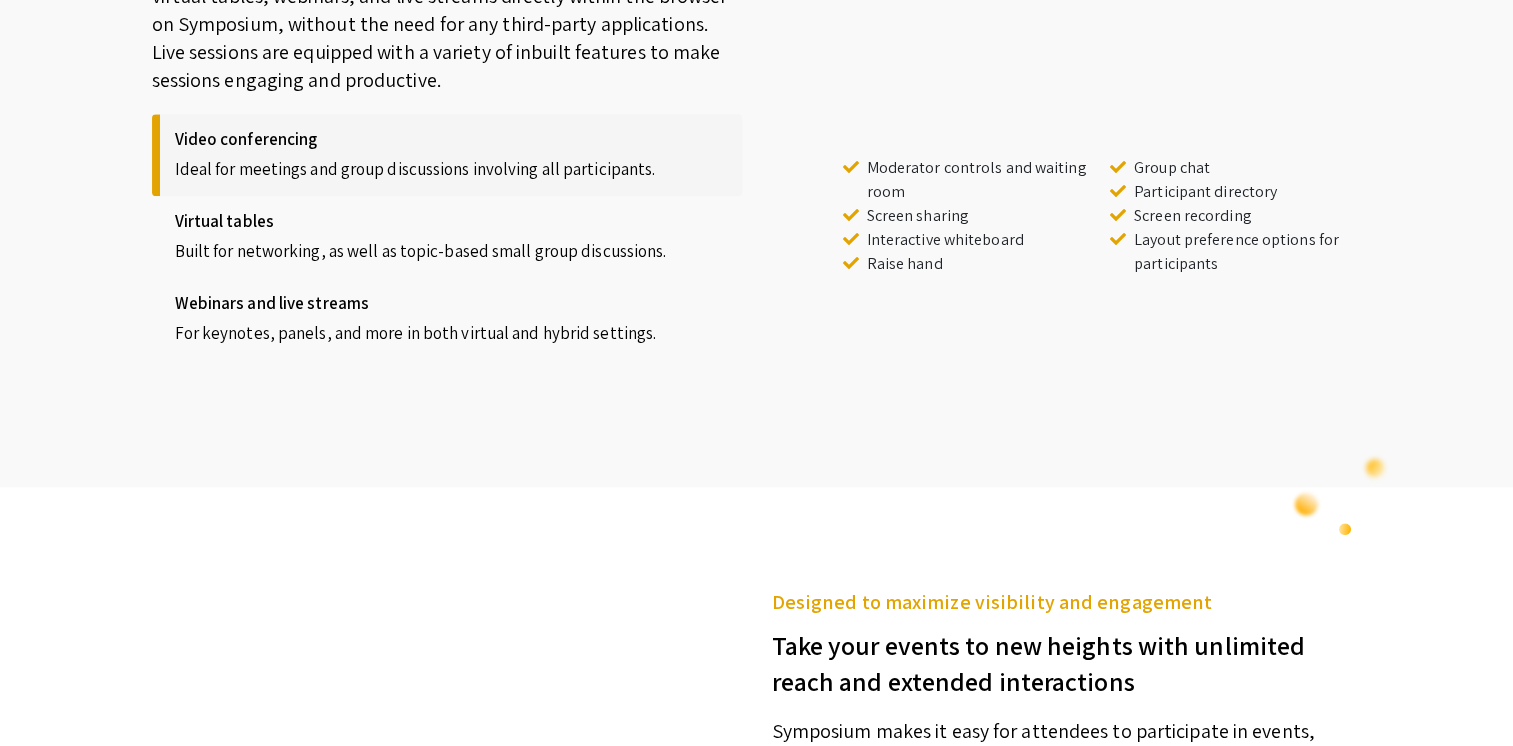scroll, scrollTop: 1578, scrollLeft: 0, axis: vertical 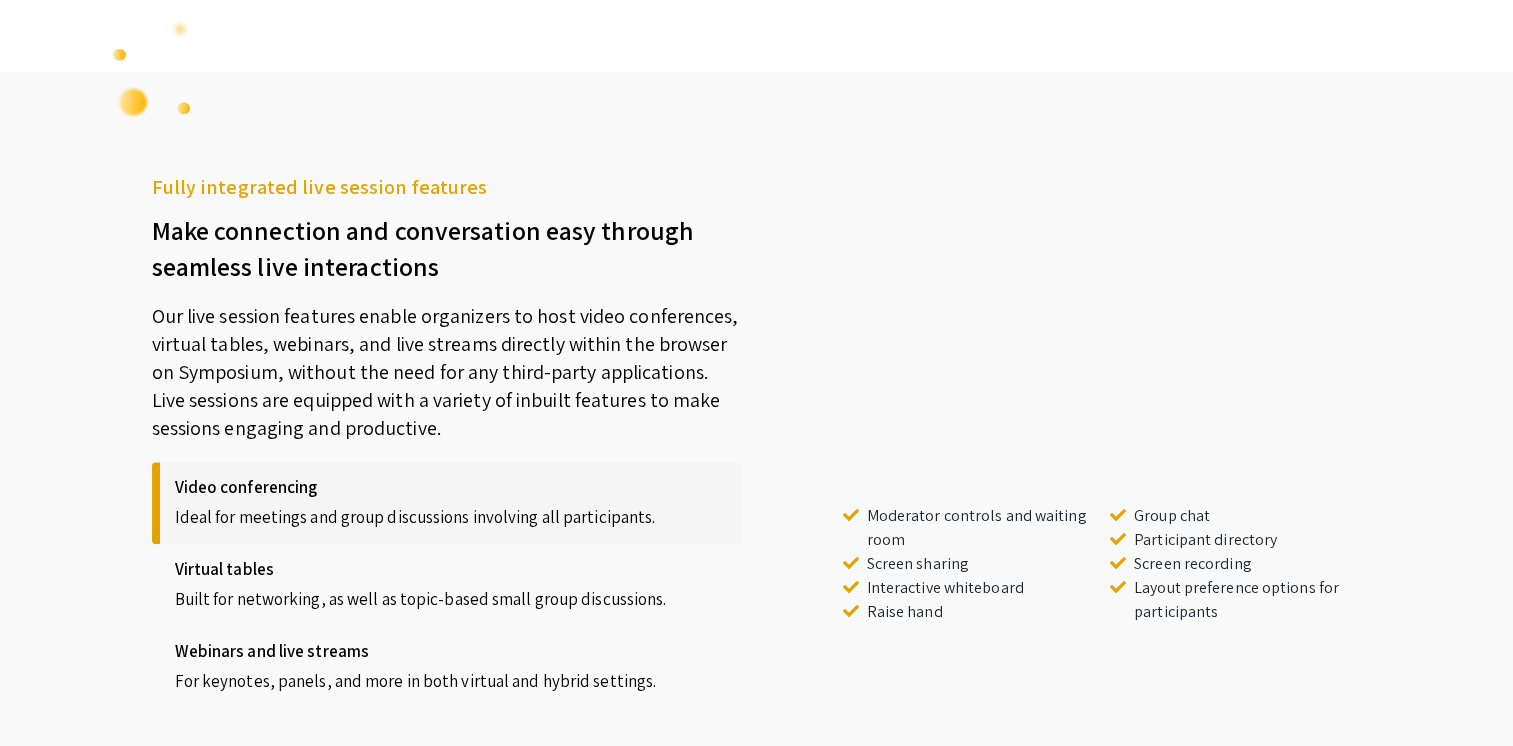 click at bounding box center [1082, 357] 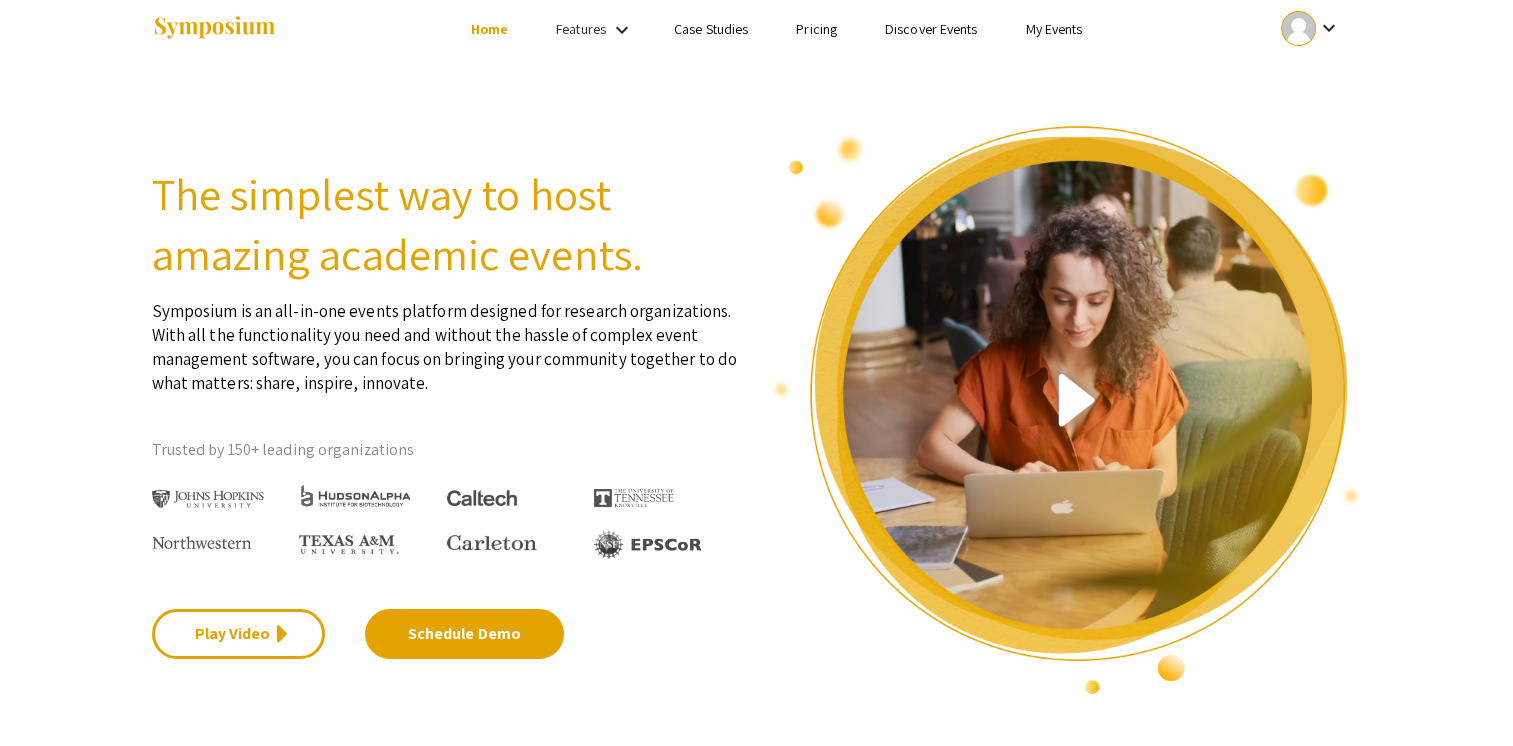 scroll, scrollTop: 0, scrollLeft: 0, axis: both 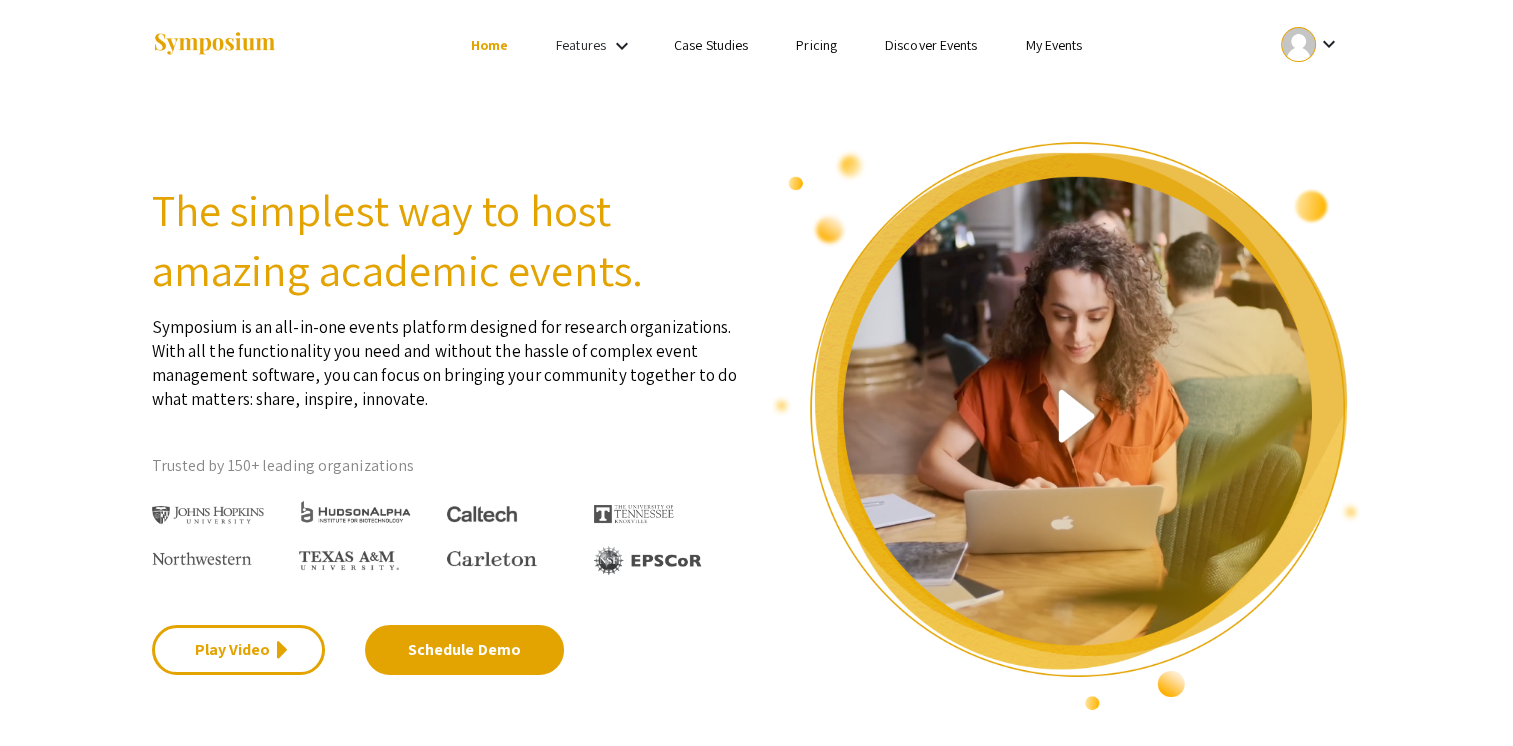 click on "Features" at bounding box center [581, 45] 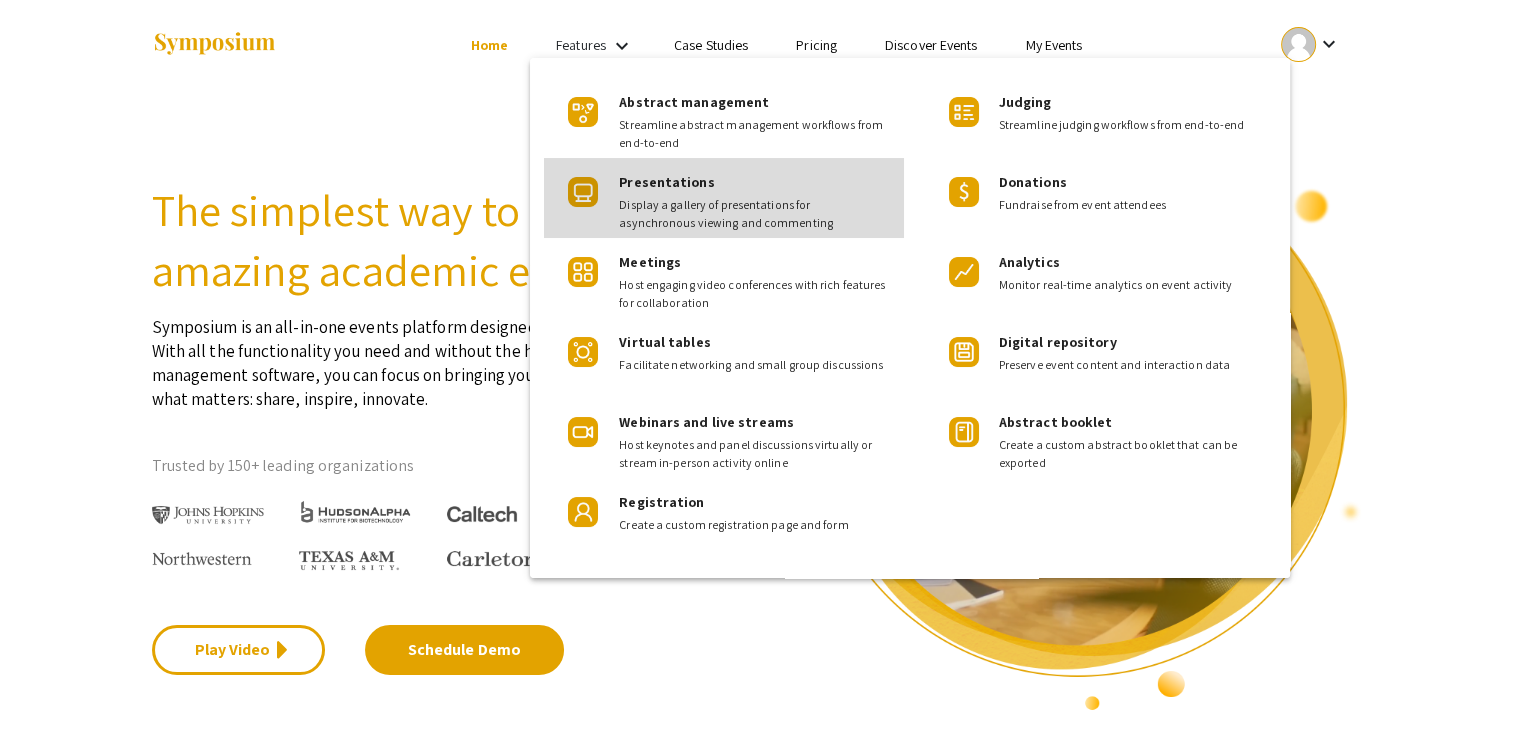 click on "Display a gallery of presentations for asynchronous viewing and commenting" at bounding box center [753, 214] 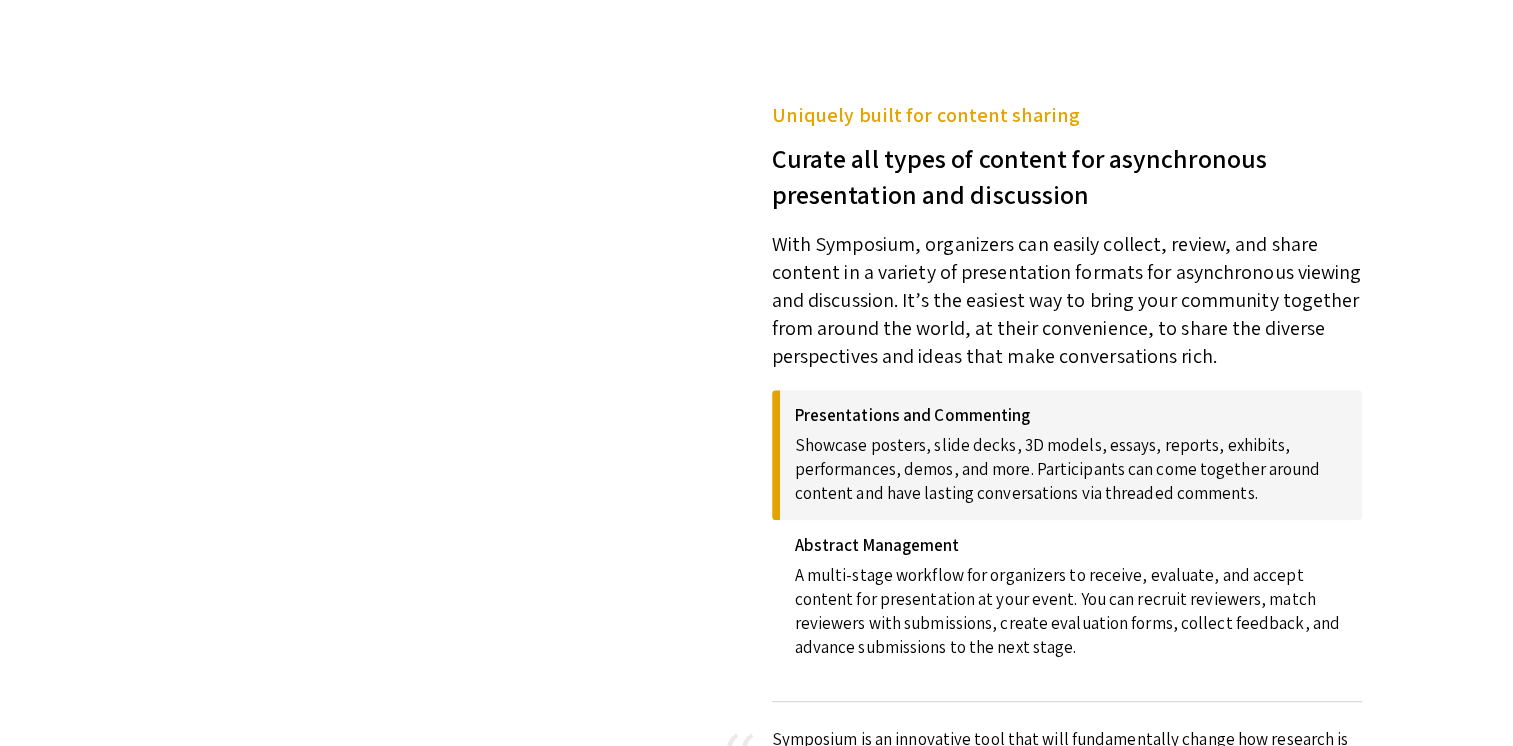 scroll, scrollTop: 212, scrollLeft: 0, axis: vertical 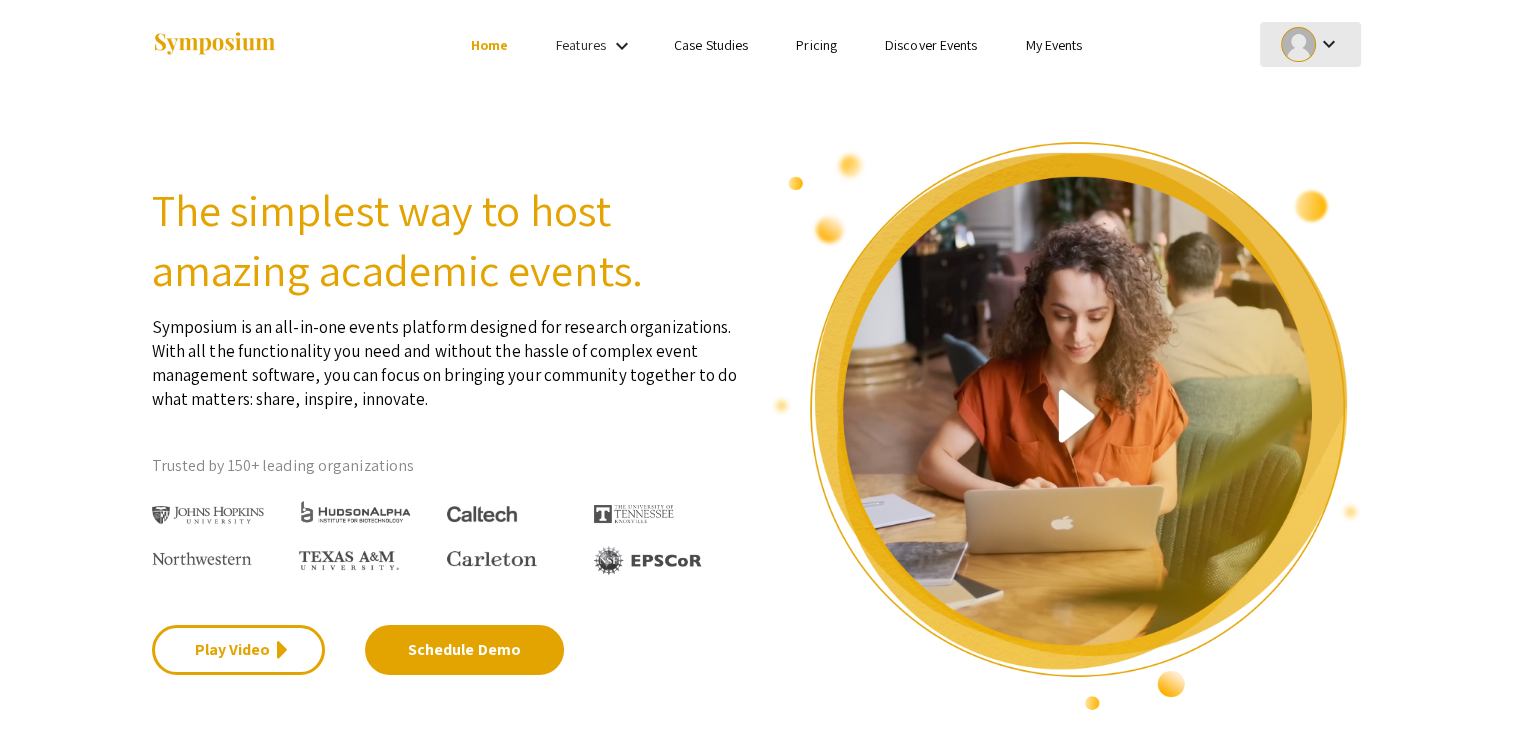 click at bounding box center (1298, 44) 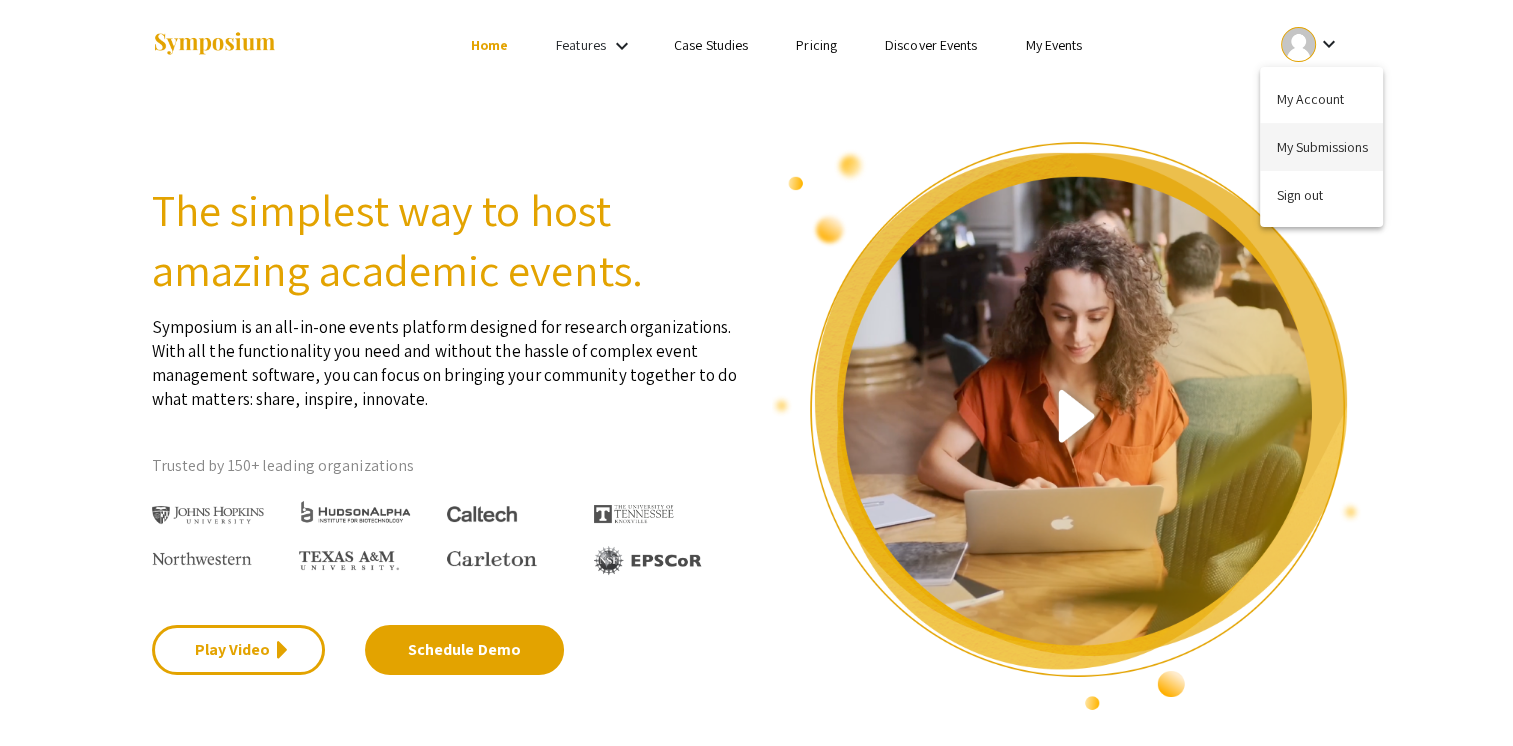 click on "My Submissions" at bounding box center [1321, 147] 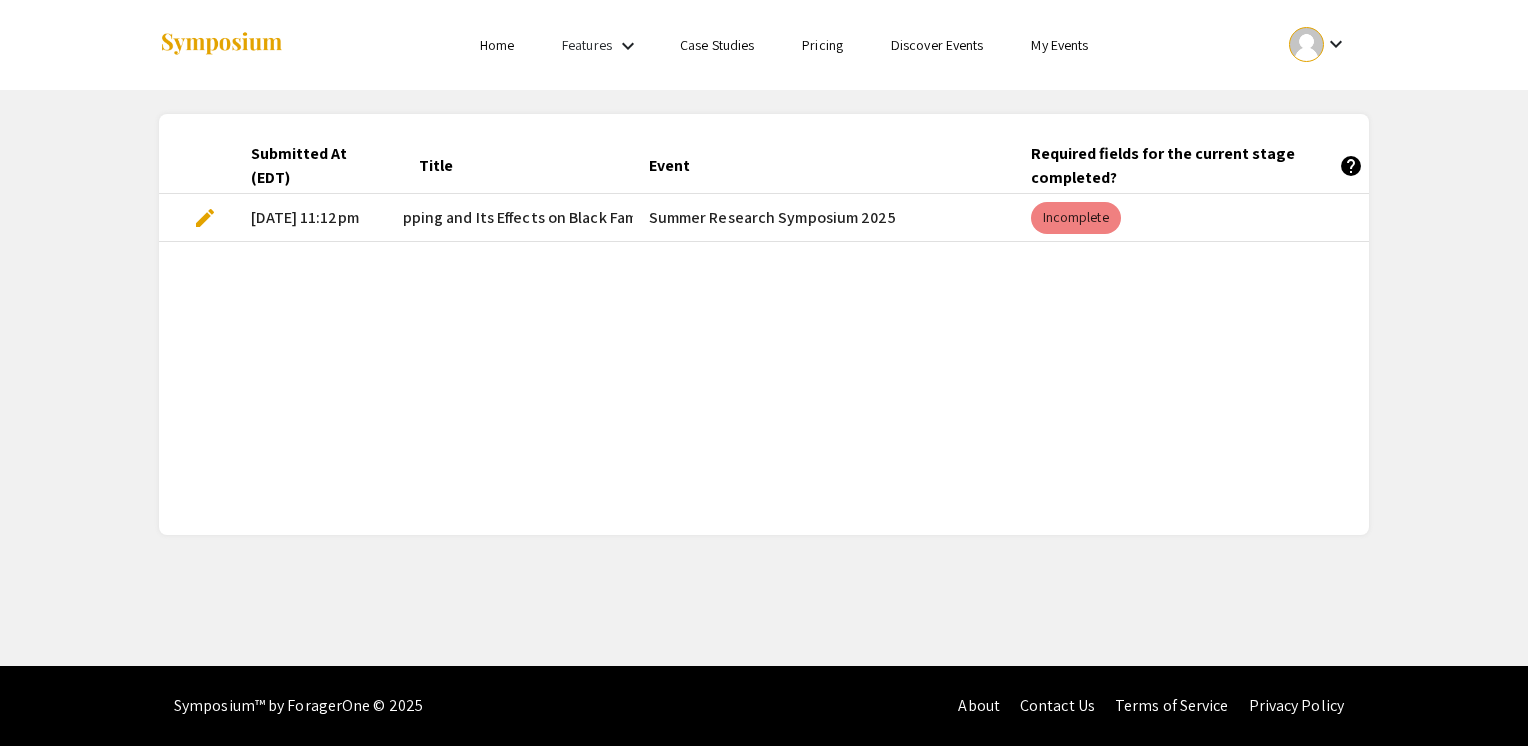 scroll, scrollTop: 0, scrollLeft: 240, axis: horizontal 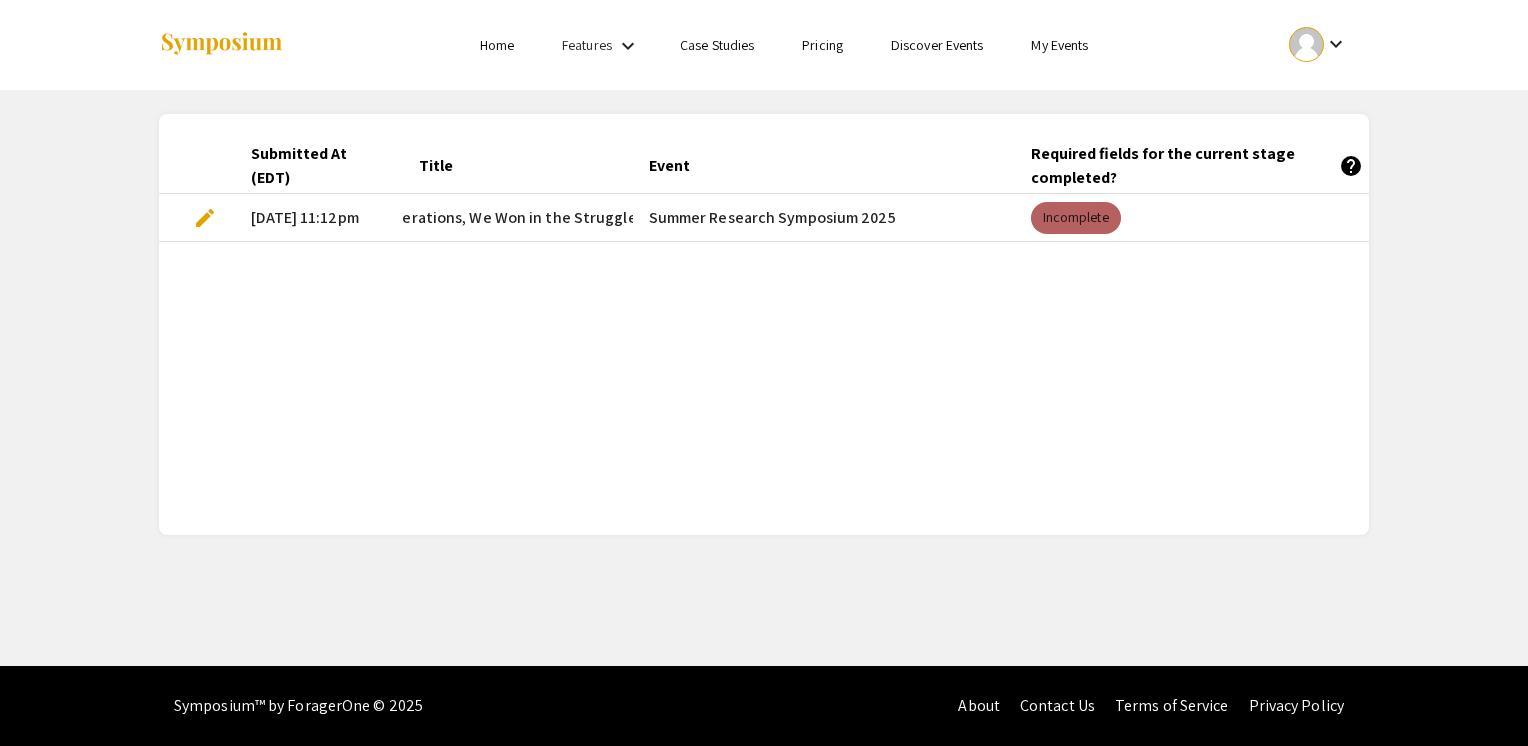 click on "Incomplete" at bounding box center [1076, 218] 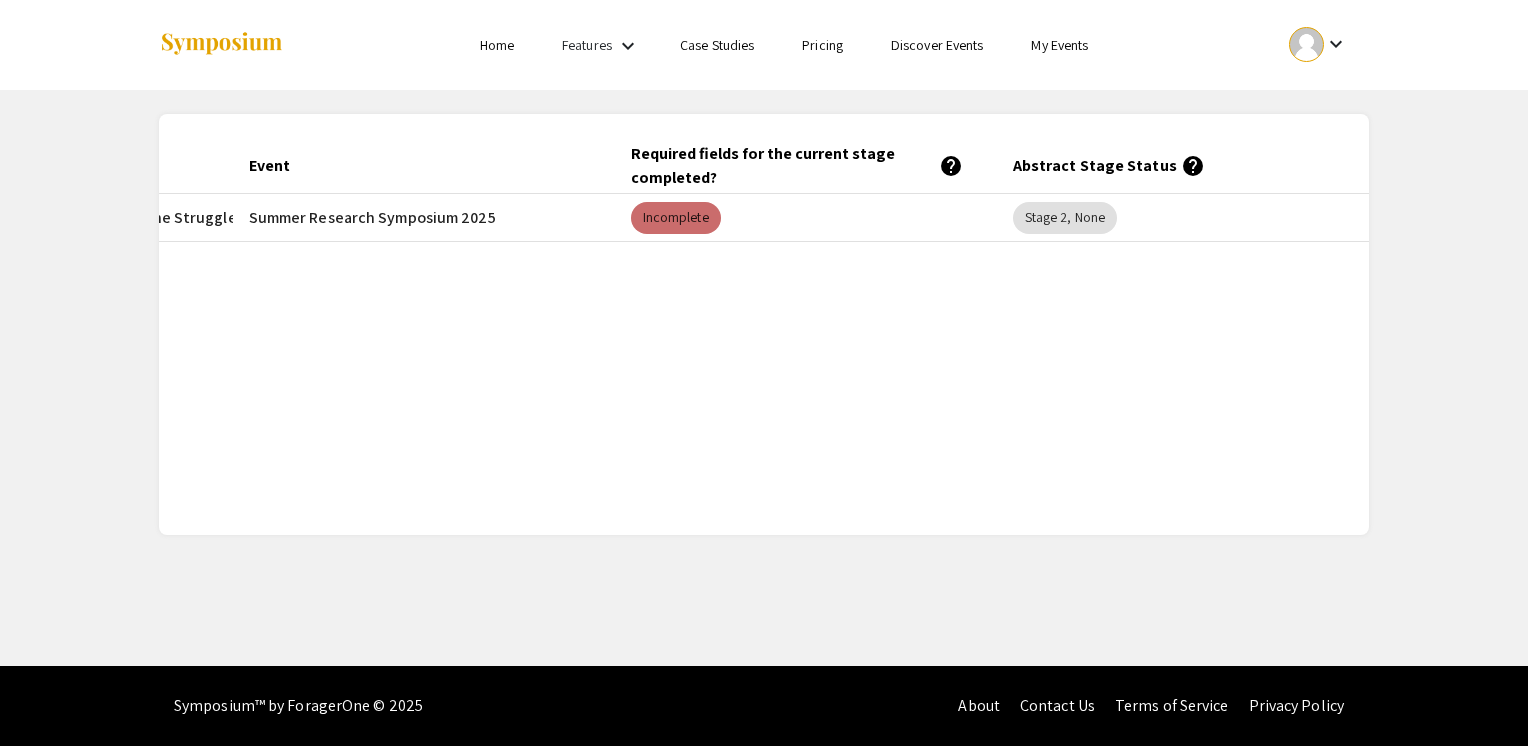 scroll, scrollTop: 0, scrollLeft: 409, axis: horizontal 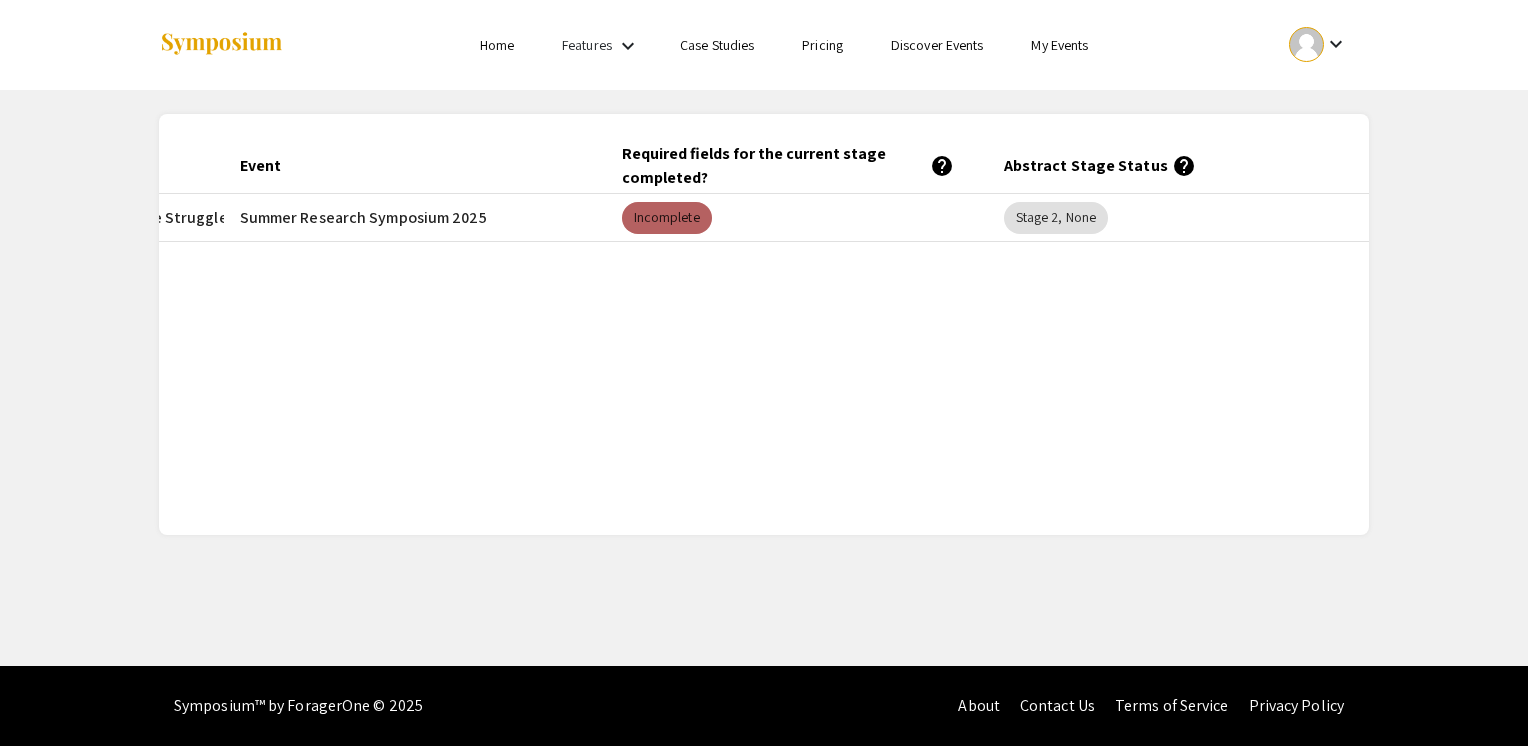 click on "Incomplete" at bounding box center [667, 218] 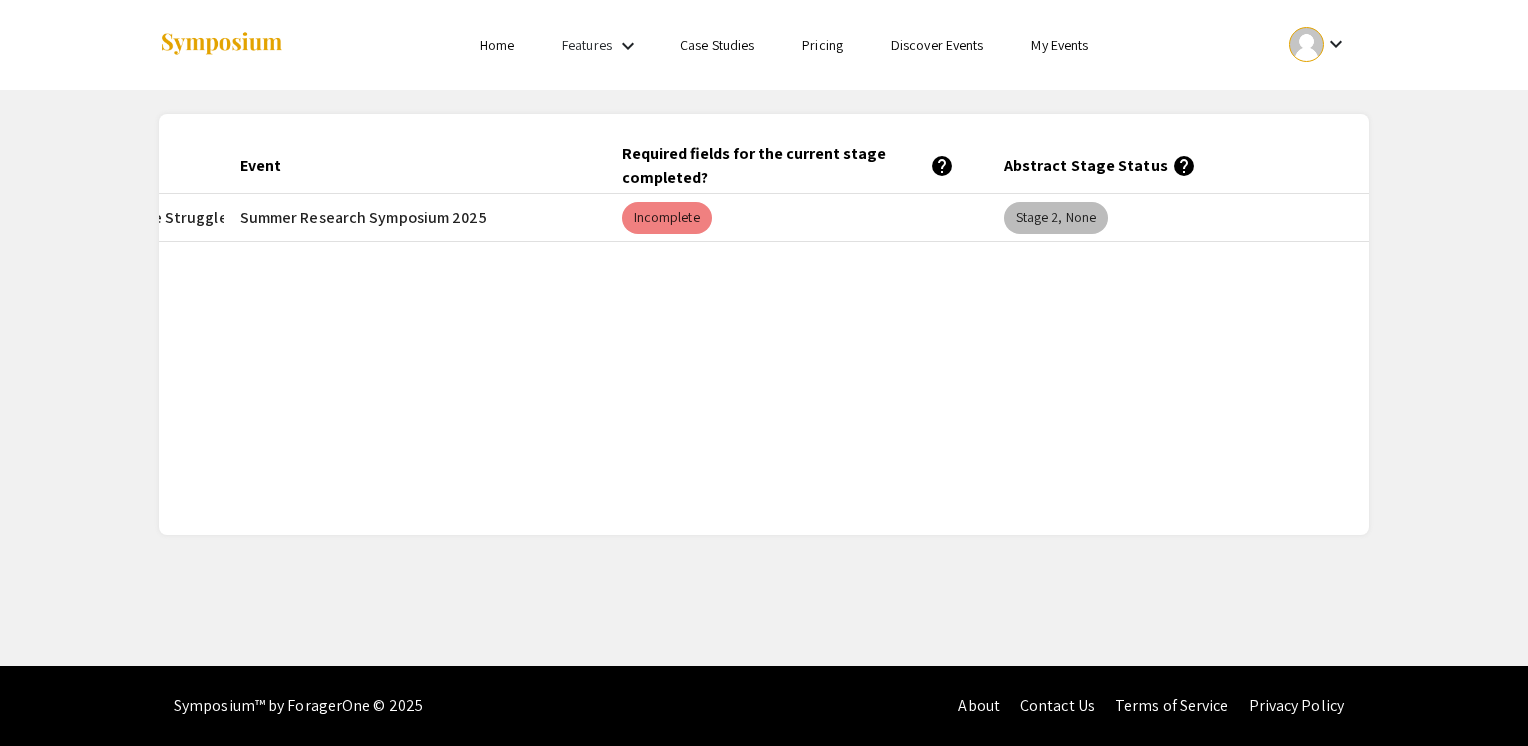 click on "Stage 2, None" at bounding box center (1056, 218) 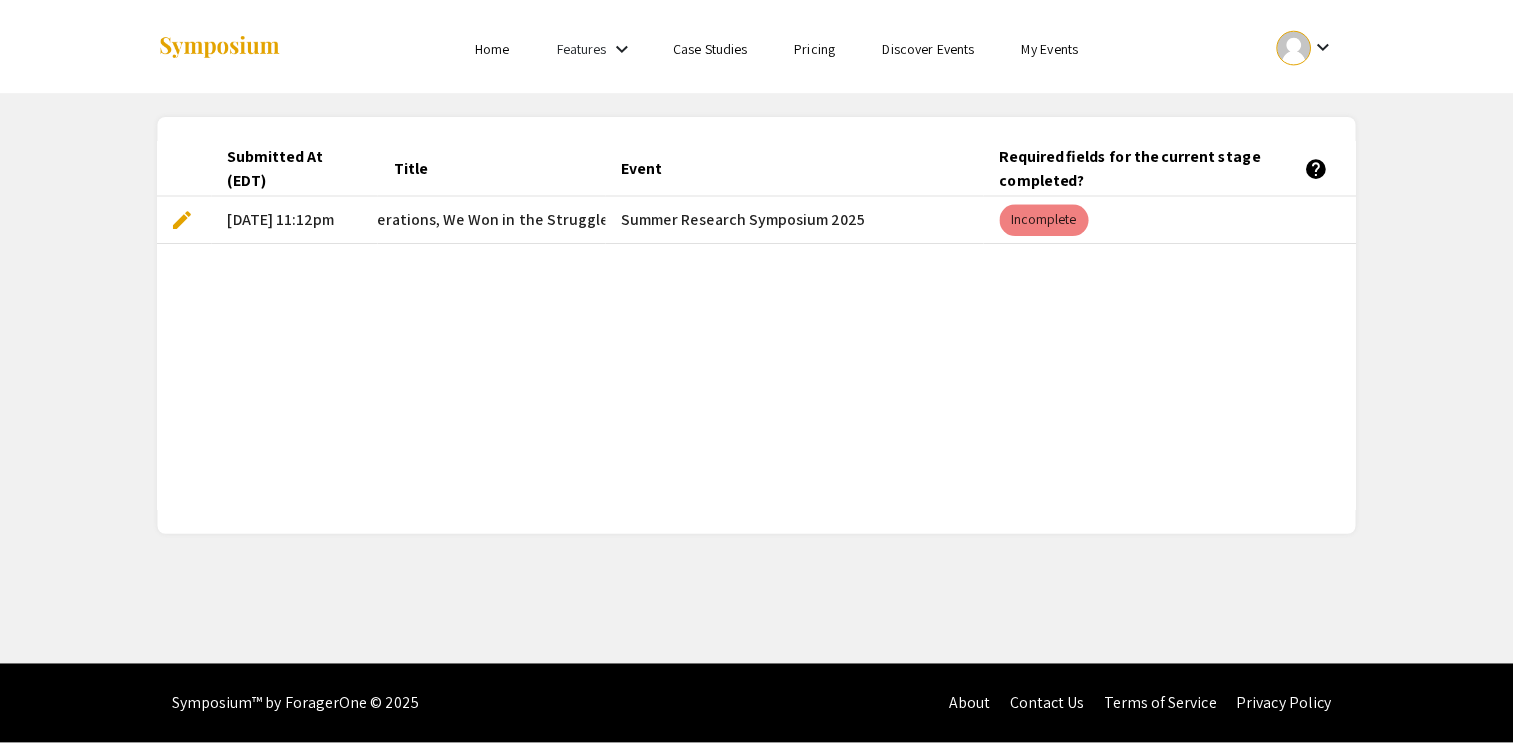 scroll, scrollTop: 0, scrollLeft: 0, axis: both 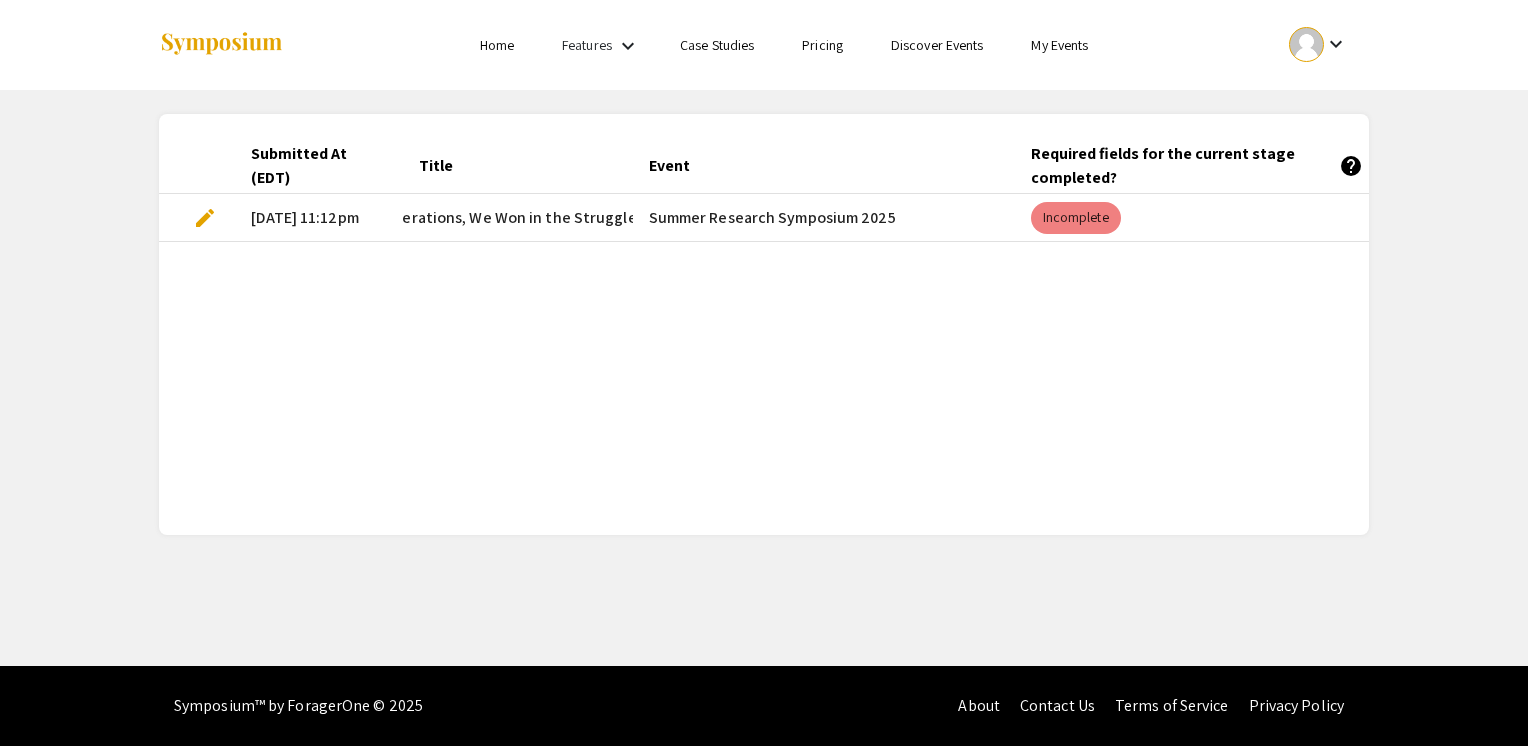 click on "[DATE] 11:12pm" at bounding box center [319, 218] 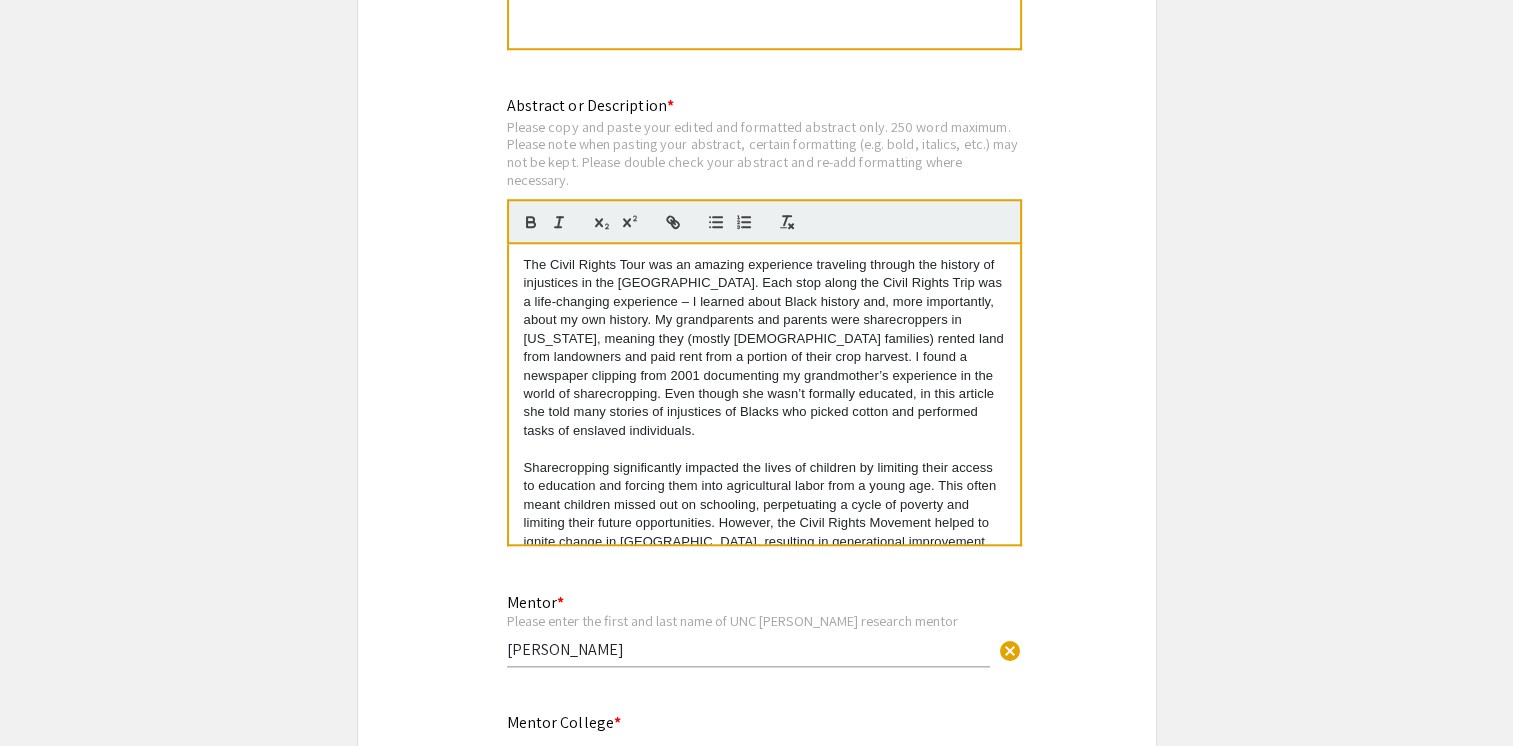 scroll, scrollTop: 1800, scrollLeft: 0, axis: vertical 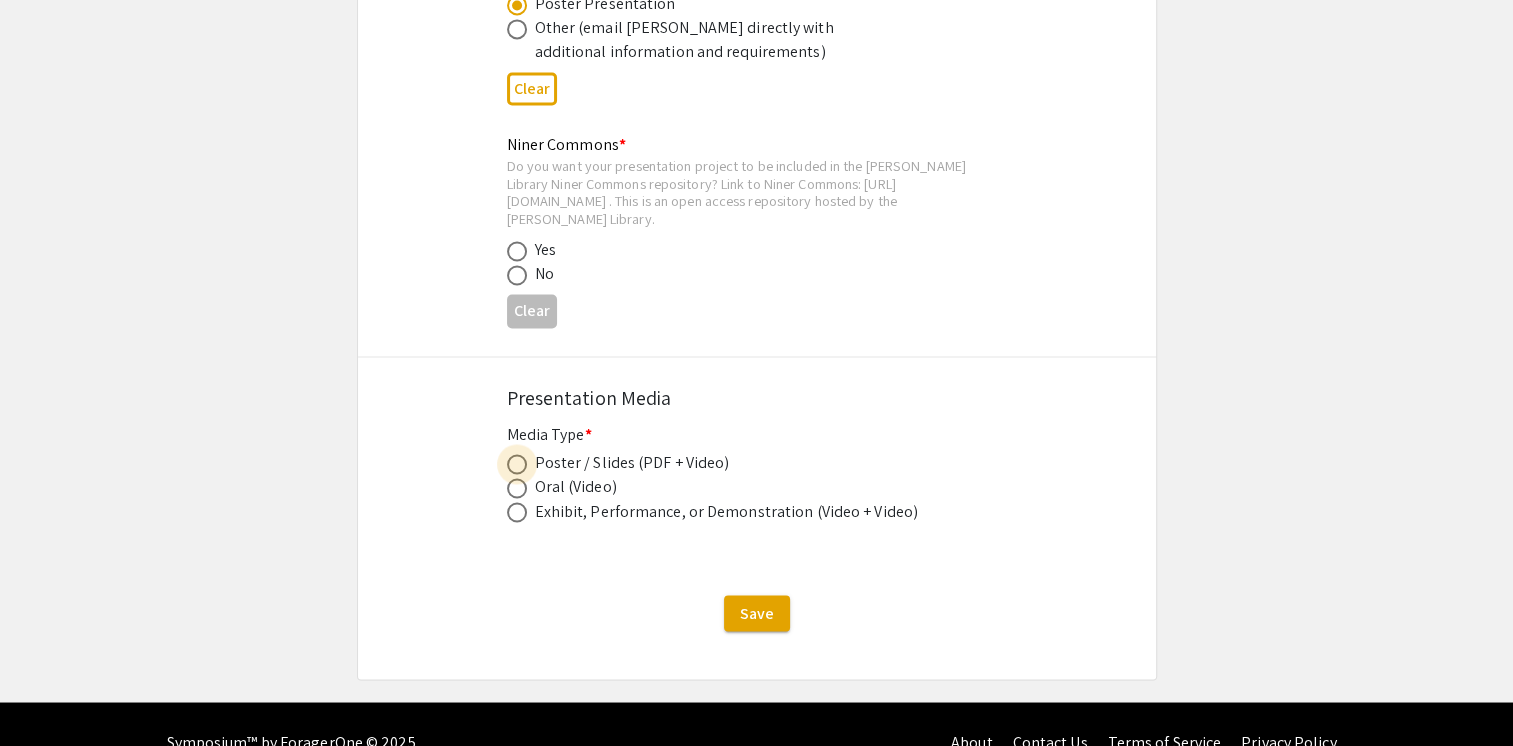 click at bounding box center [517, 464] 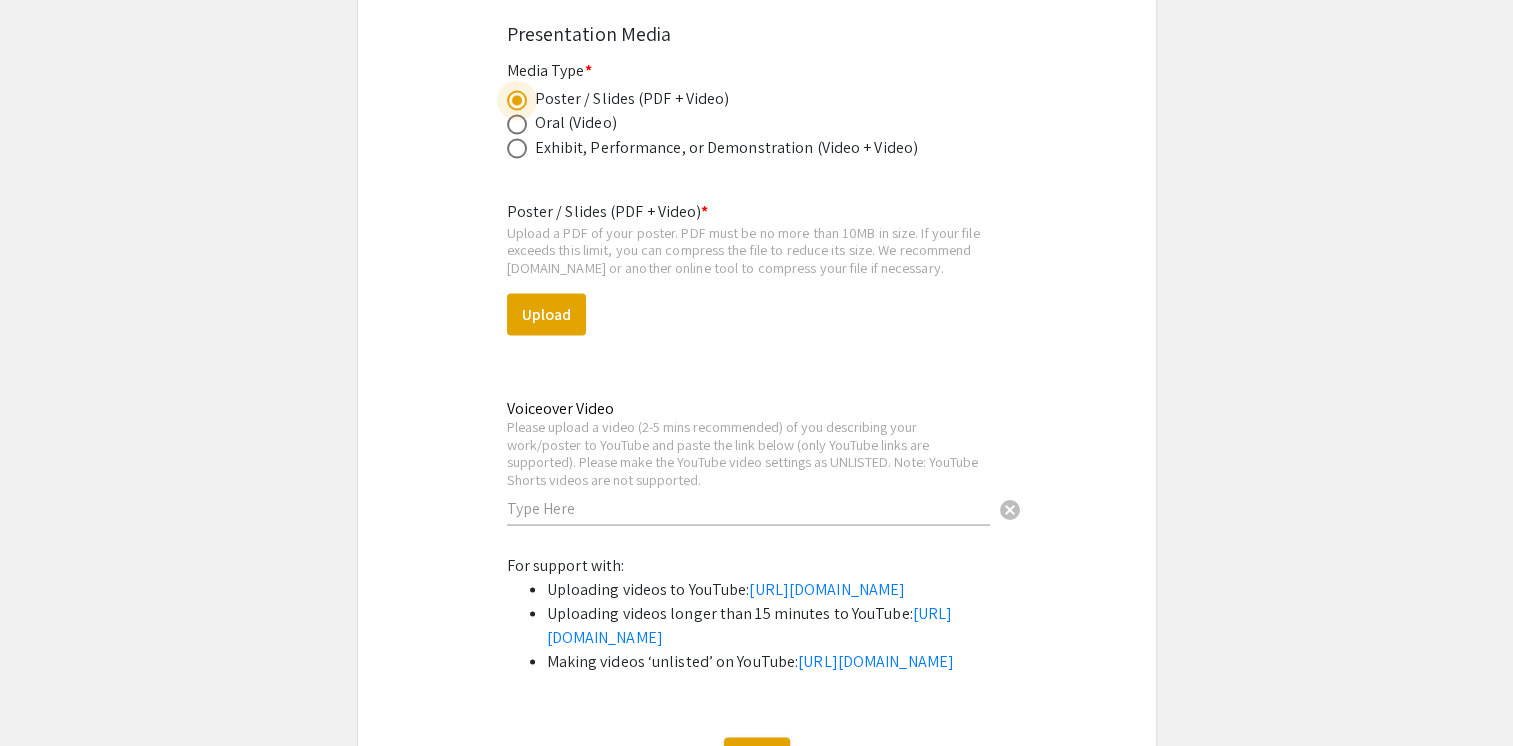 scroll, scrollTop: 3687, scrollLeft: 0, axis: vertical 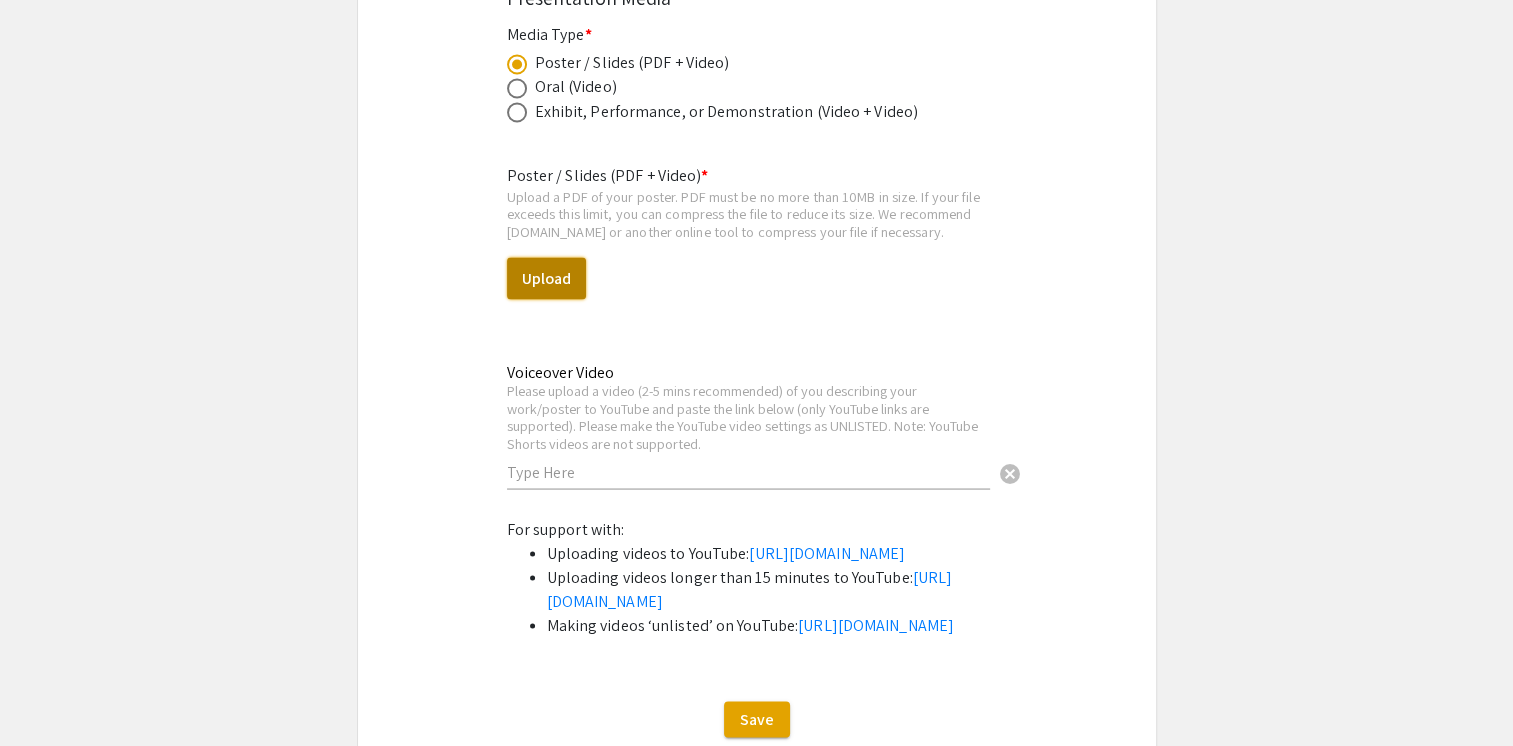 click on "Upload" at bounding box center [546, 278] 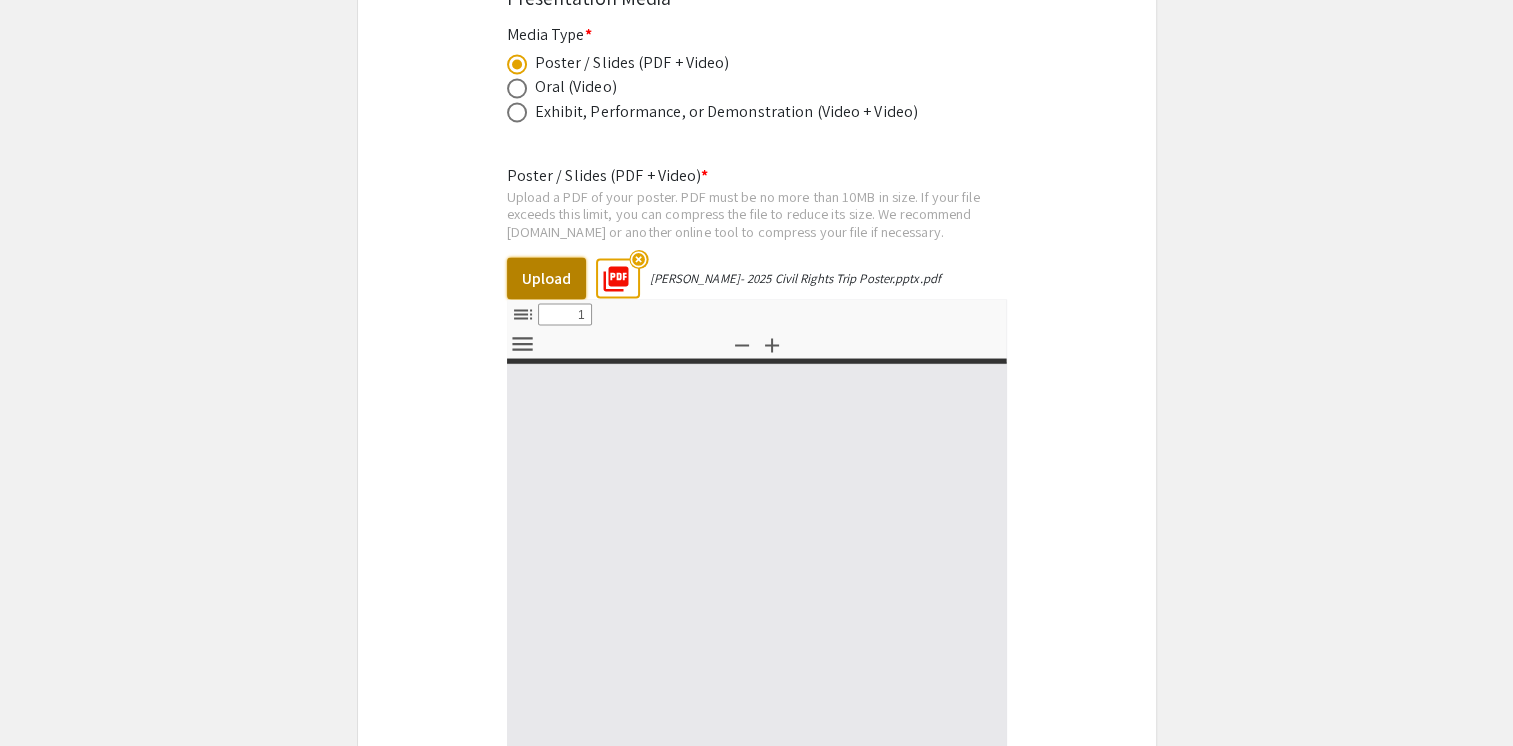 select on "custom" 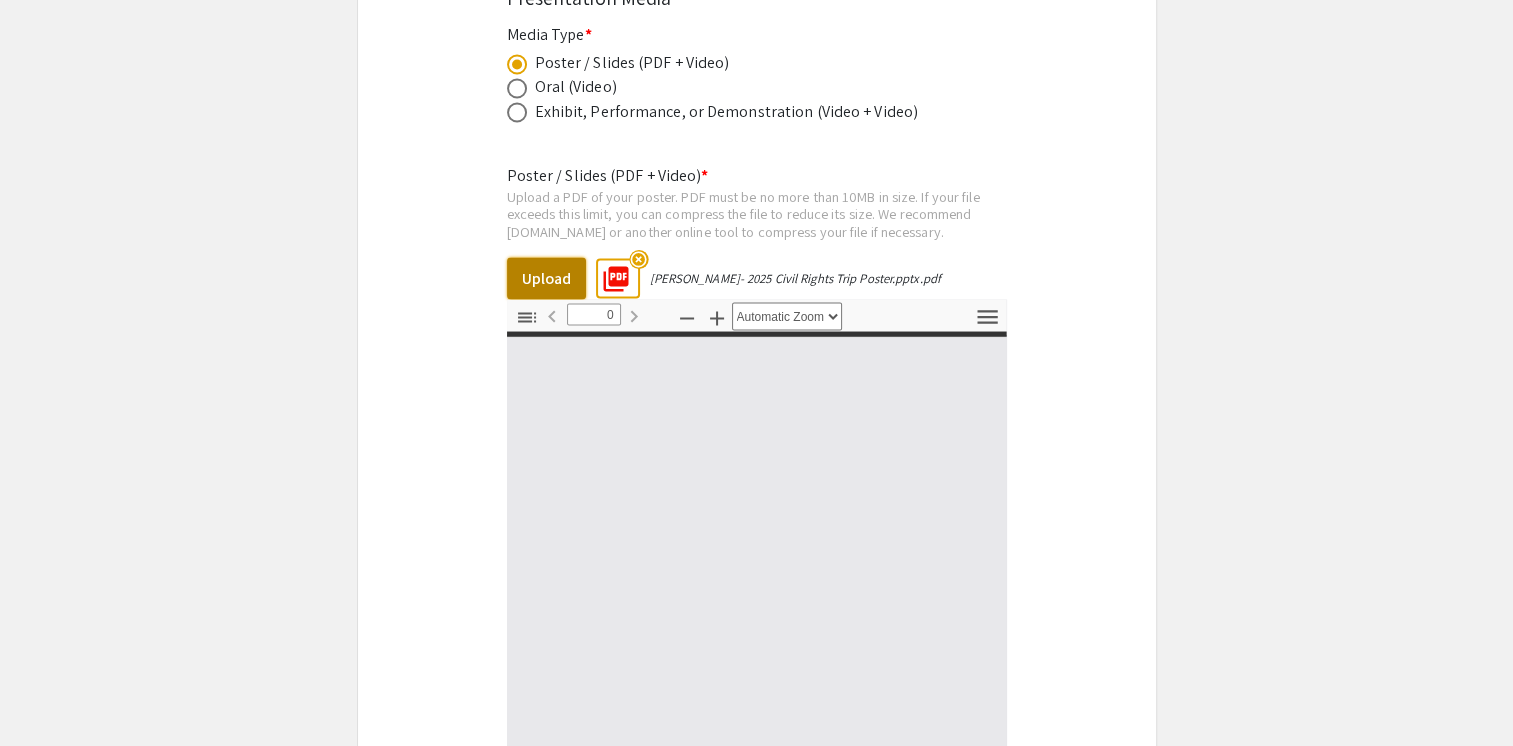 select on "custom" 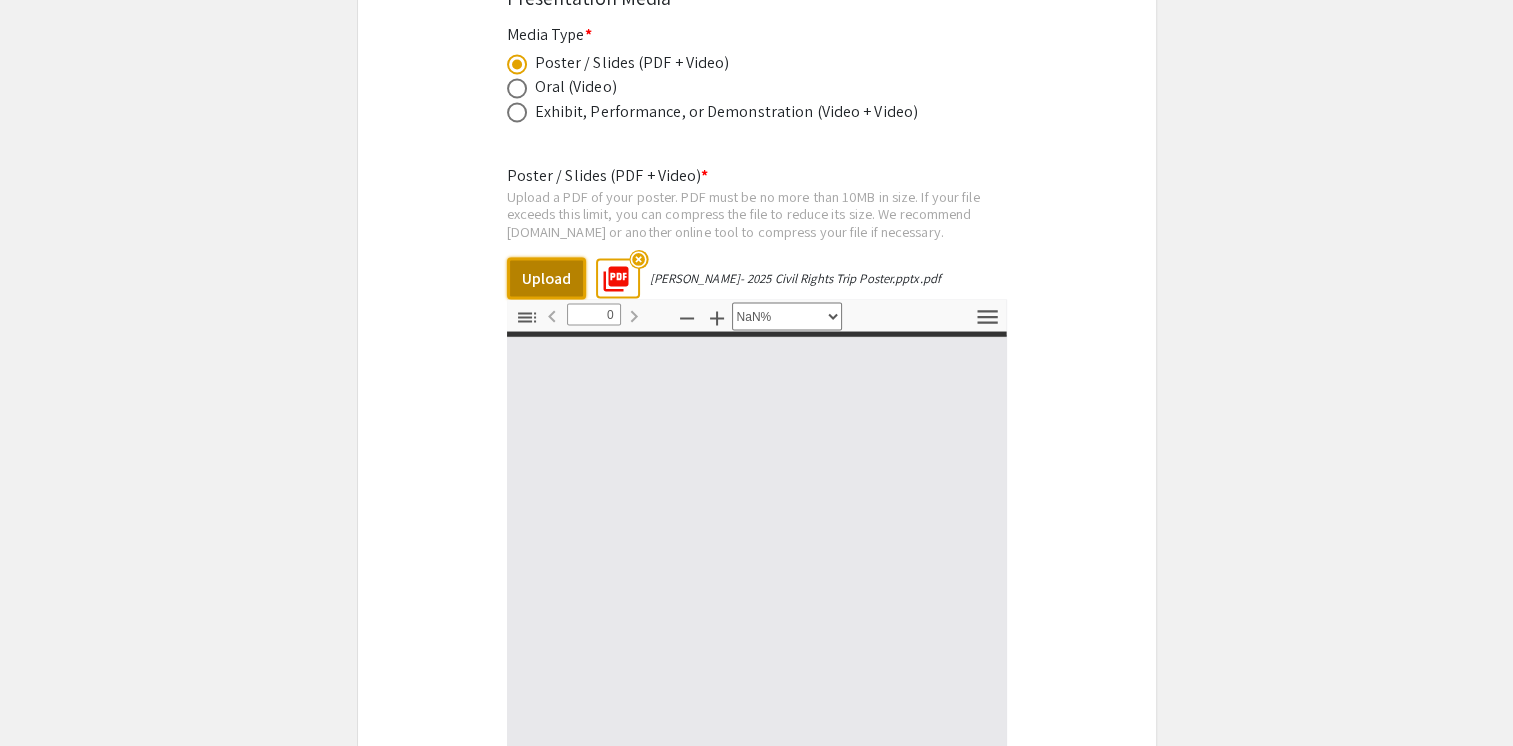 type on "1" 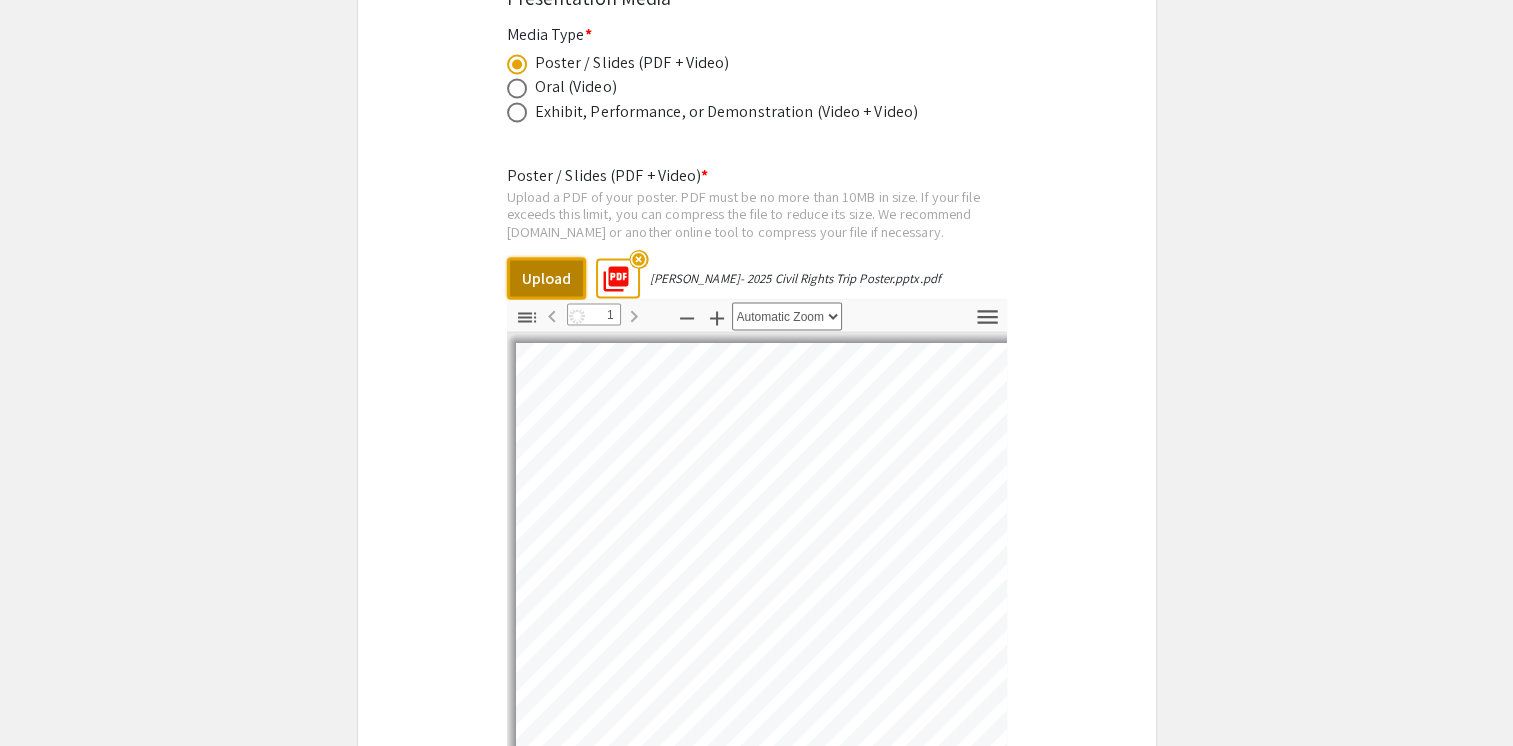 select on "auto" 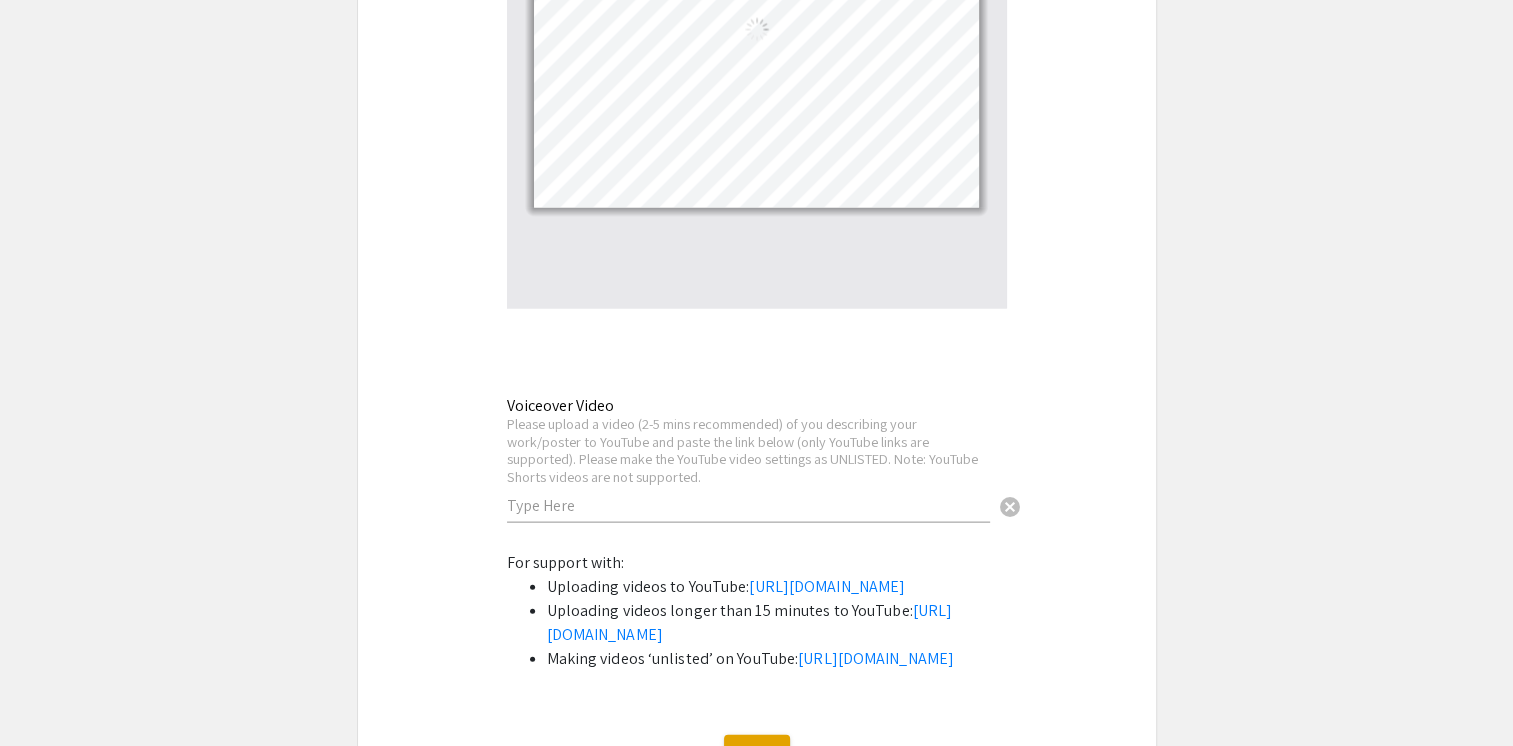 scroll, scrollTop: 4187, scrollLeft: 0, axis: vertical 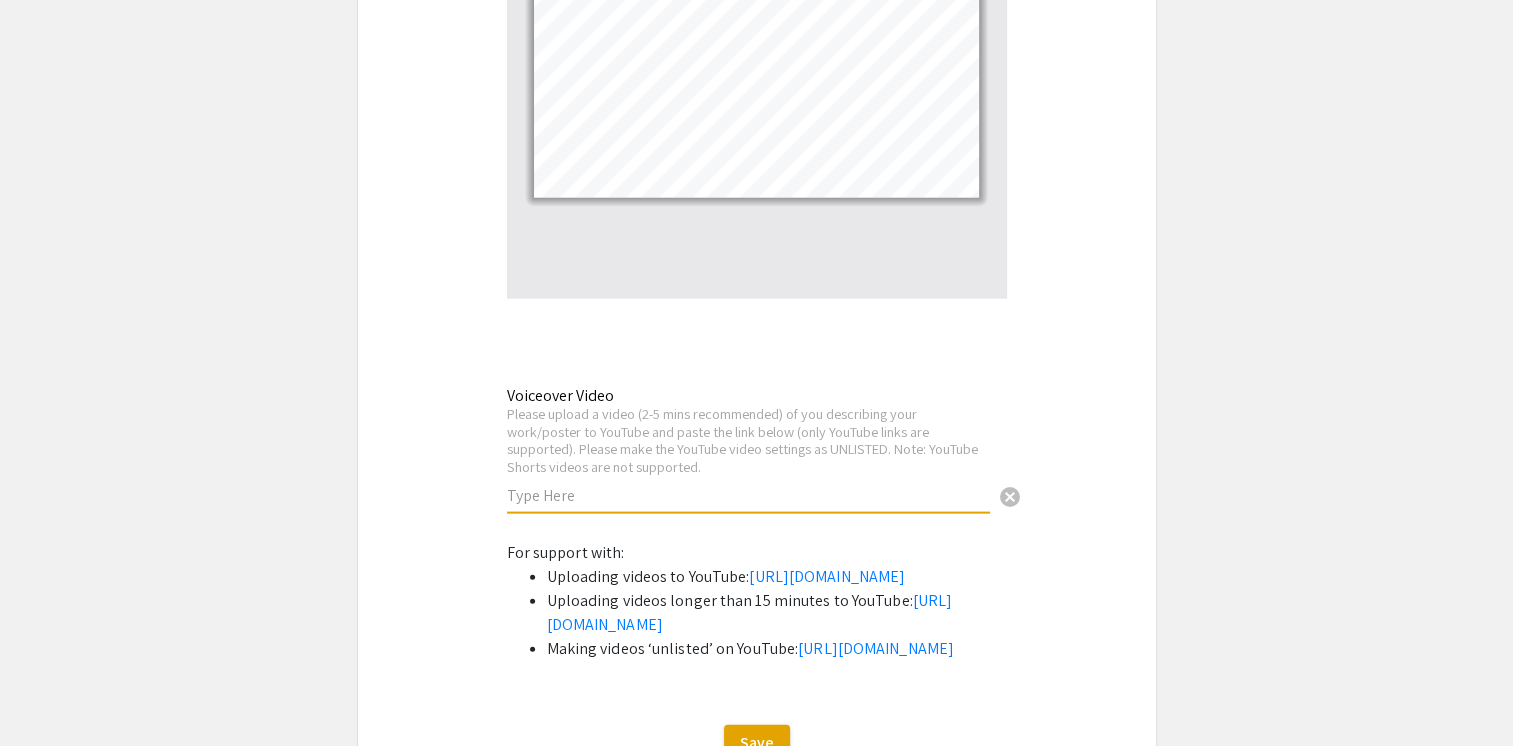 click at bounding box center [748, 495] 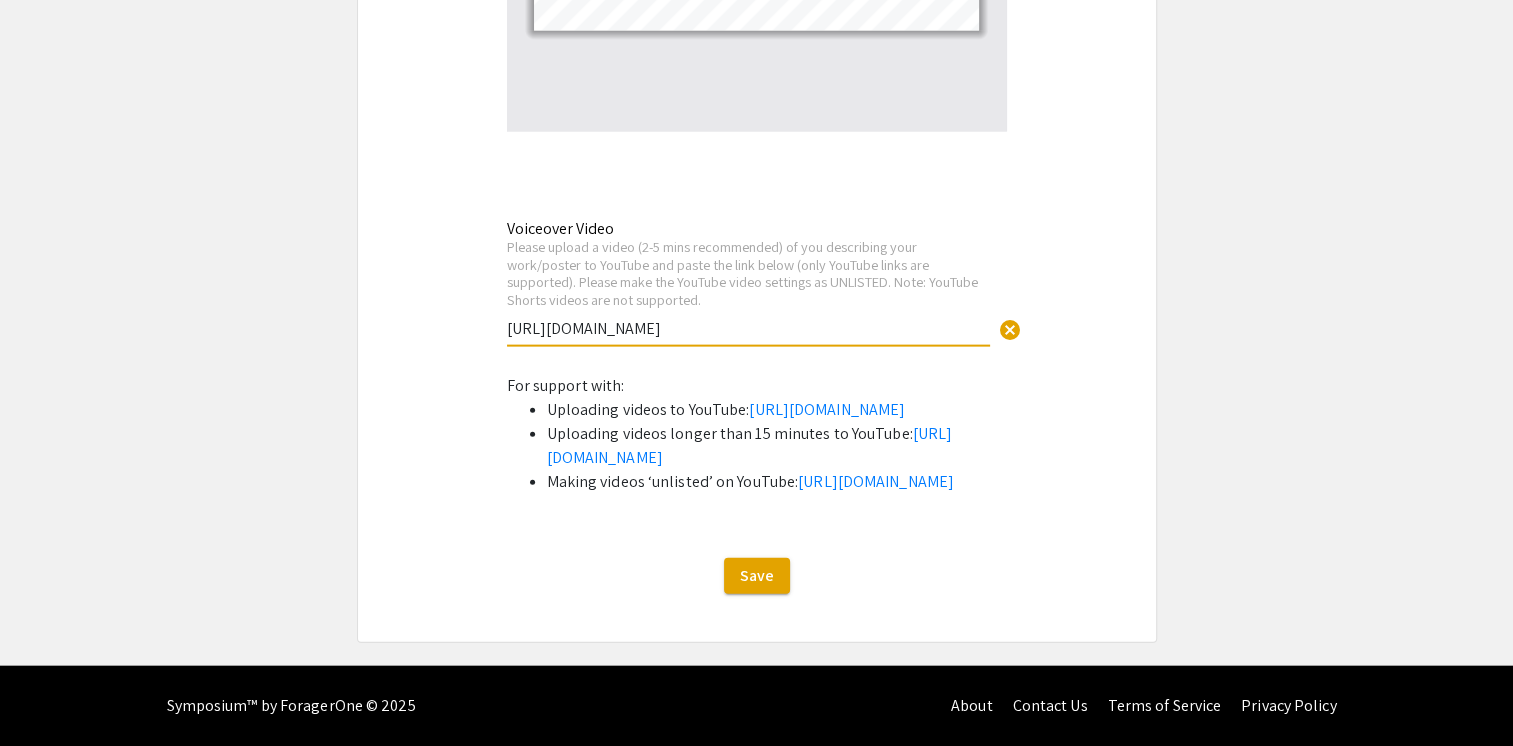 scroll, scrollTop: 4436, scrollLeft: 0, axis: vertical 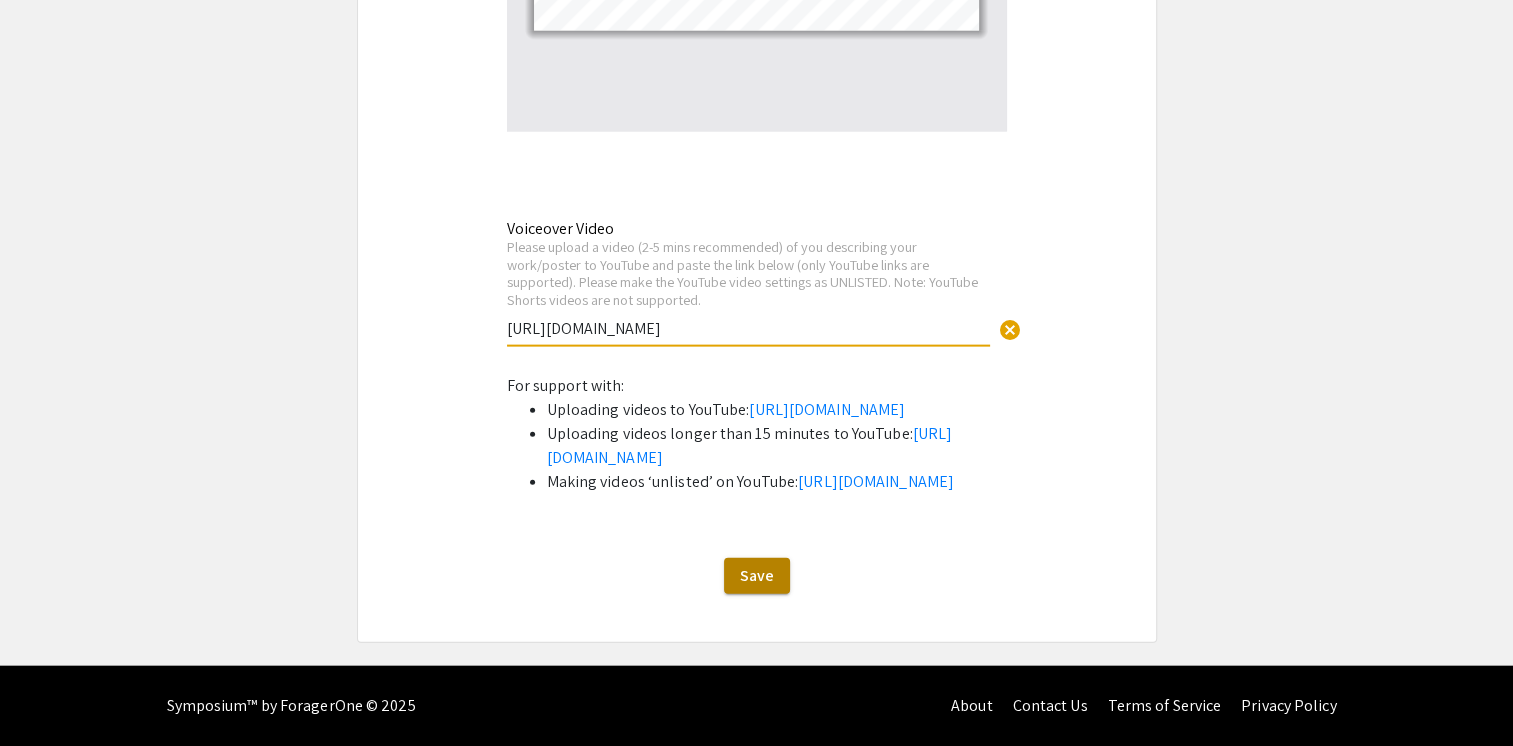 type on "[URL][DOMAIN_NAME]" 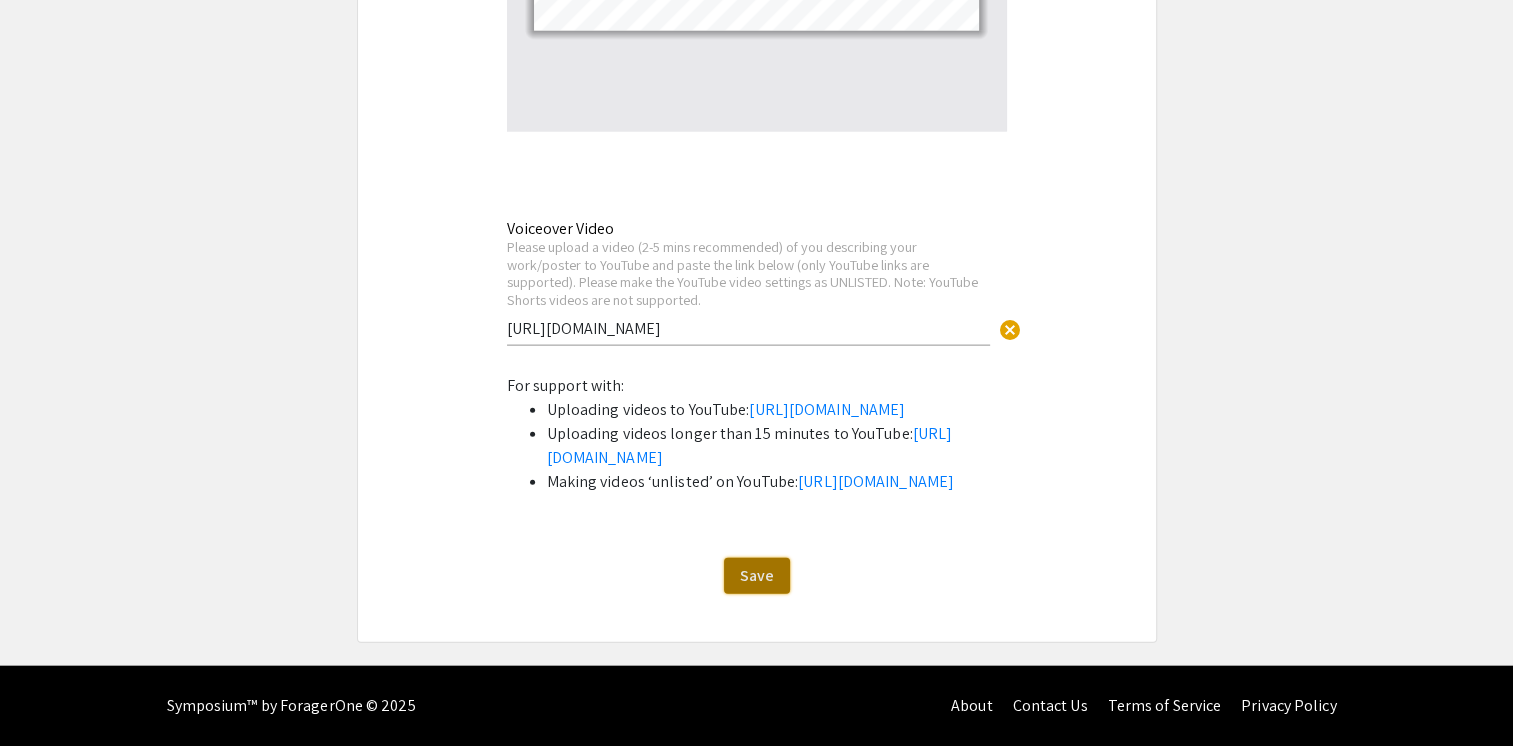 click on "Save" 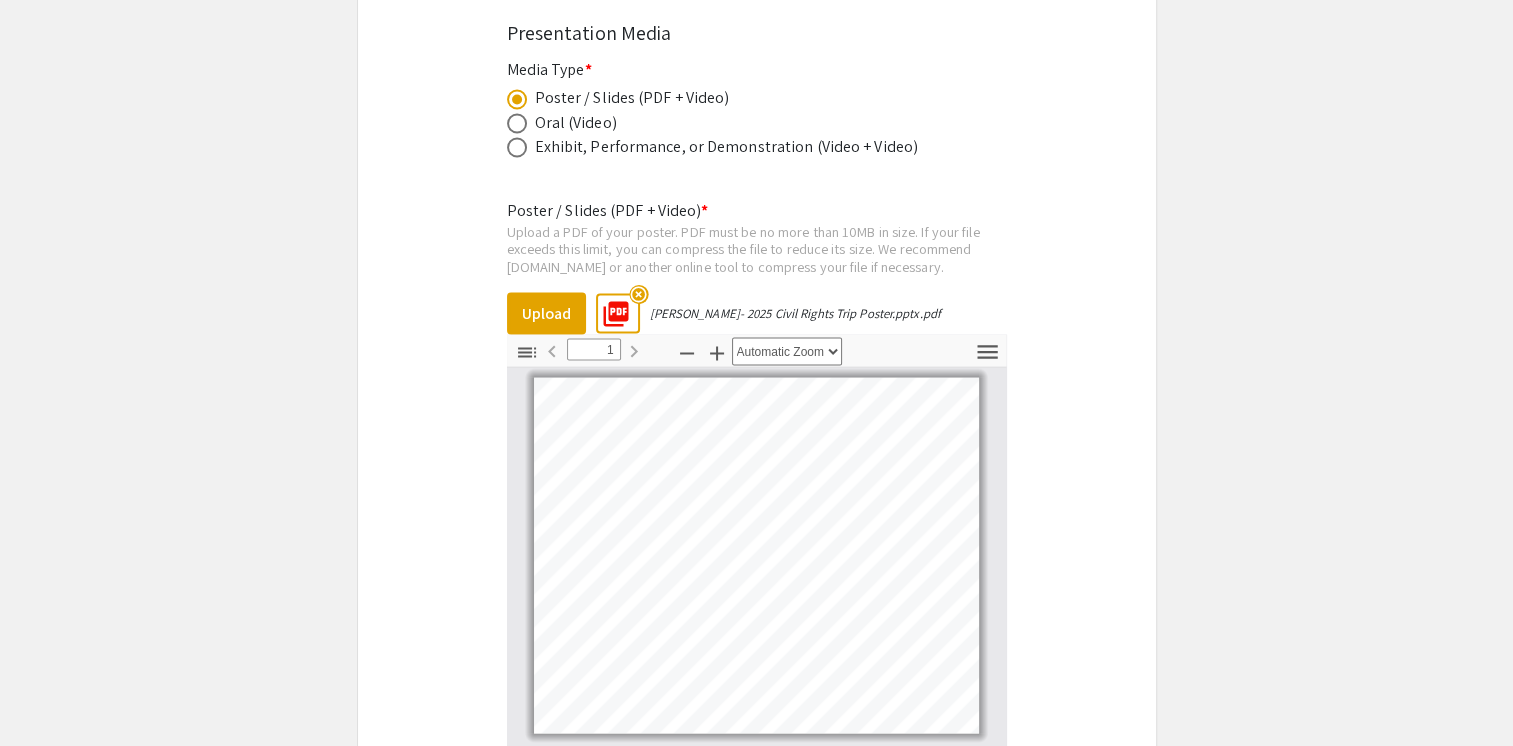scroll, scrollTop: 3588, scrollLeft: 0, axis: vertical 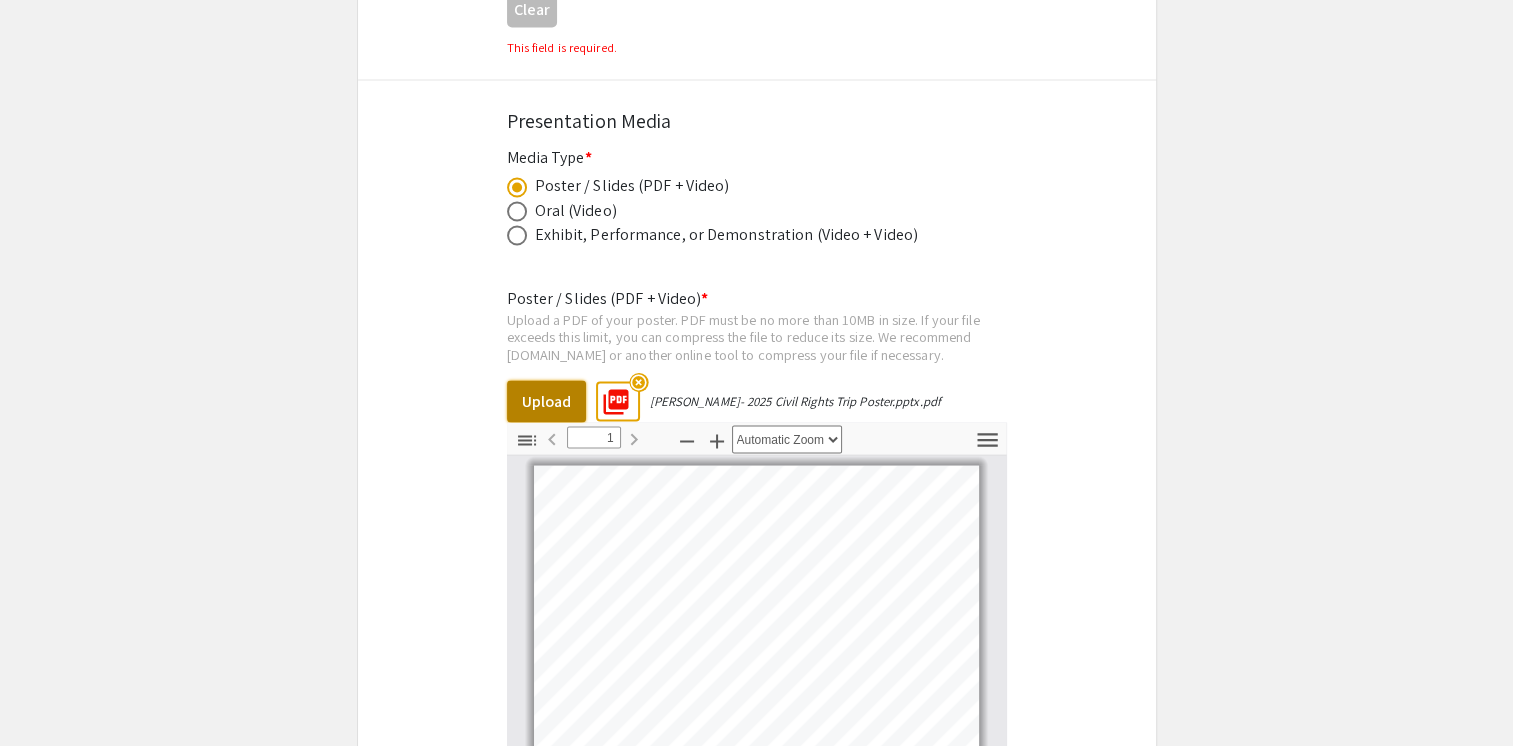 click on "Upload" at bounding box center [546, 401] 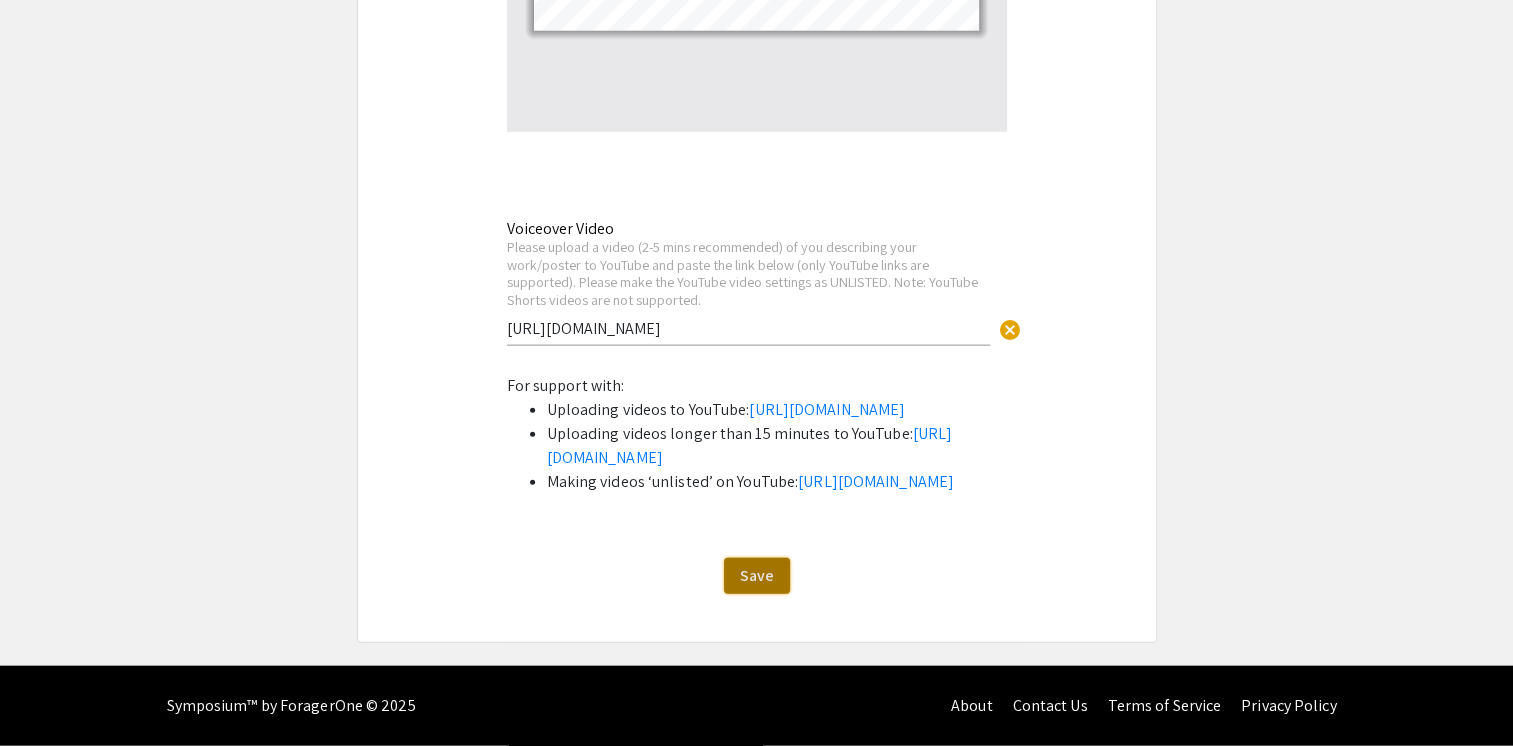 click on "Save" 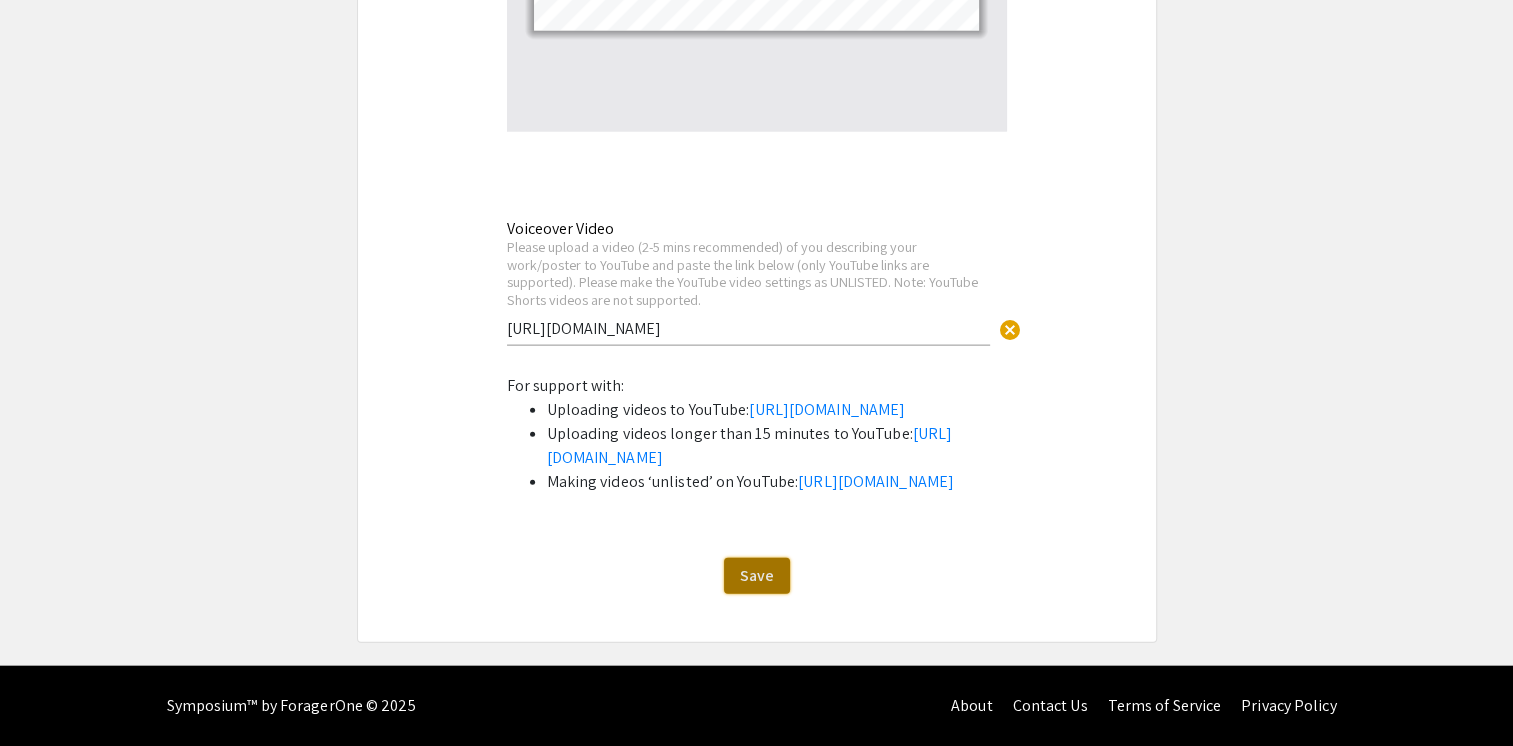 click on "Save" 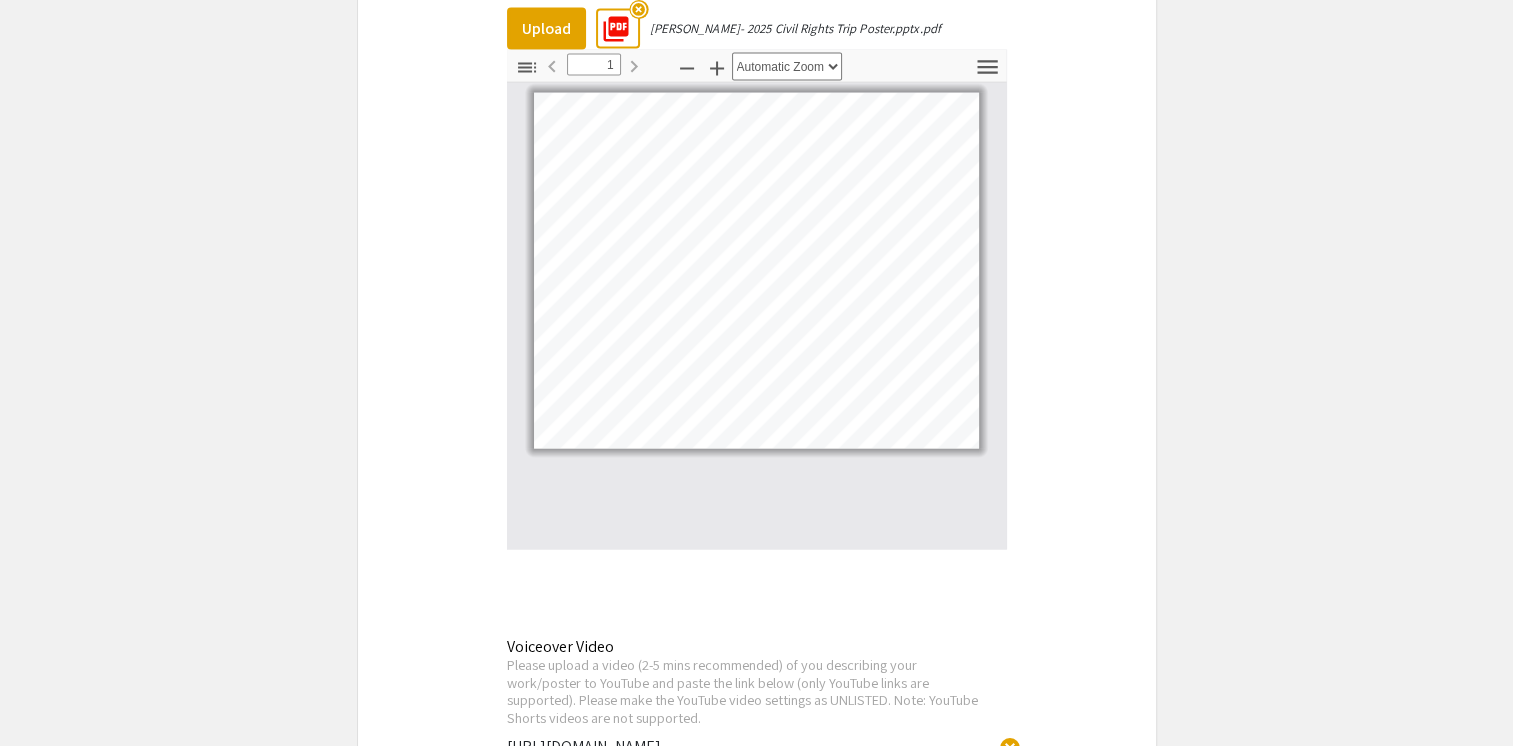 scroll, scrollTop: 3436, scrollLeft: 0, axis: vertical 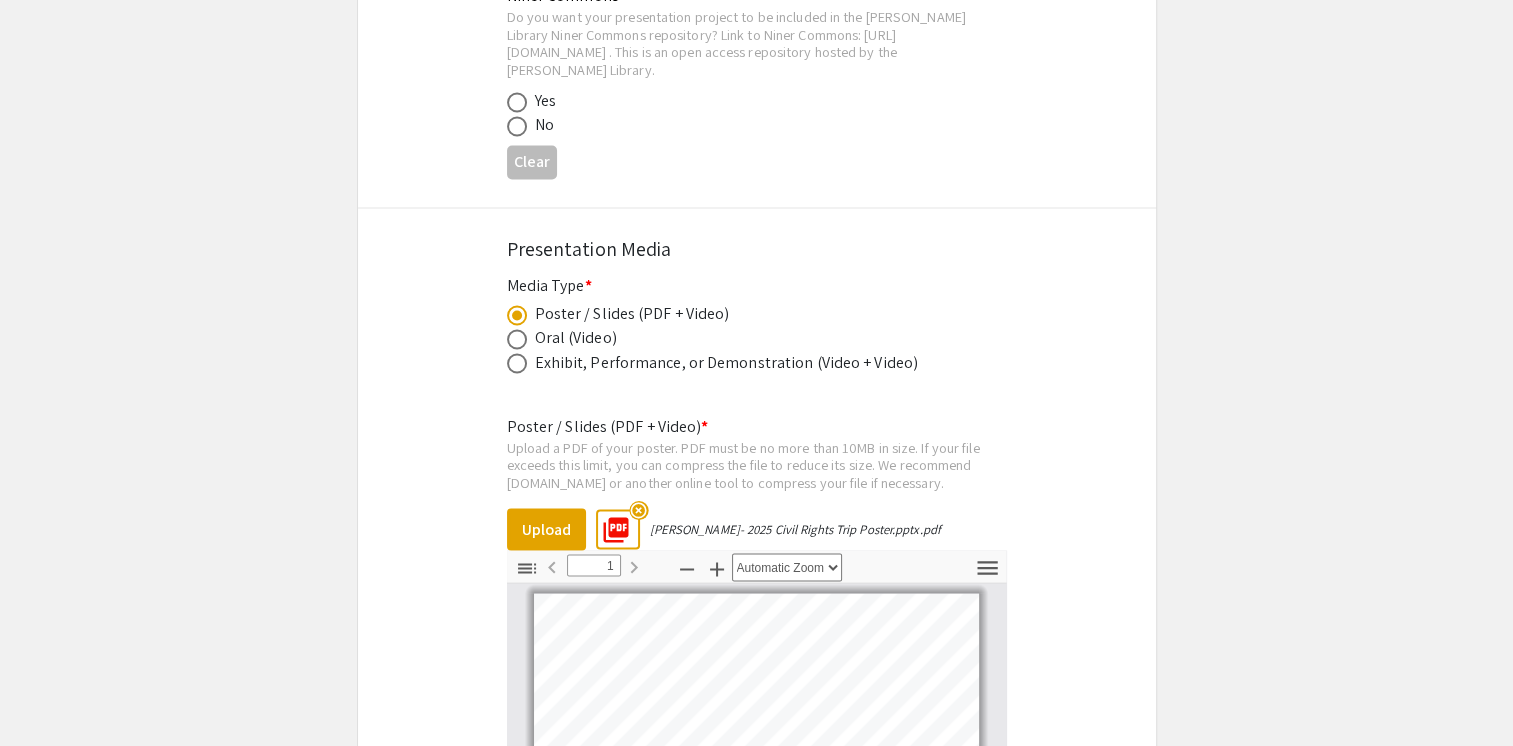 click on "highlight_off" at bounding box center (638, 510) 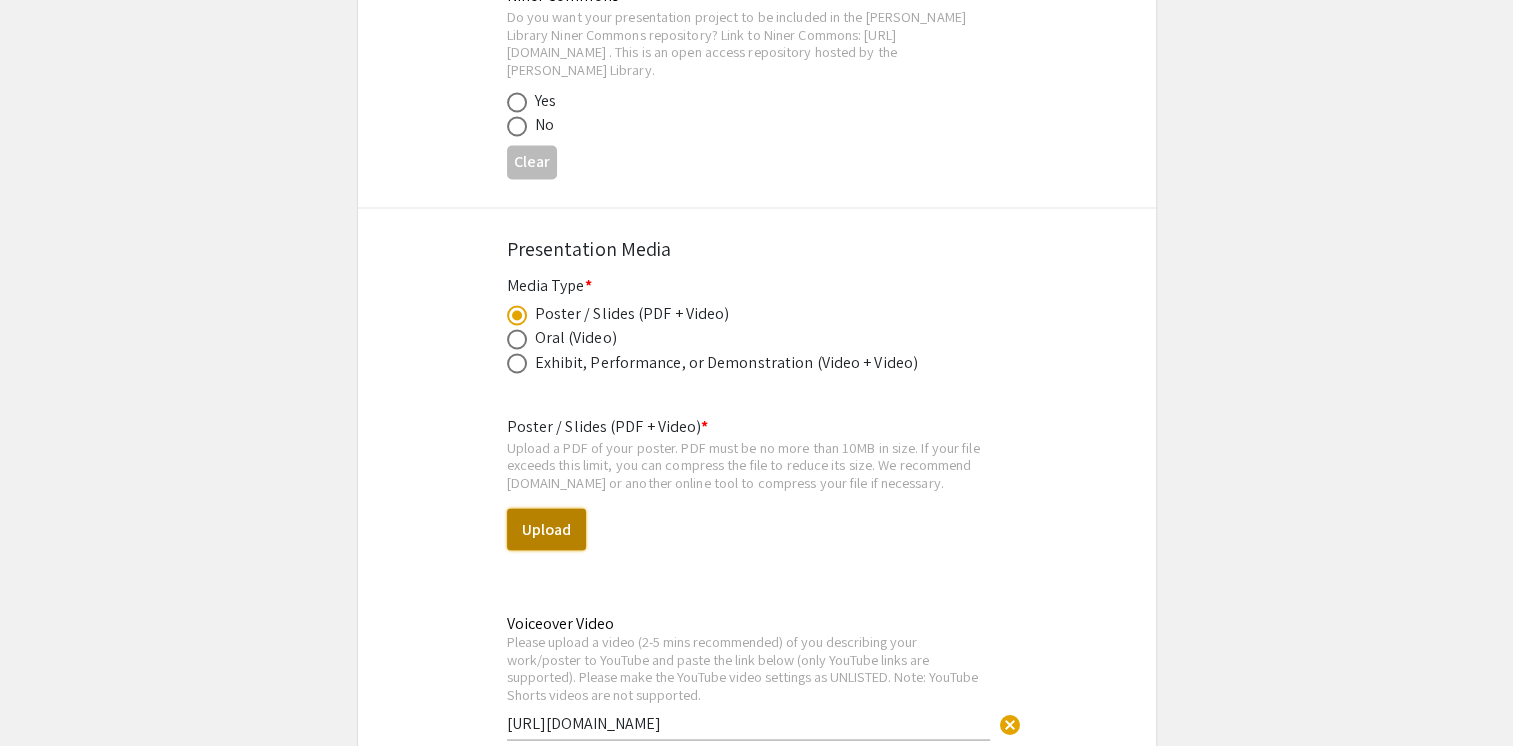 click on "Upload" at bounding box center (546, 529) 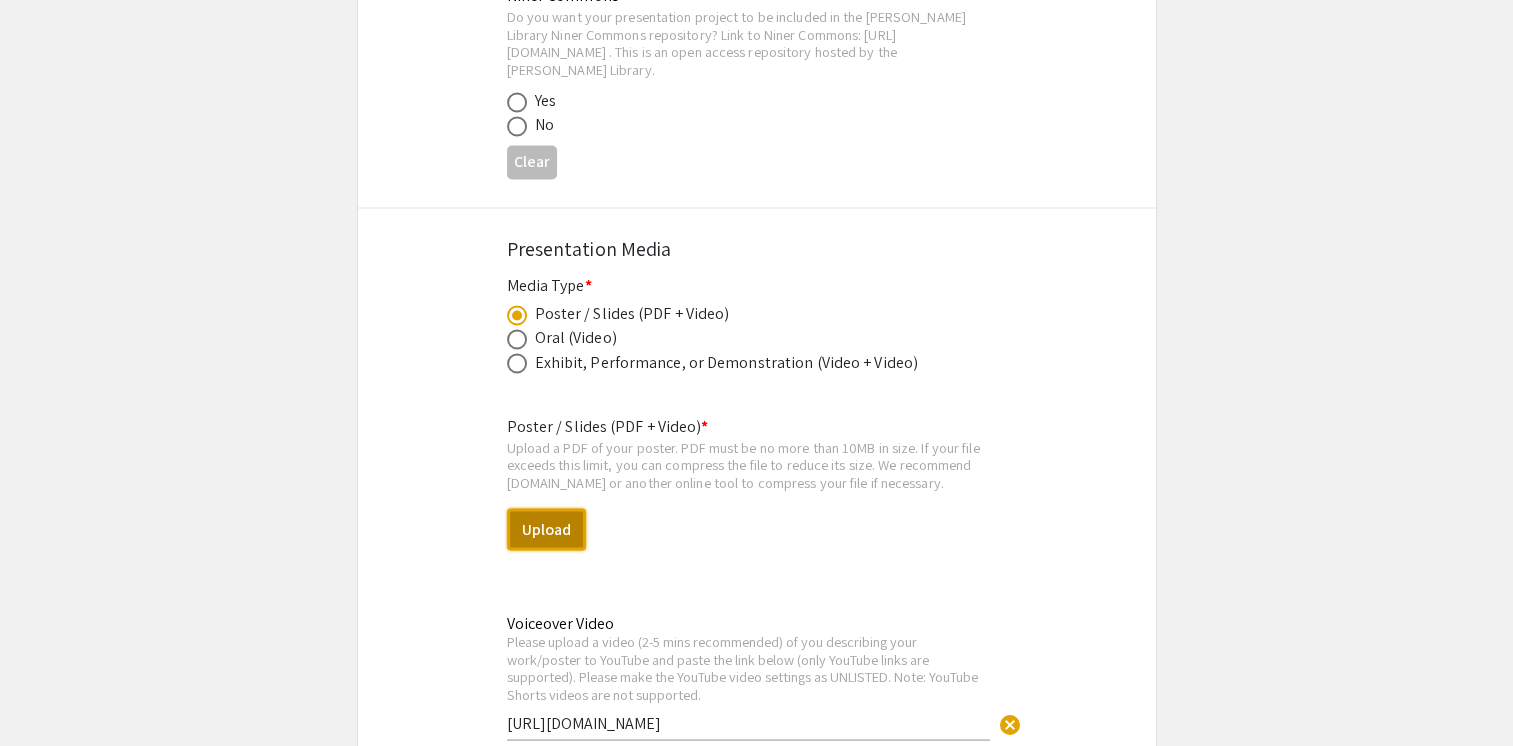 select on "custom" 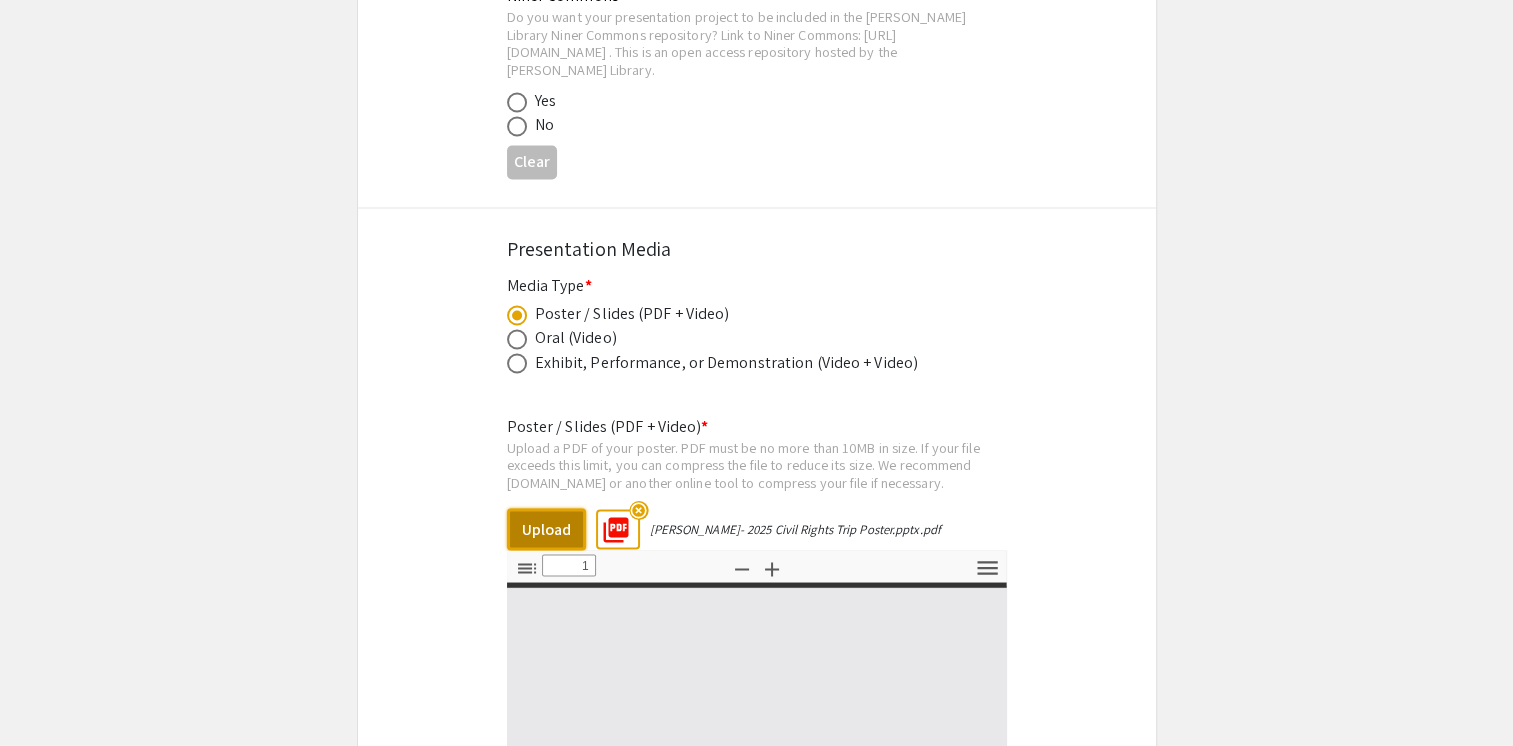 type on "0" 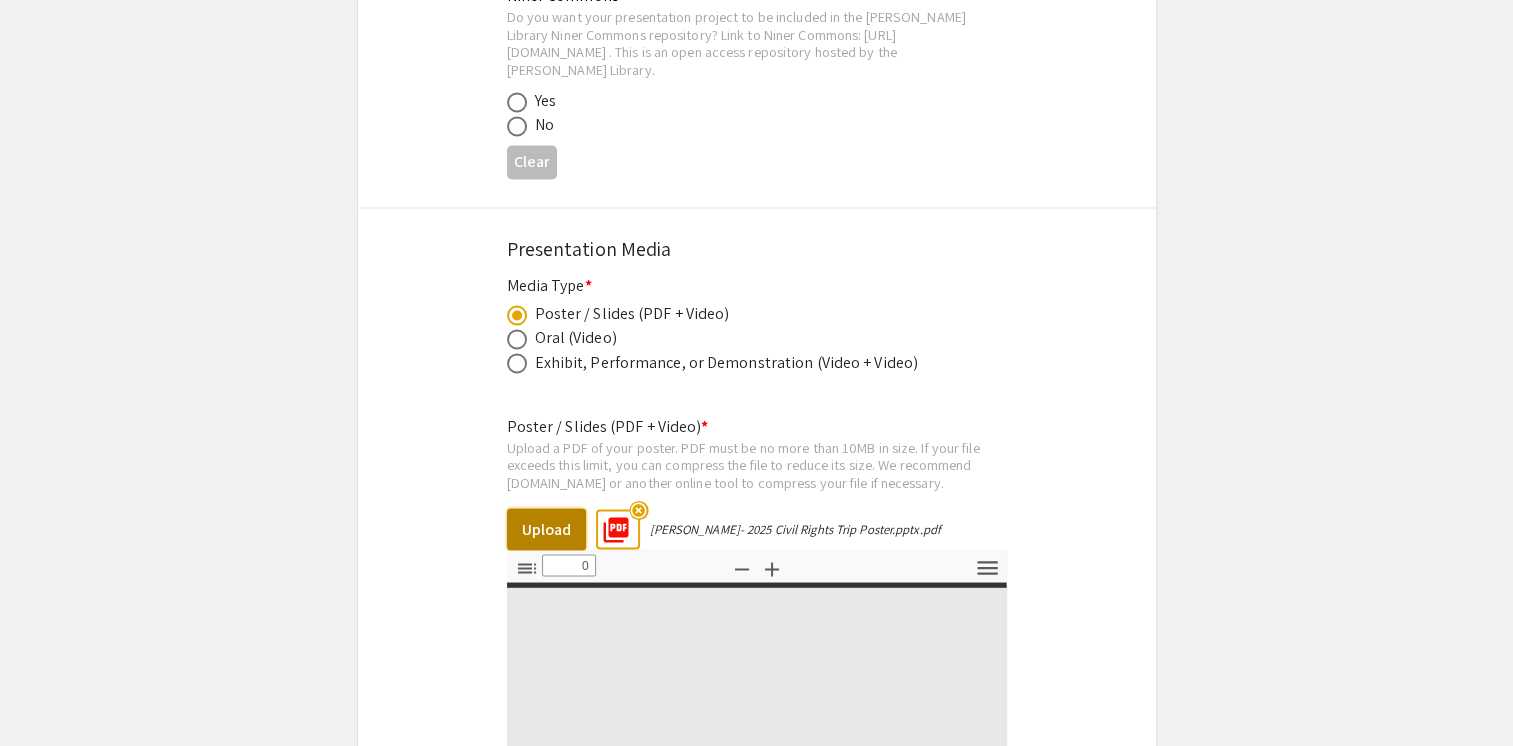 select on "custom" 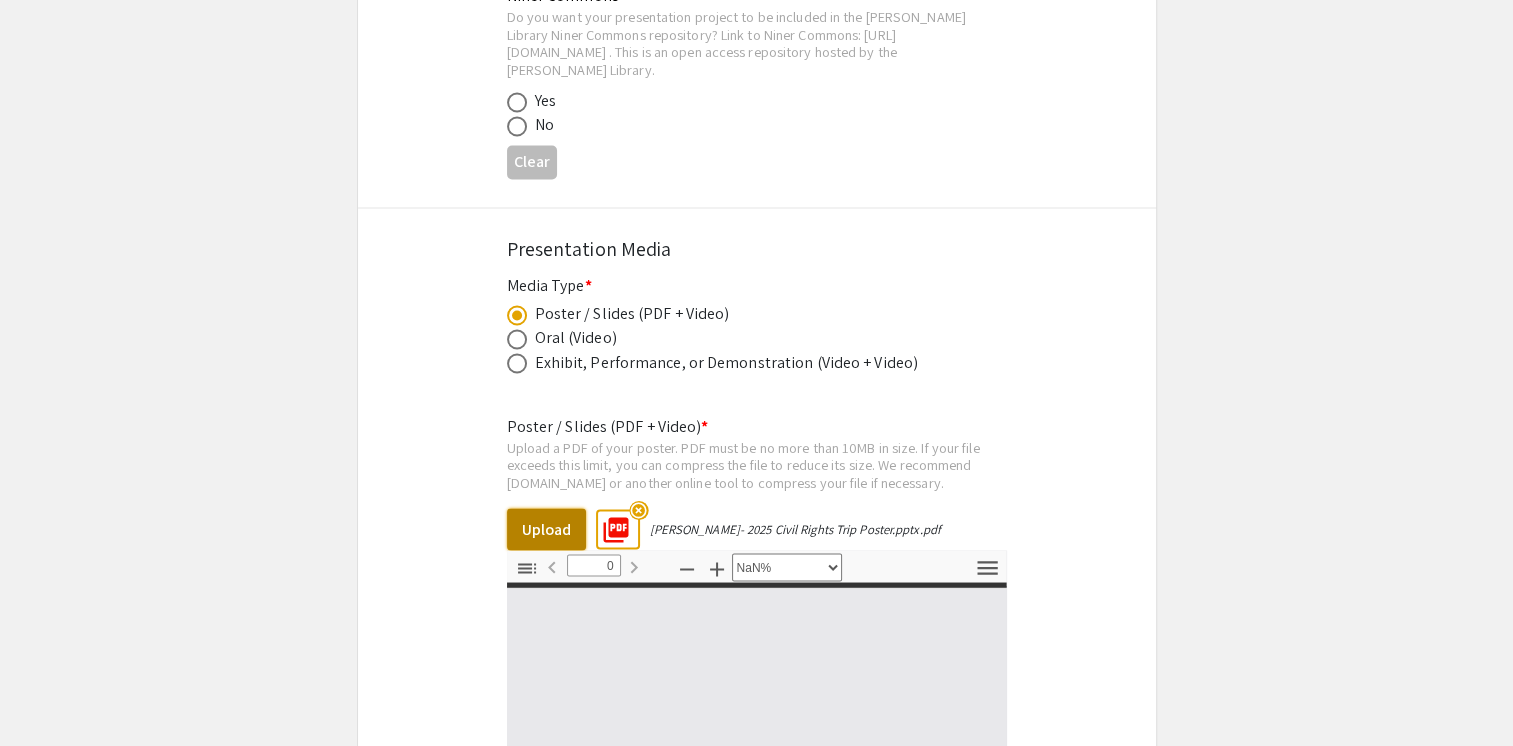 type on "1" 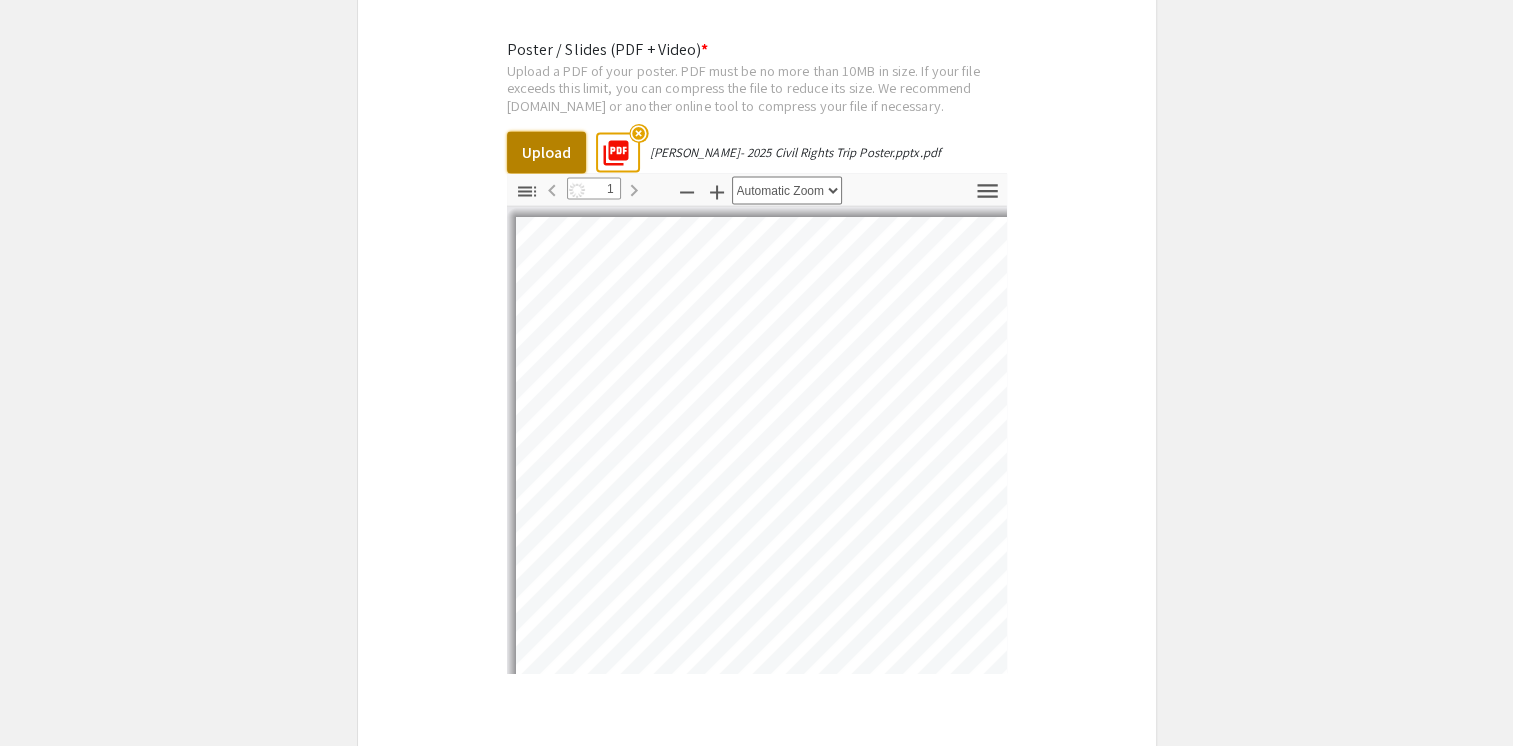 scroll, scrollTop: 3836, scrollLeft: 0, axis: vertical 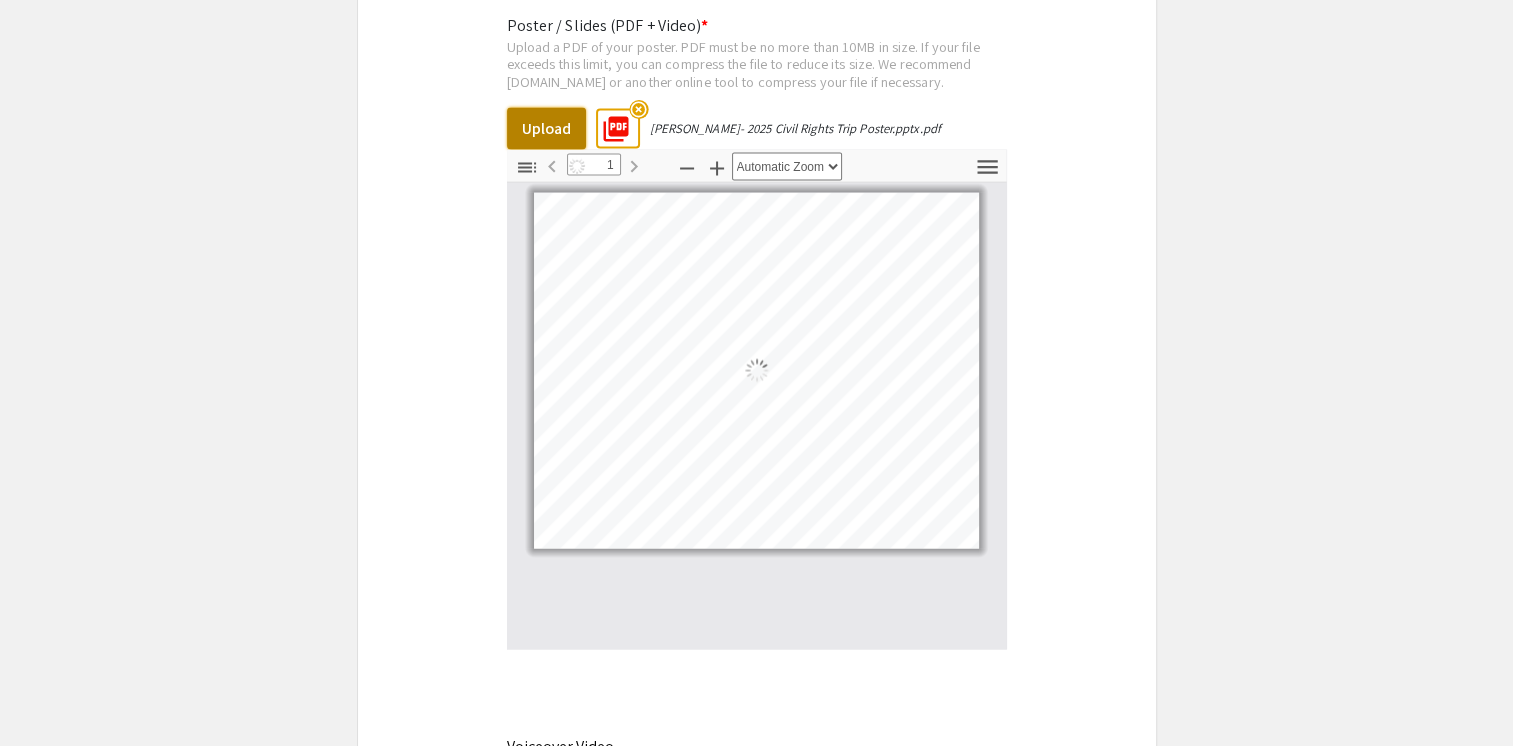 select on "auto" 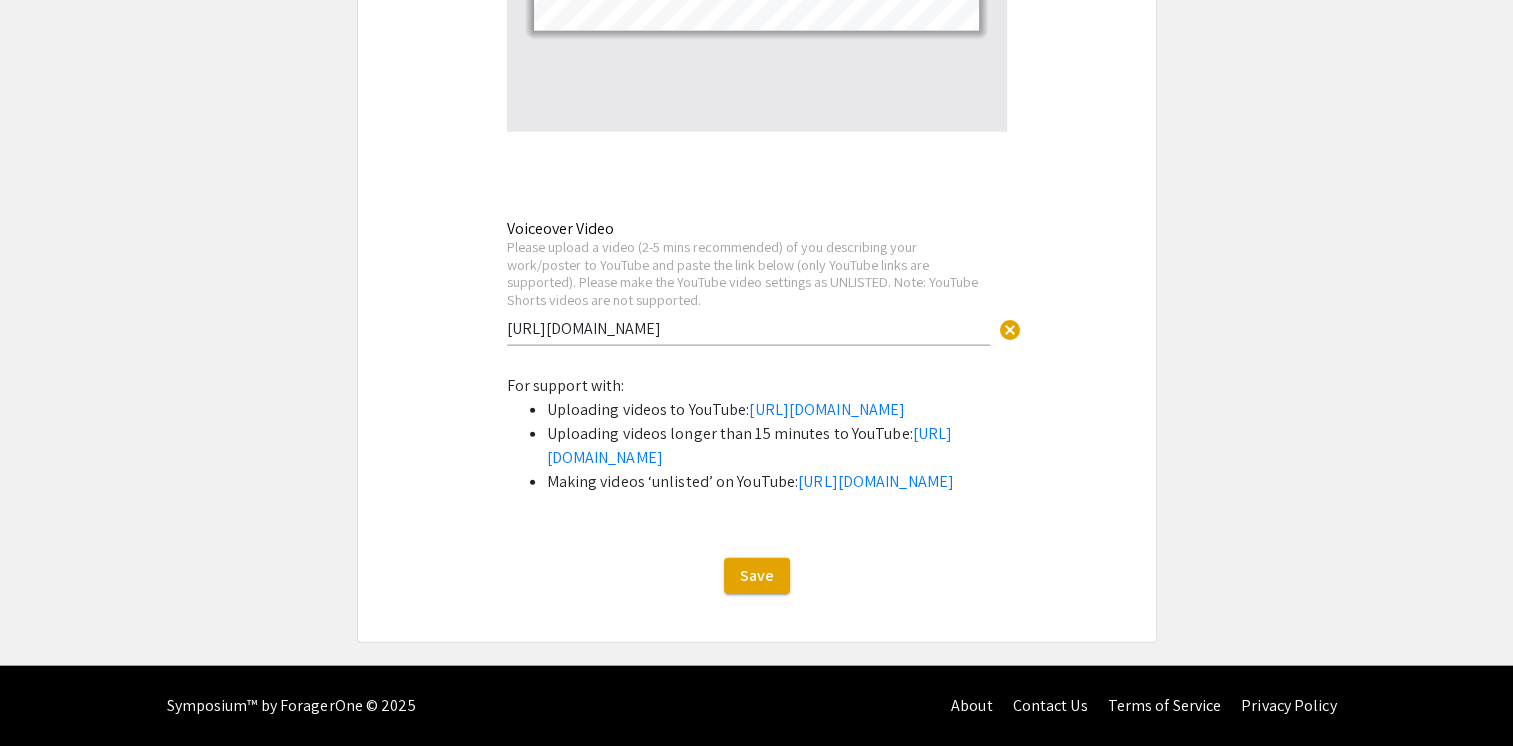 scroll, scrollTop: 4436, scrollLeft: 0, axis: vertical 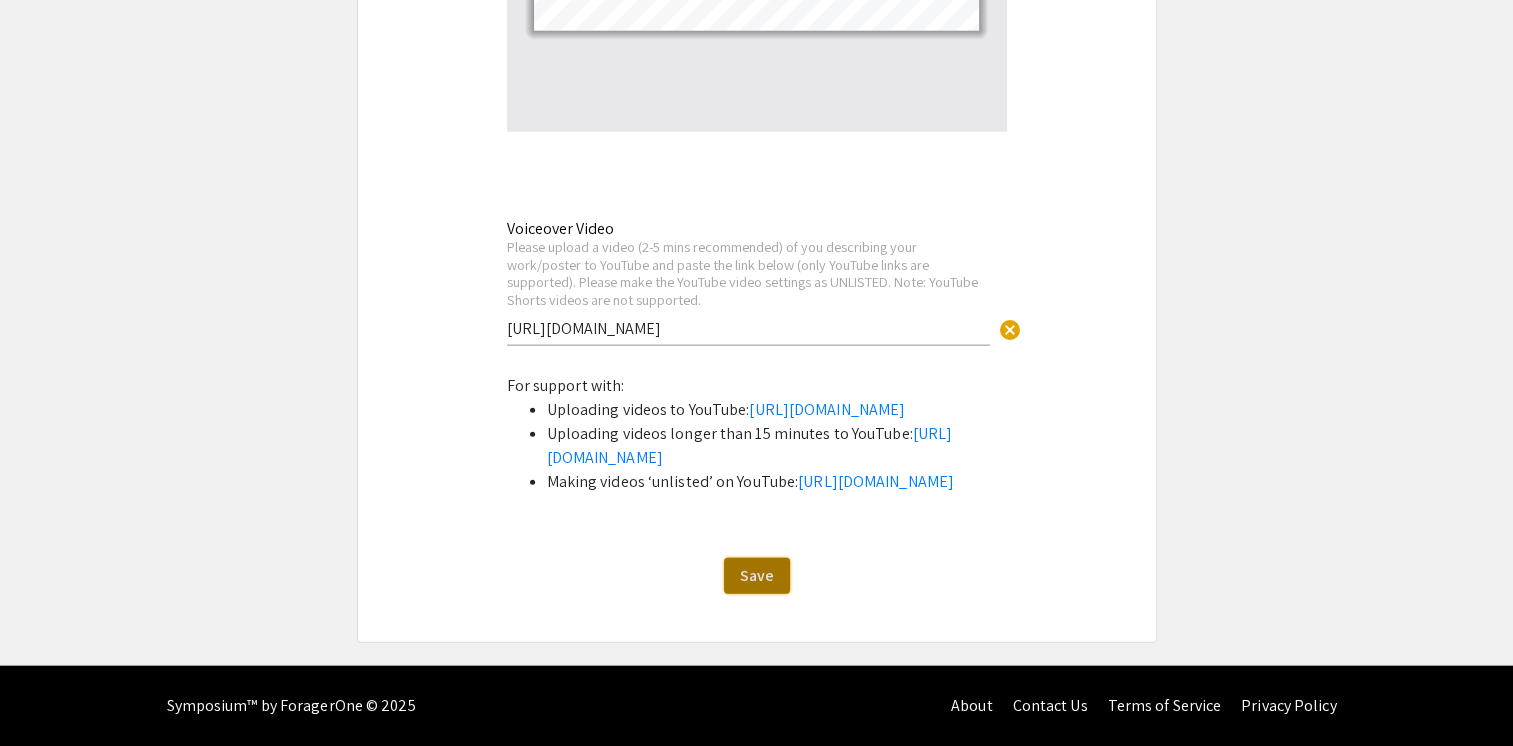 click on "Save" 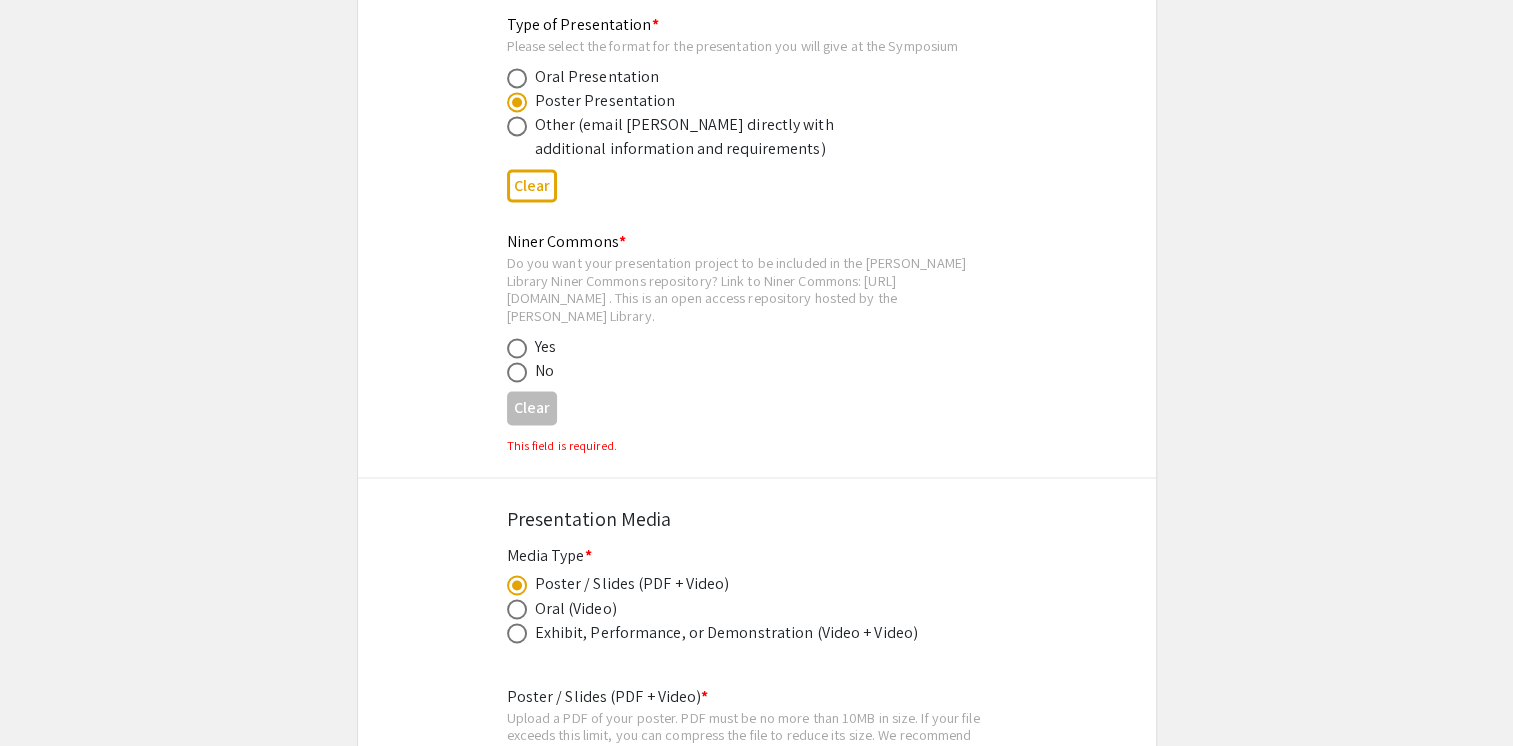 scroll, scrollTop: 3188, scrollLeft: 0, axis: vertical 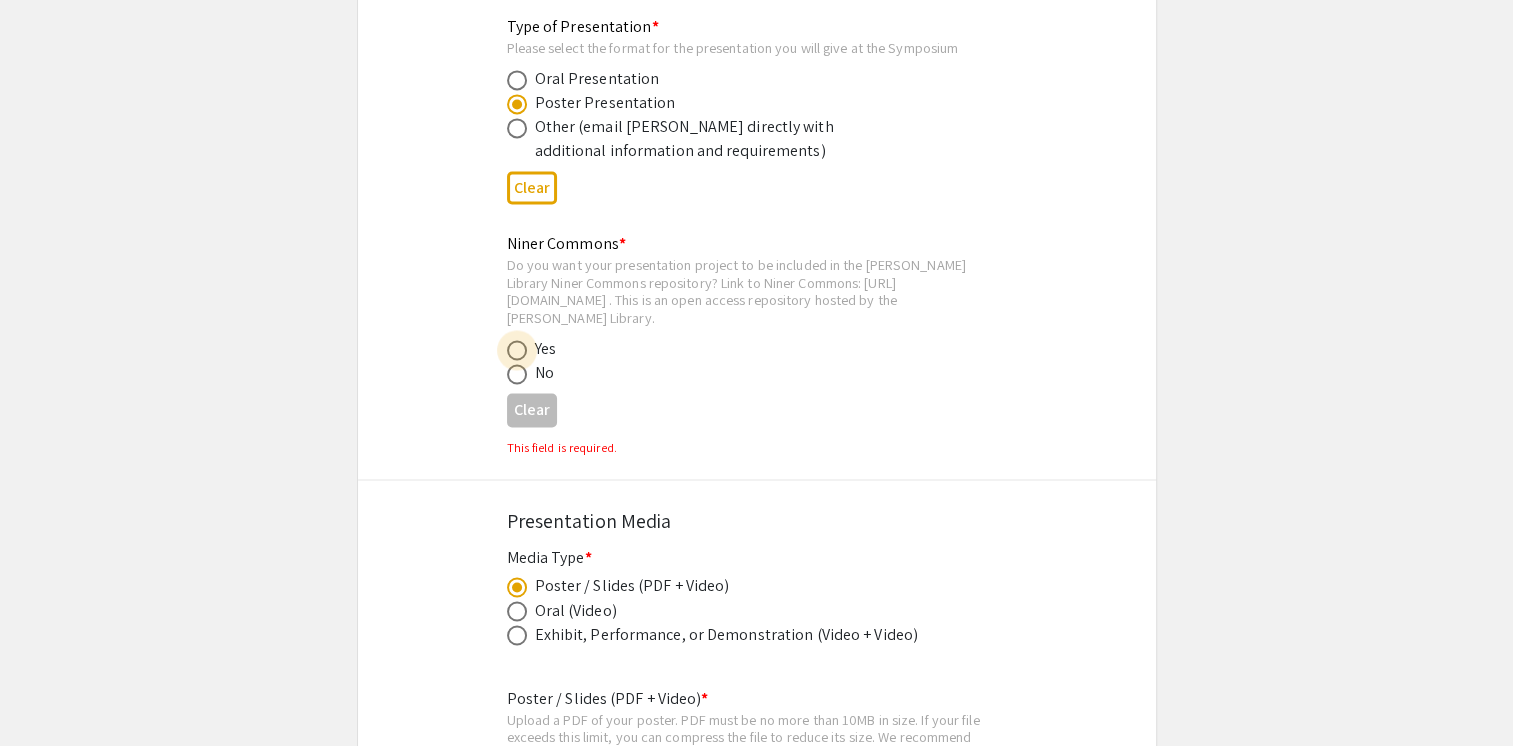 click at bounding box center [517, 350] 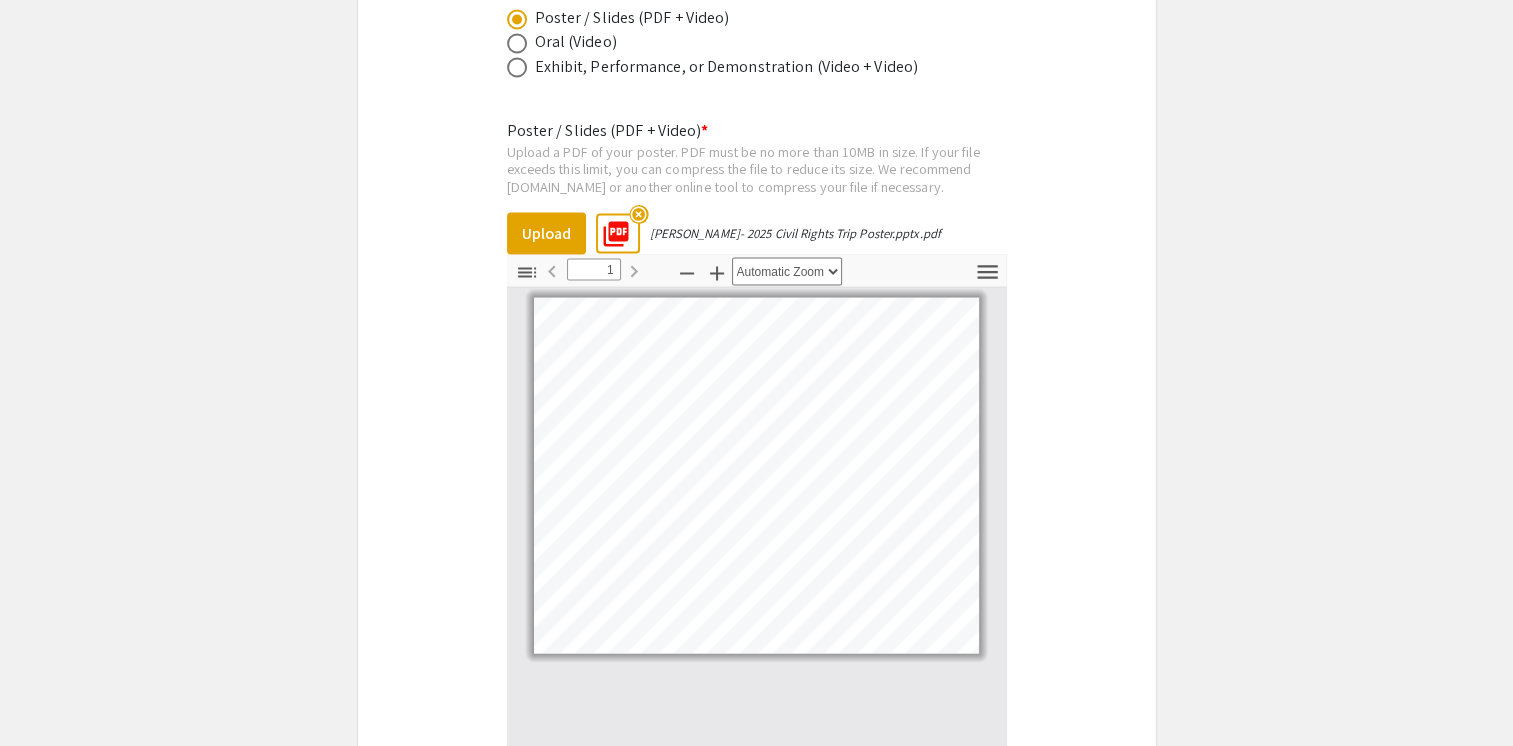 scroll, scrollTop: 3488, scrollLeft: 0, axis: vertical 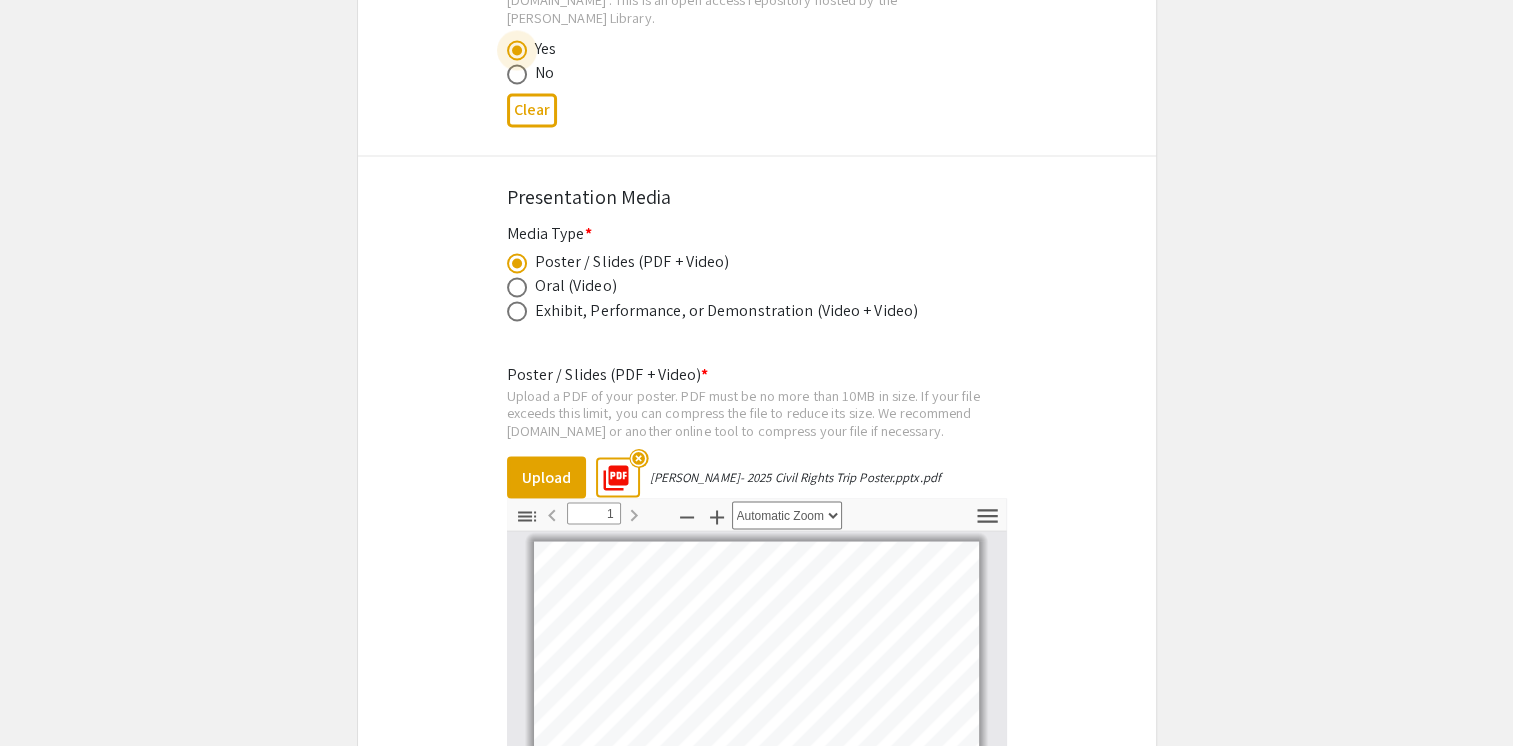 click on "highlight_off" at bounding box center [638, 458] 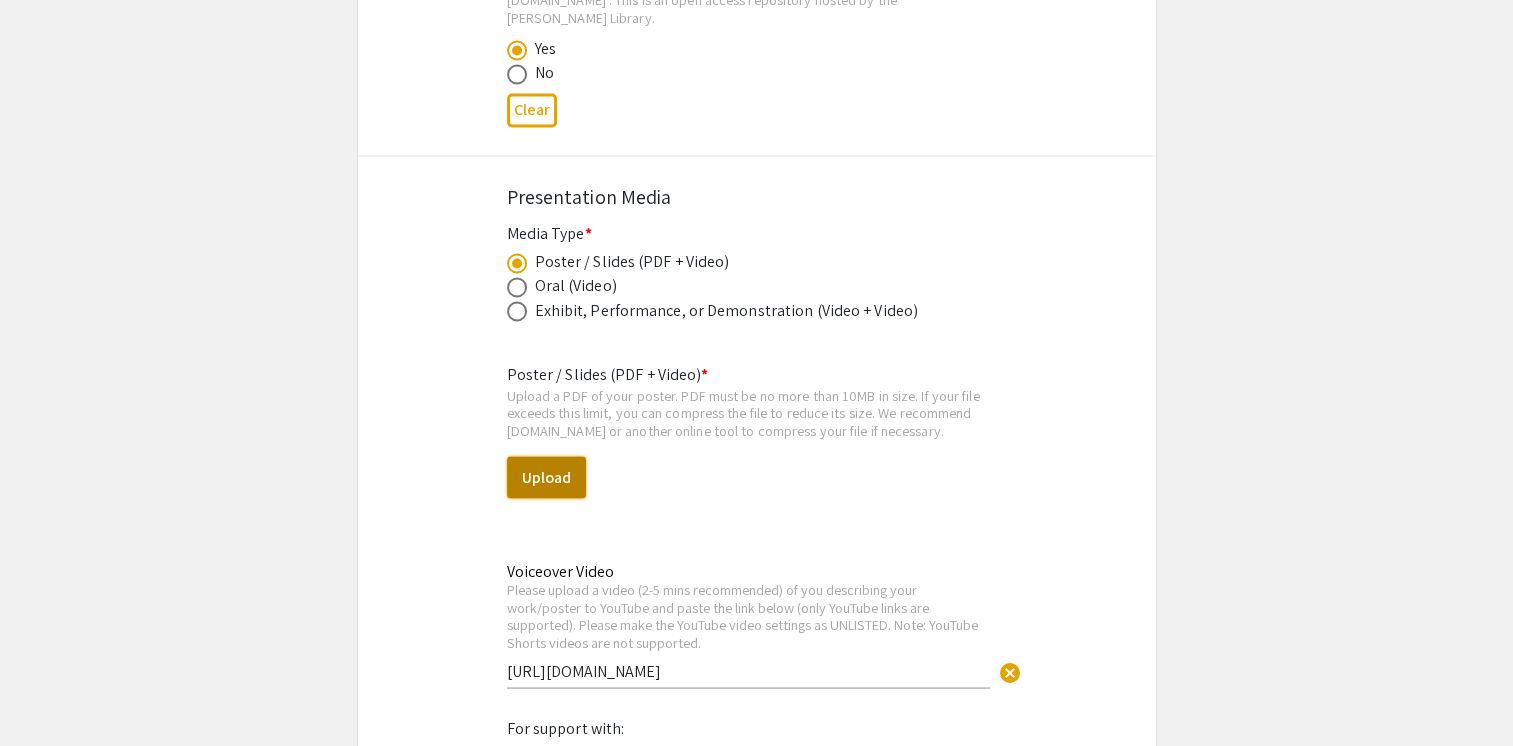 click on "Upload" at bounding box center (546, 477) 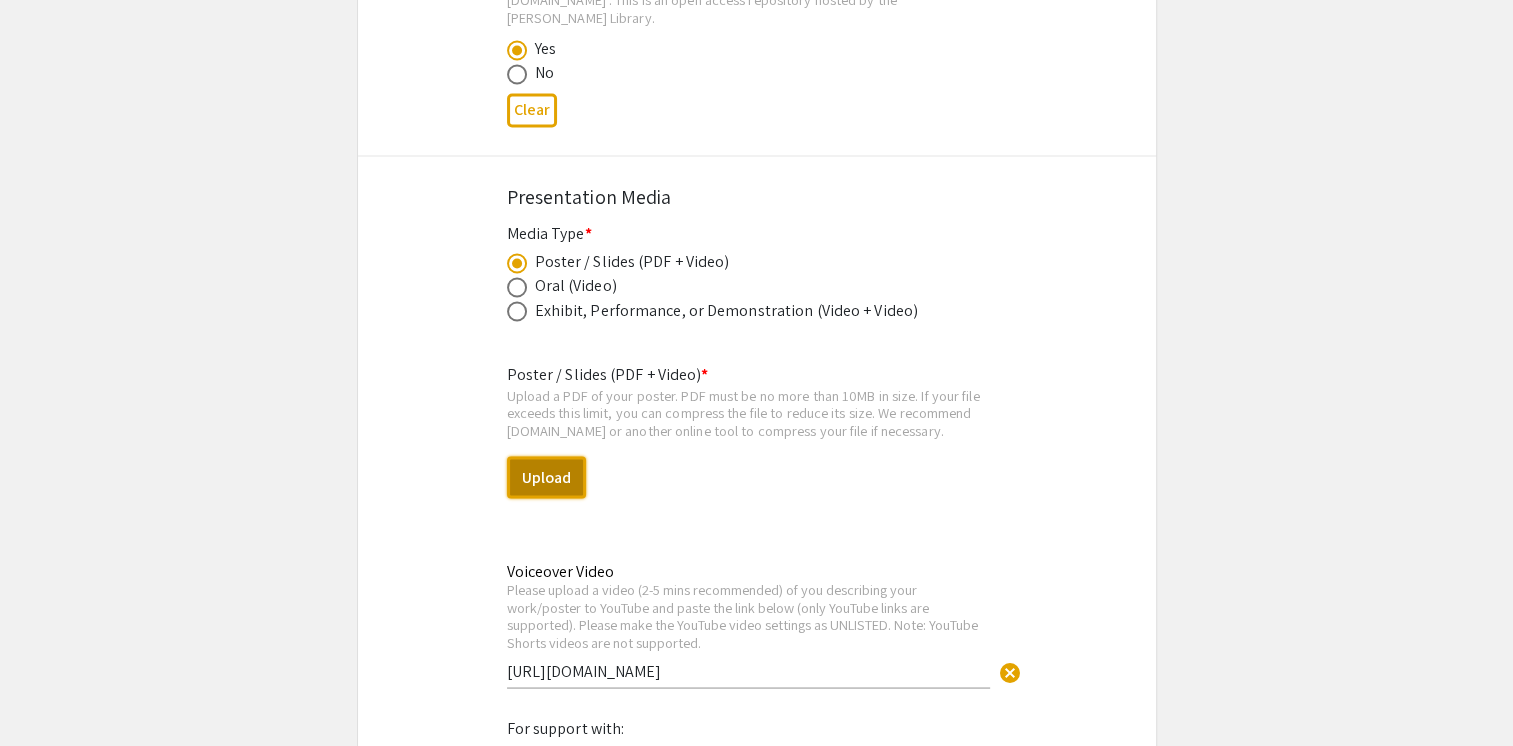 select on "custom" 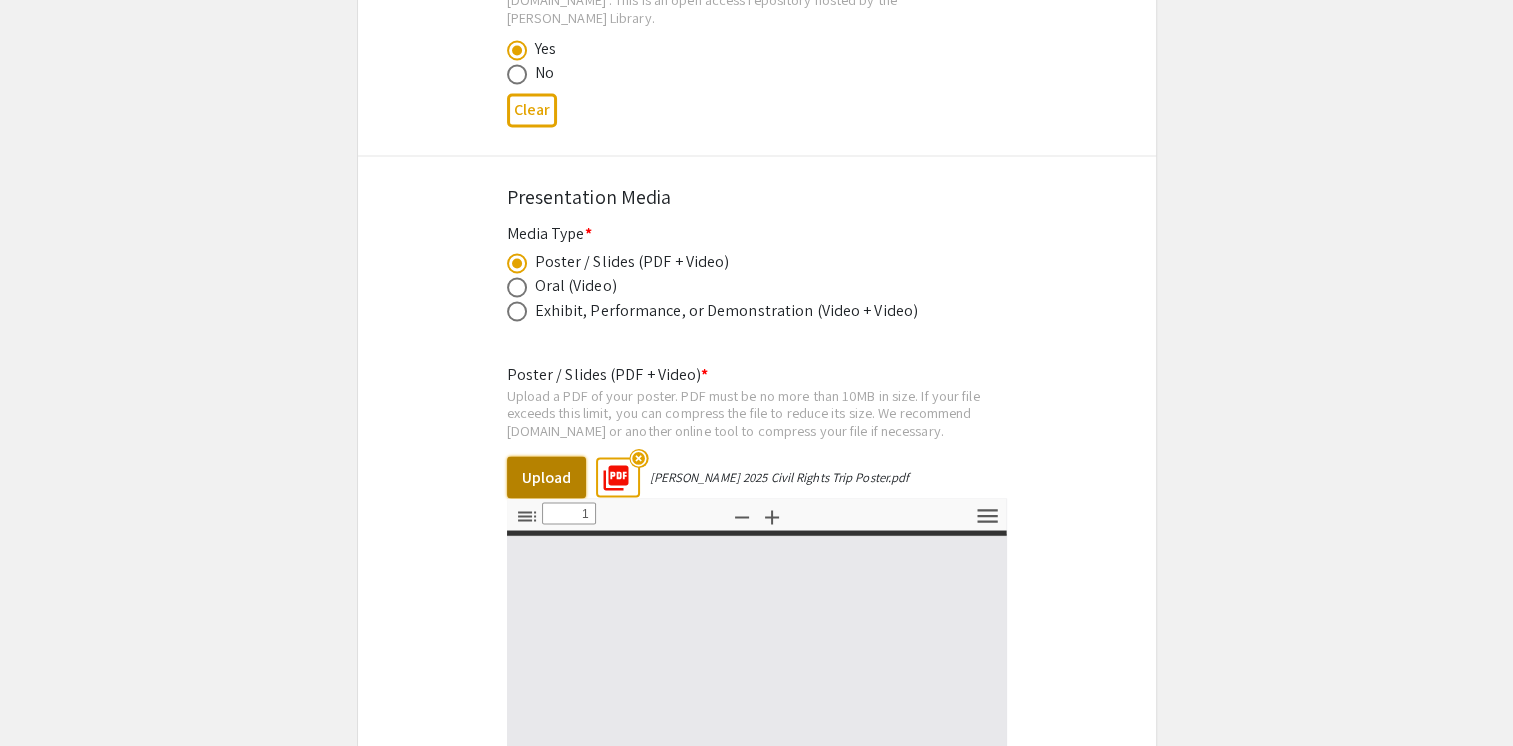 type on "0" 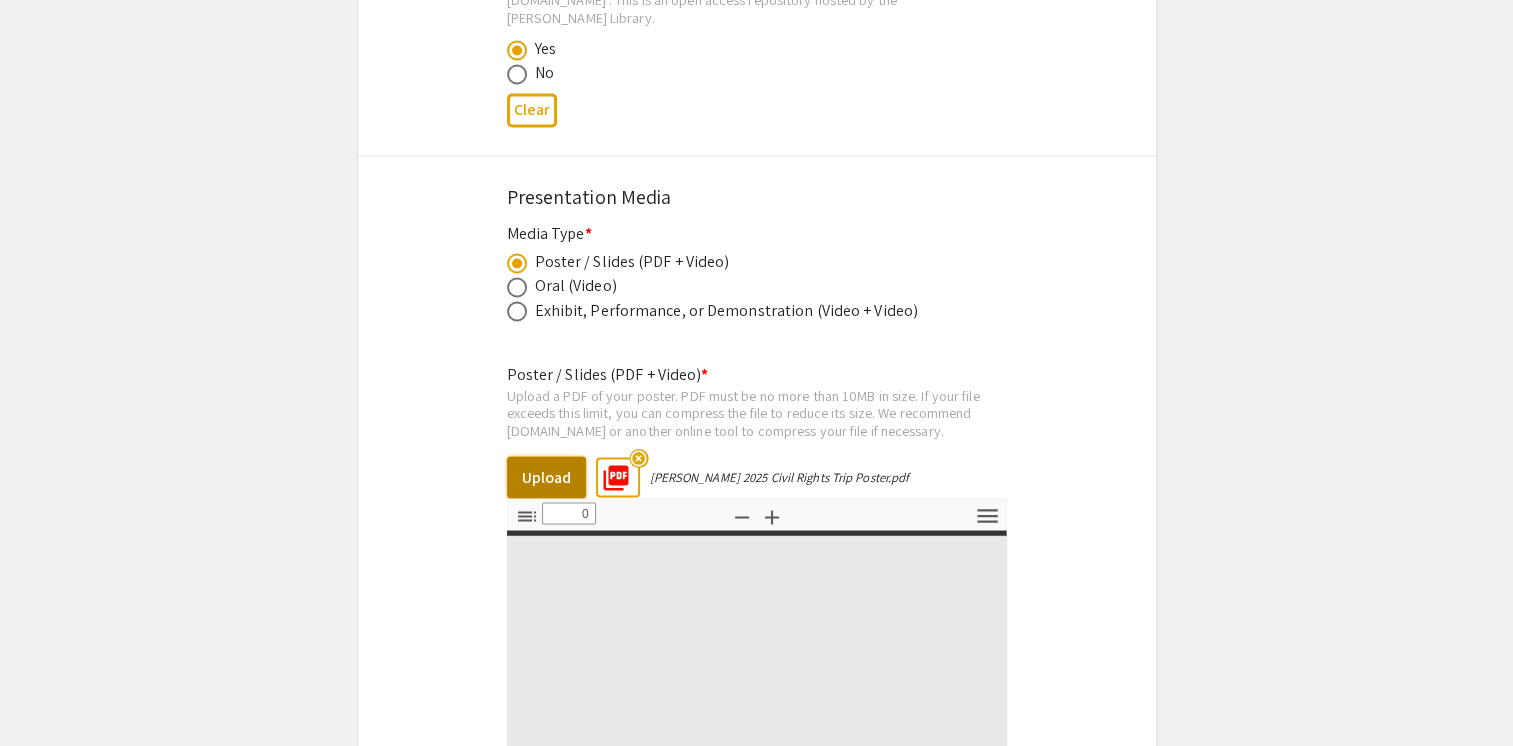 select on "custom" 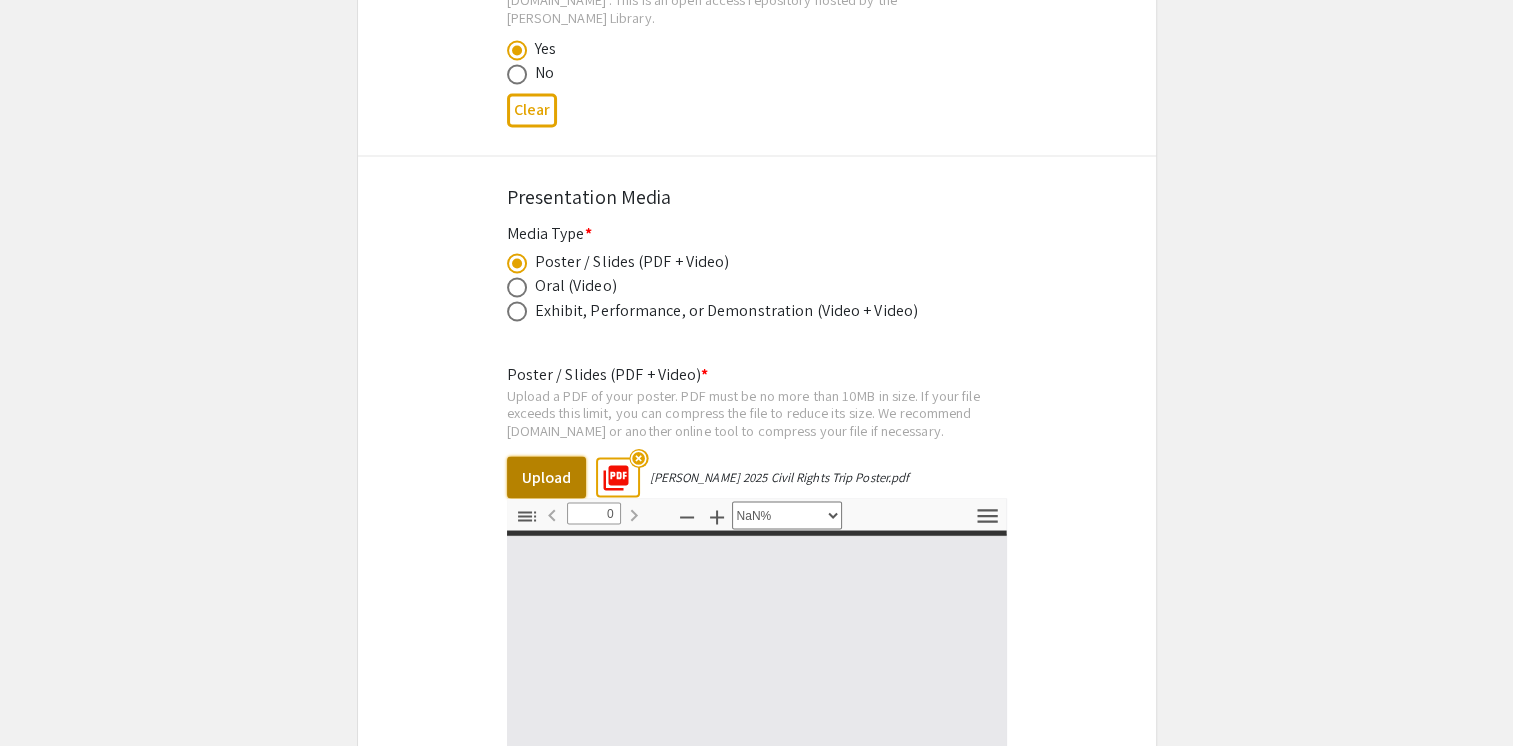 type on "1" 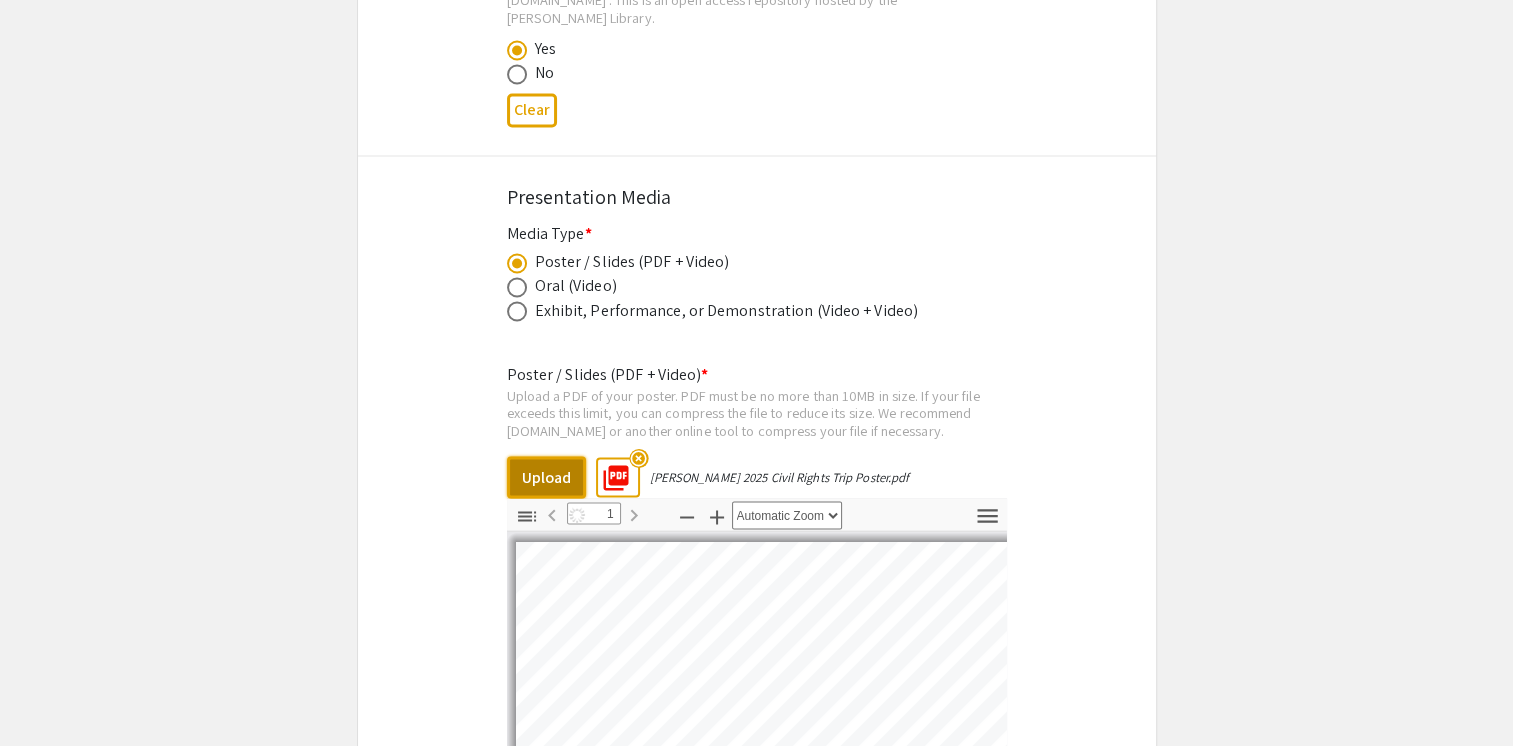 select on "auto" 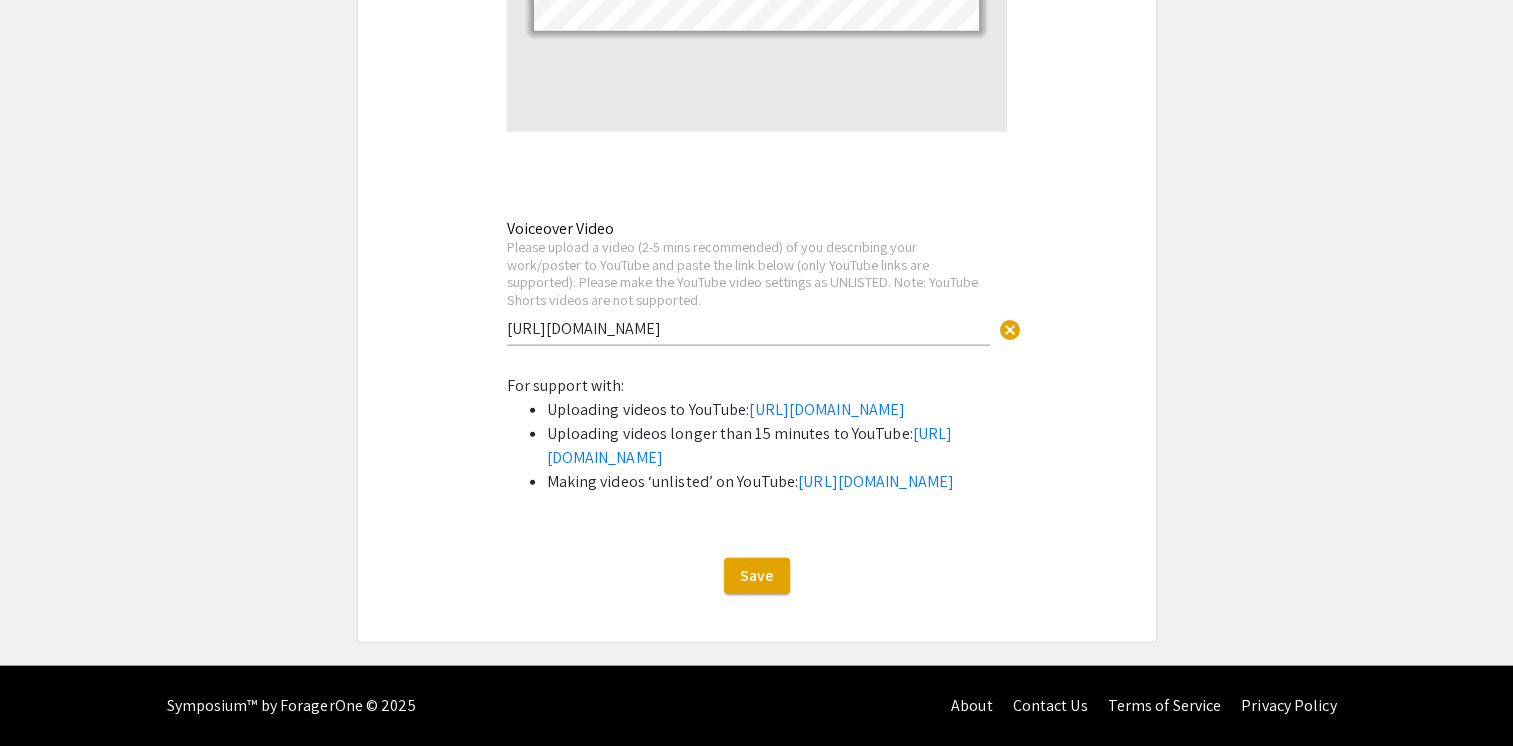 scroll, scrollTop: 4436, scrollLeft: 0, axis: vertical 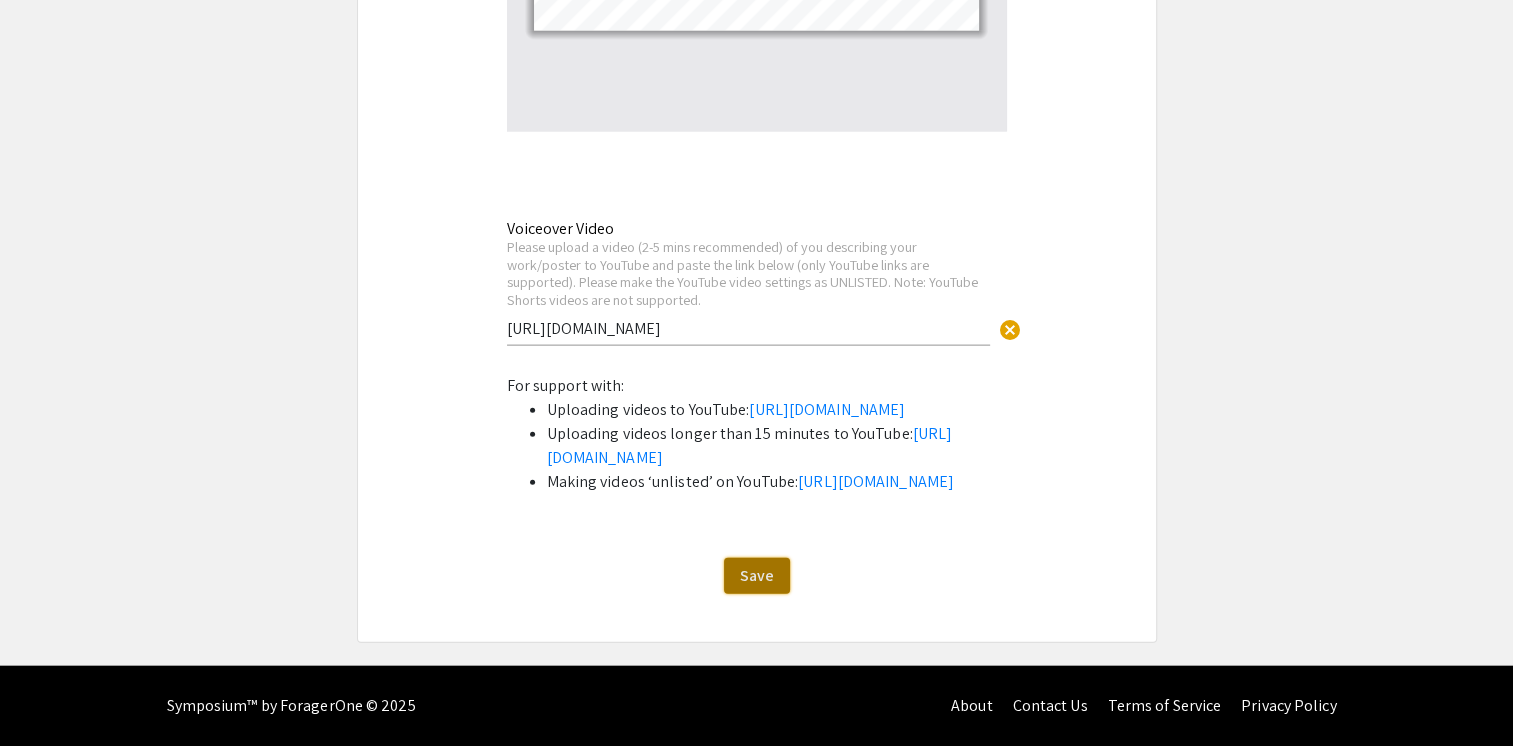 click on "Save" 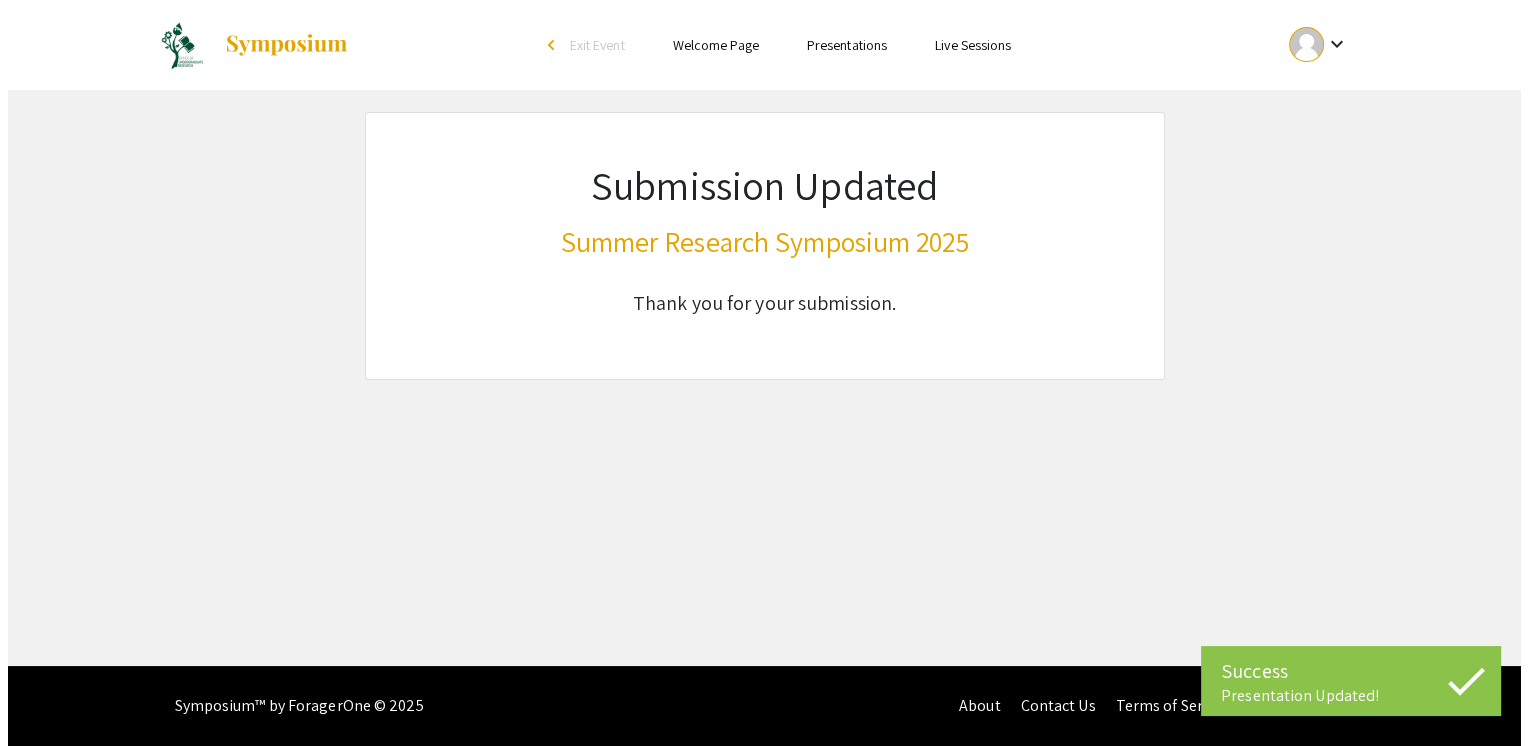 scroll, scrollTop: 0, scrollLeft: 0, axis: both 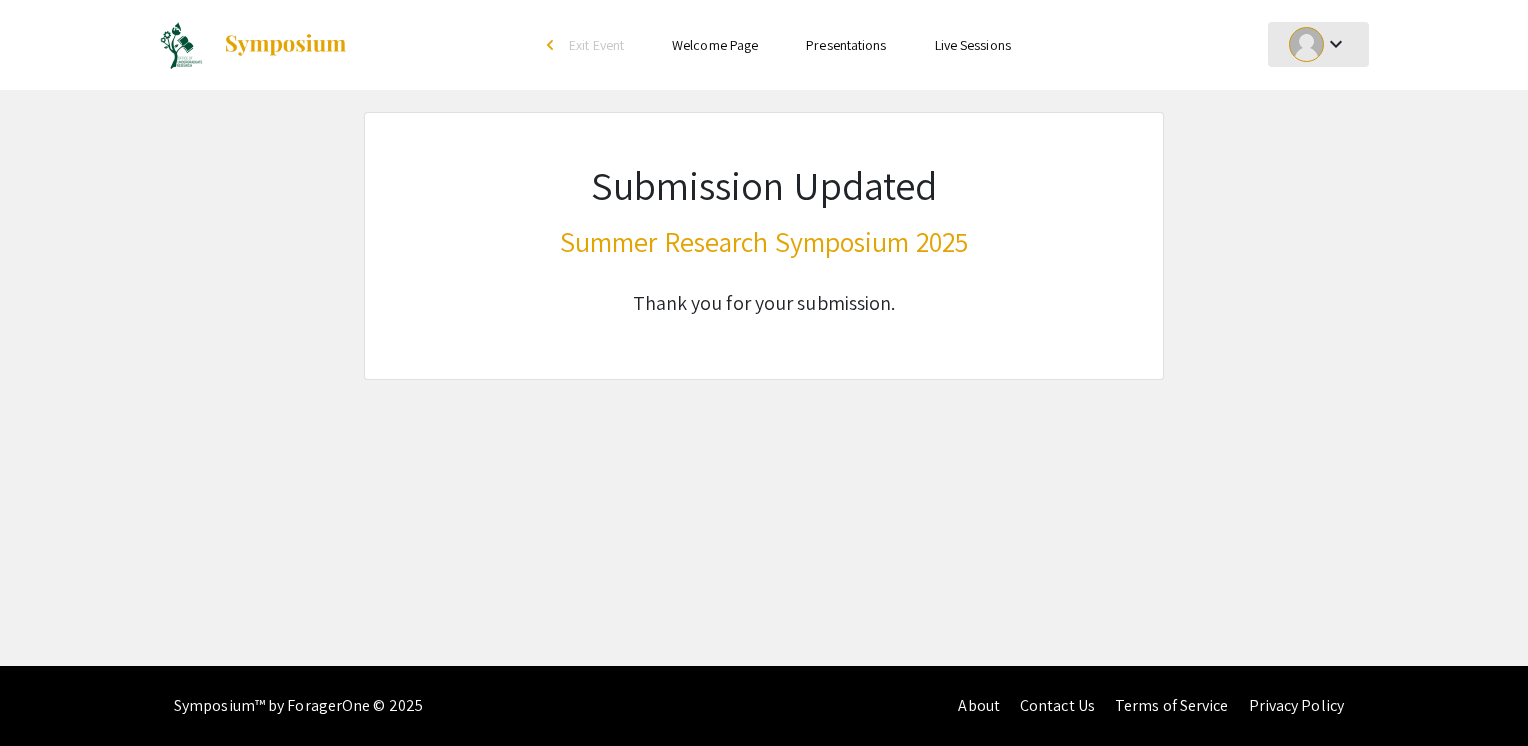 click on "keyboard_arrow_down" at bounding box center (1336, 44) 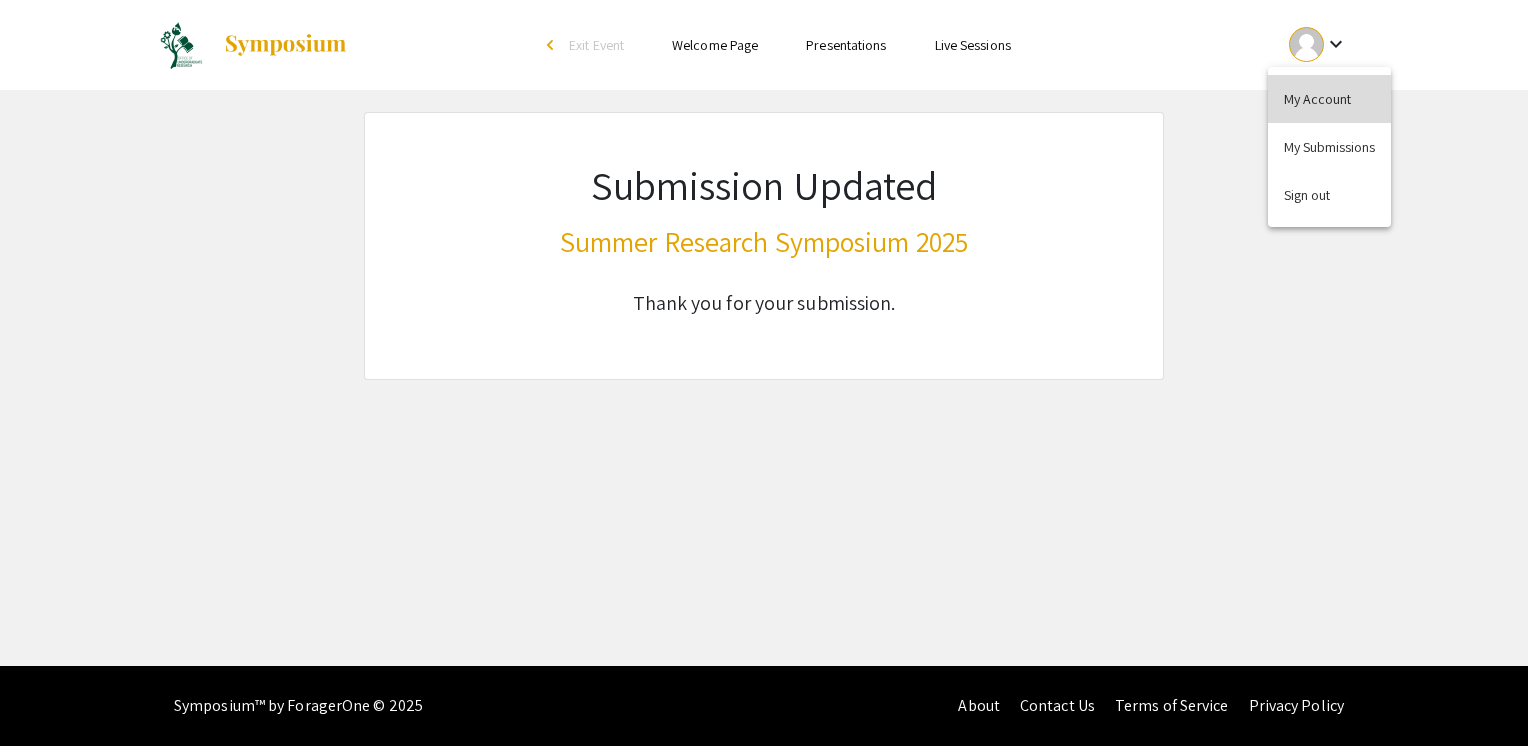 click on "My Account" at bounding box center (1329, 99) 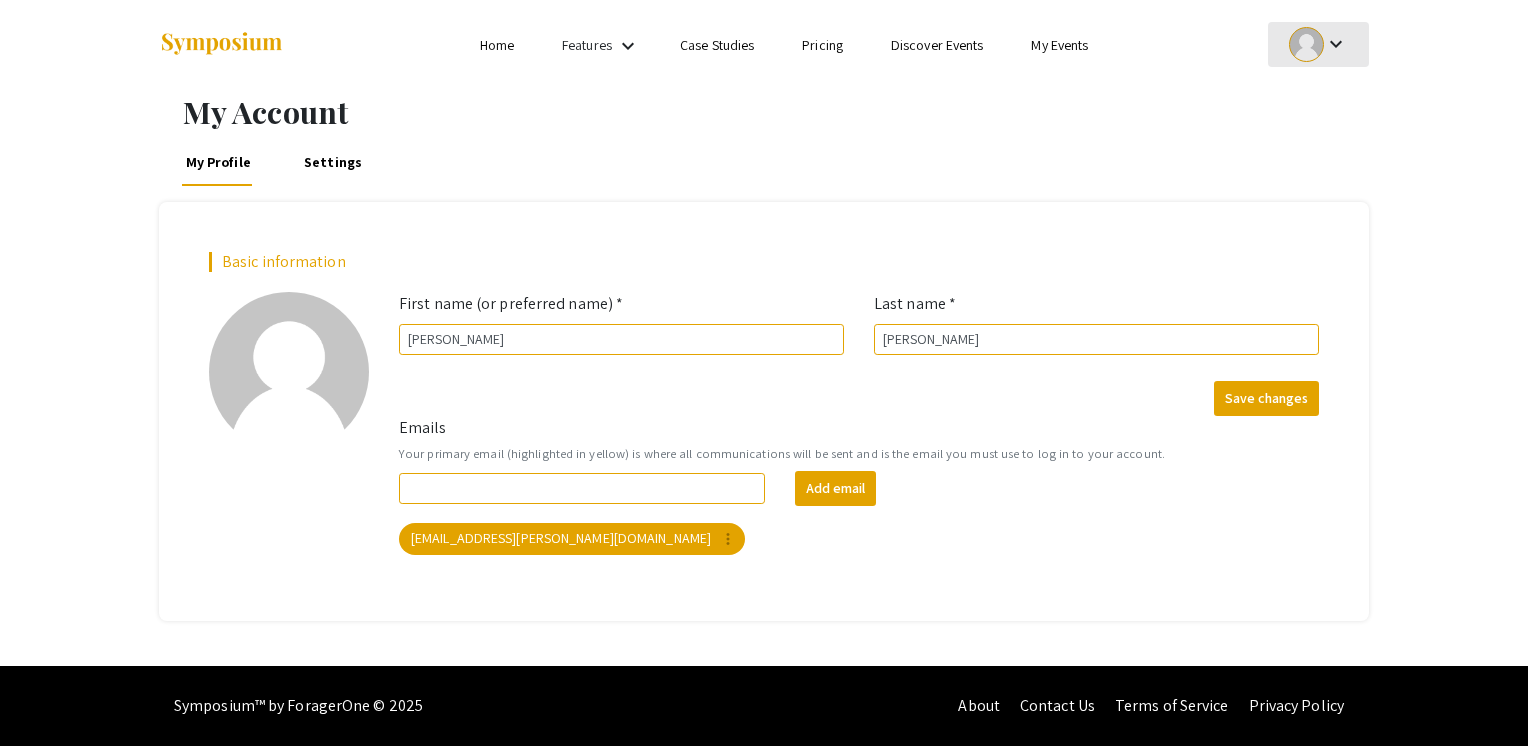 click at bounding box center (1306, 44) 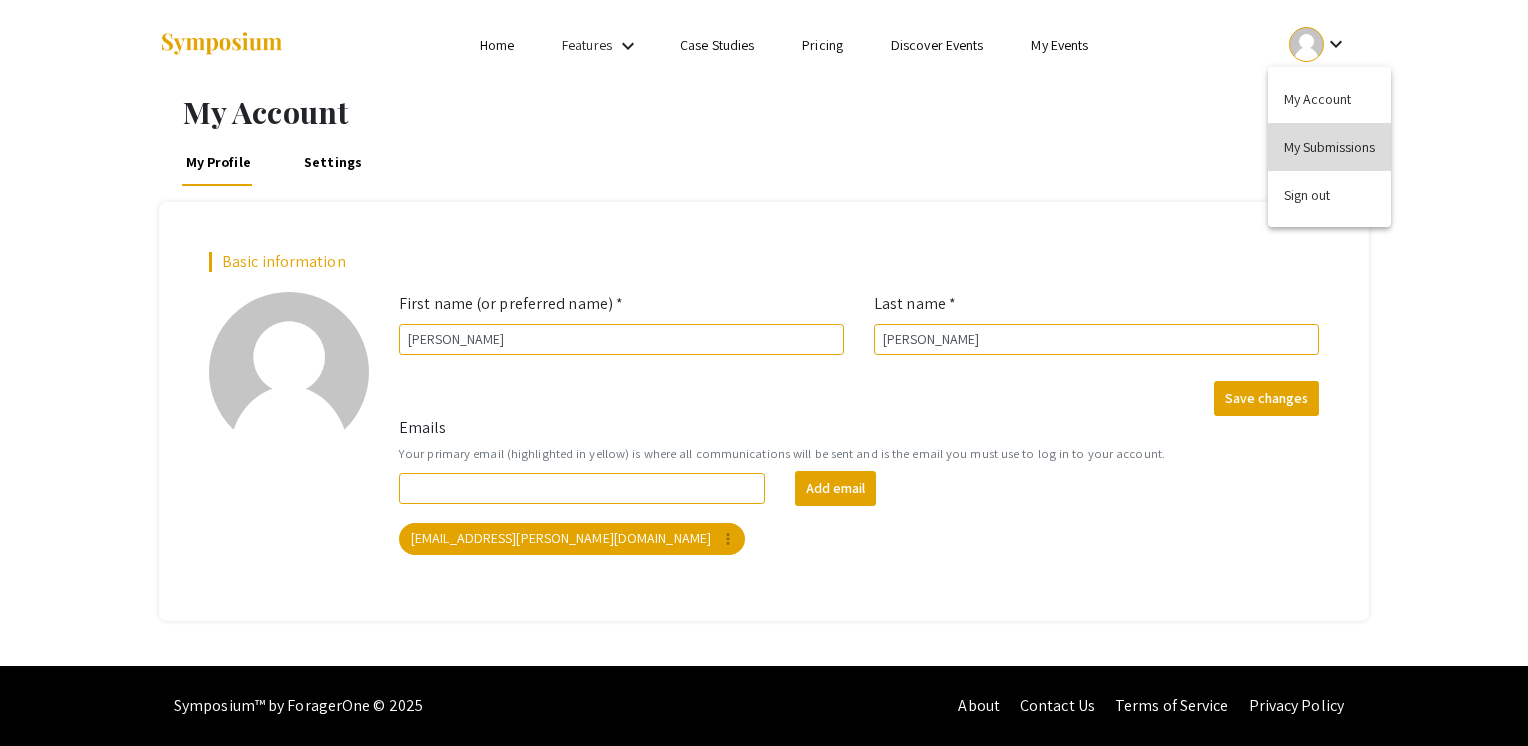 click on "My Submissions" at bounding box center (1329, 147) 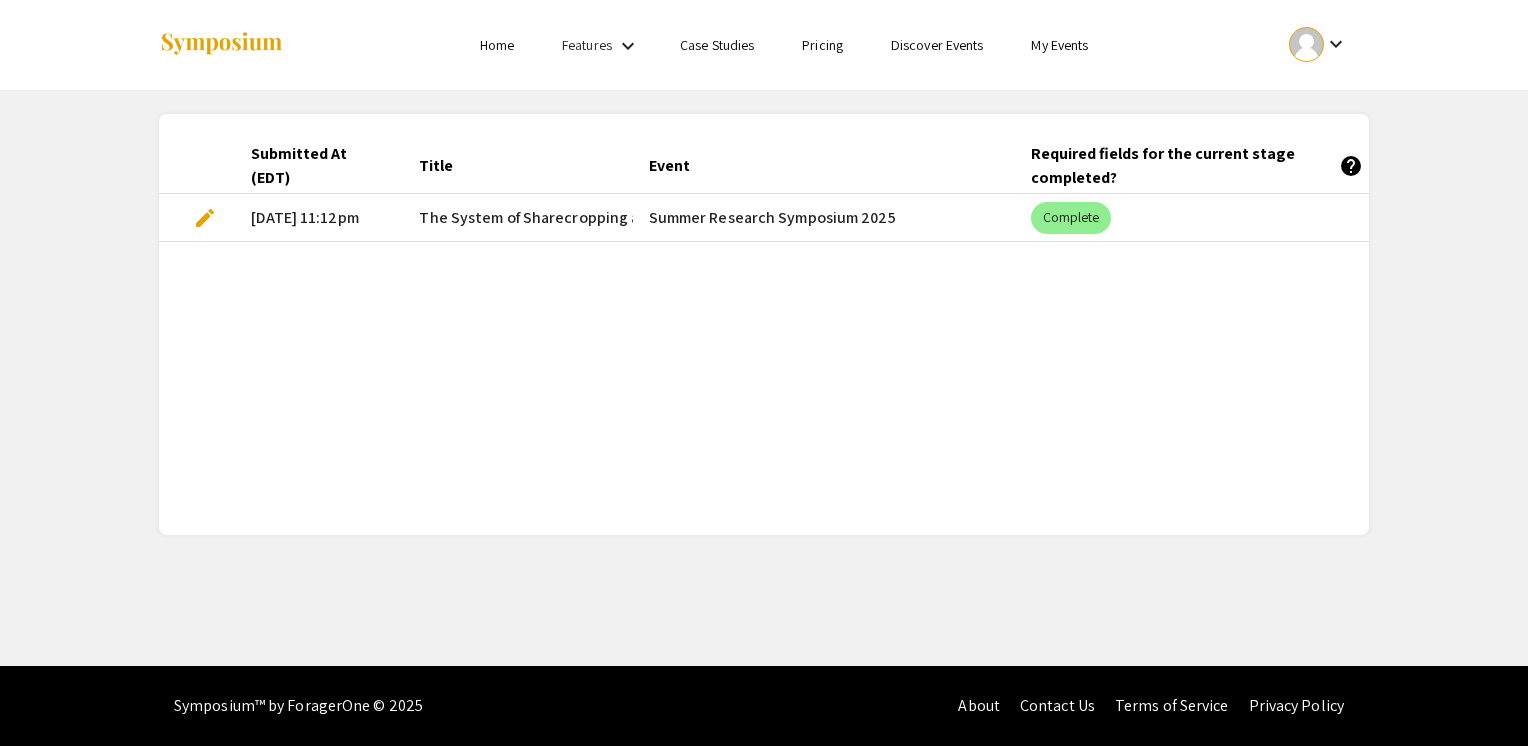 type 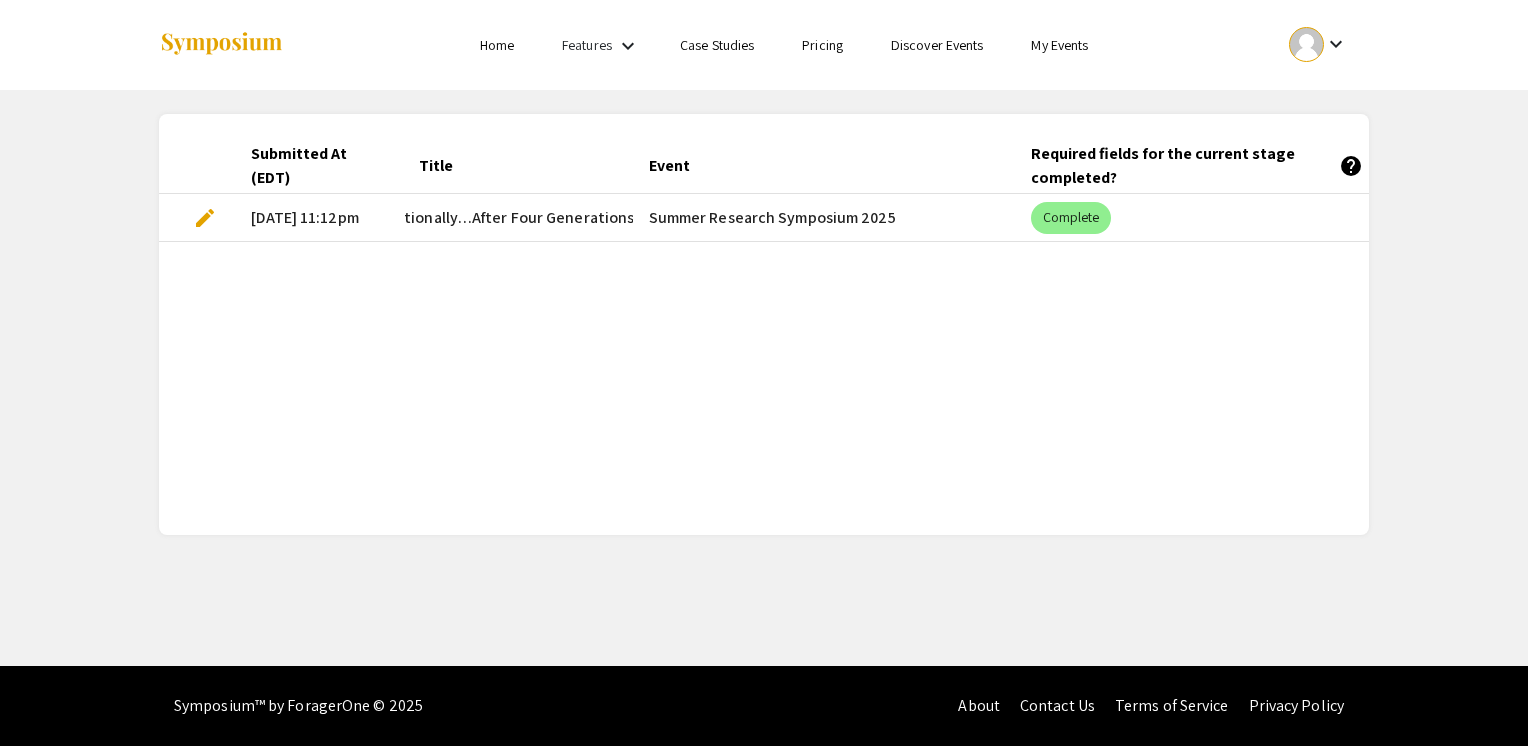 scroll, scrollTop: 0, scrollLeft: 664, axis: horizontal 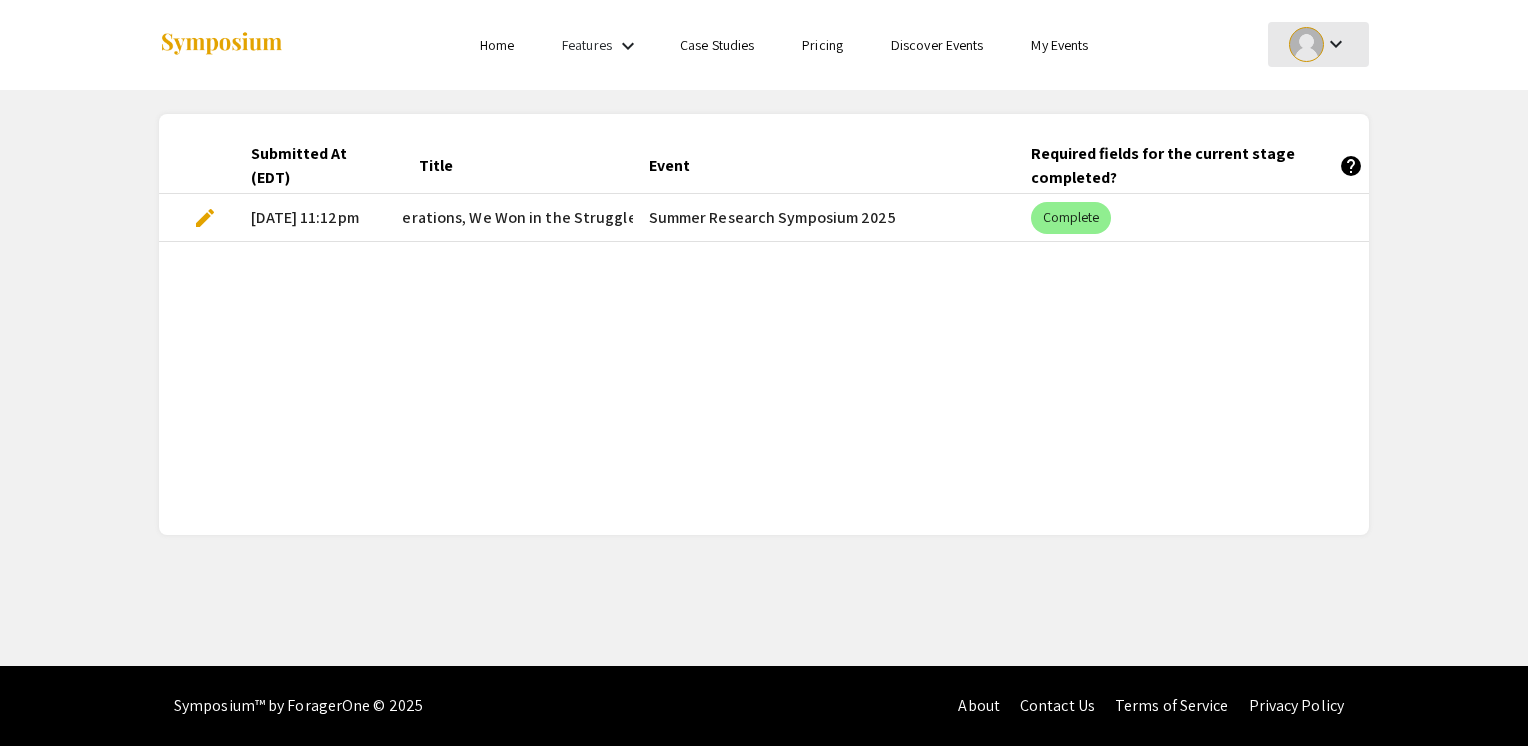 click at bounding box center (1306, 44) 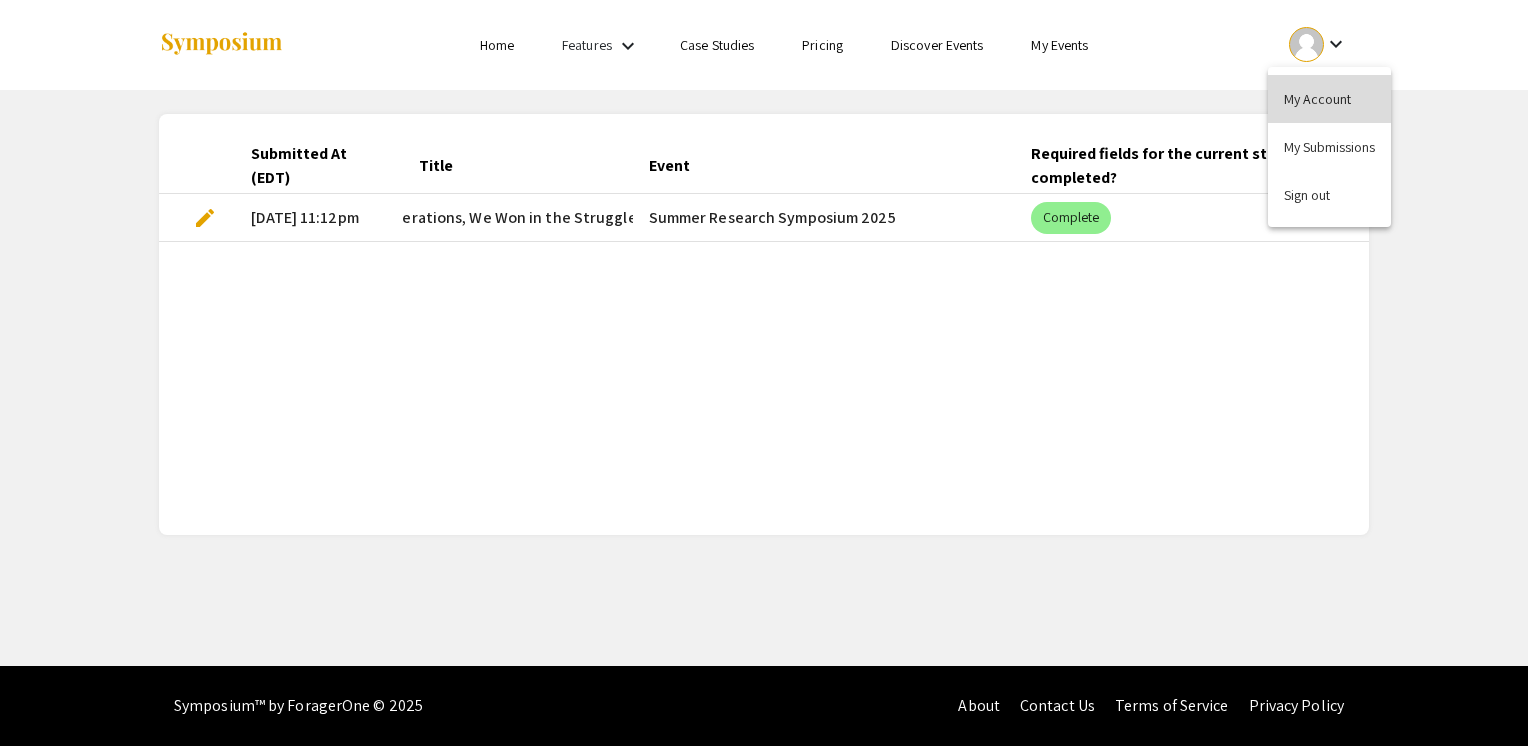 click on "My Account" at bounding box center (1329, 99) 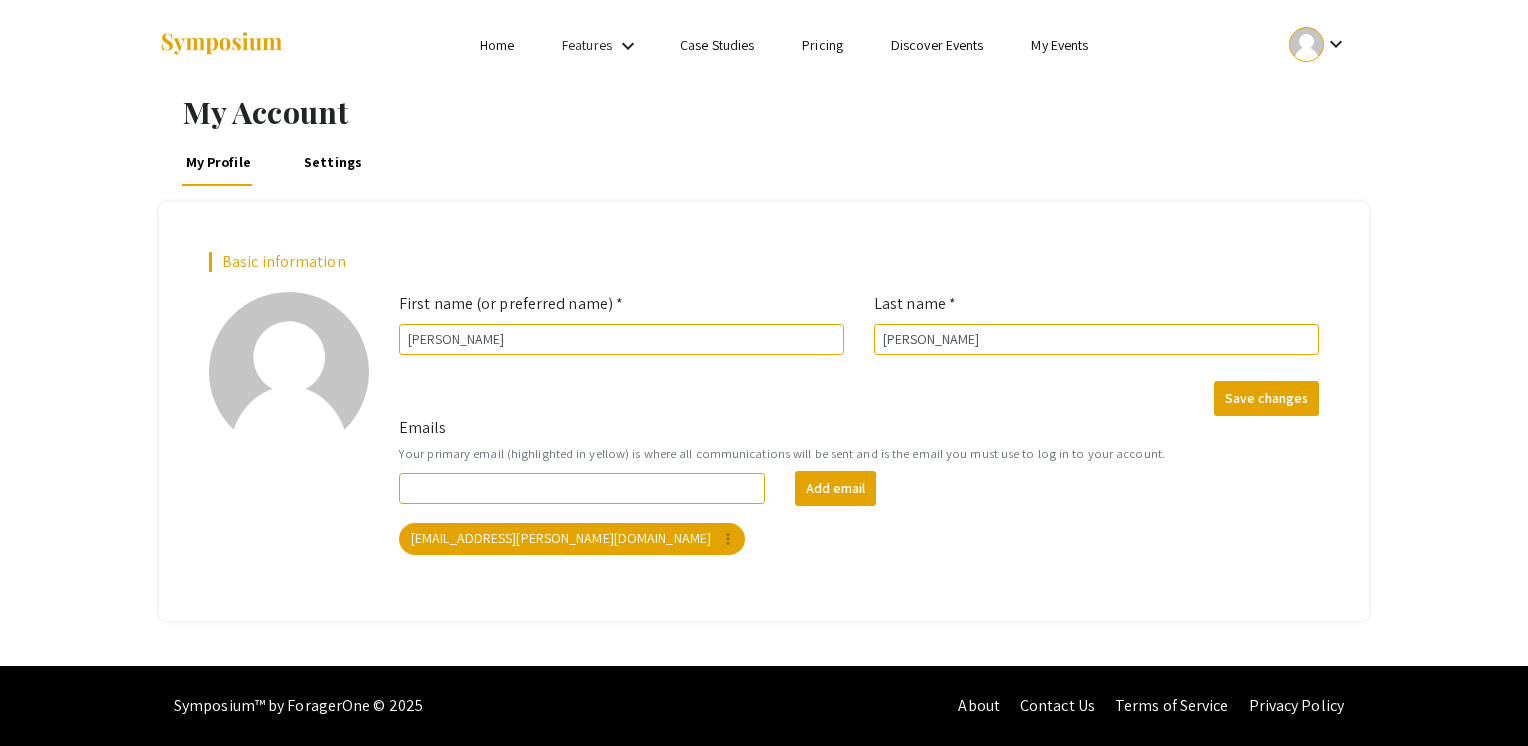 click on "Basic information" 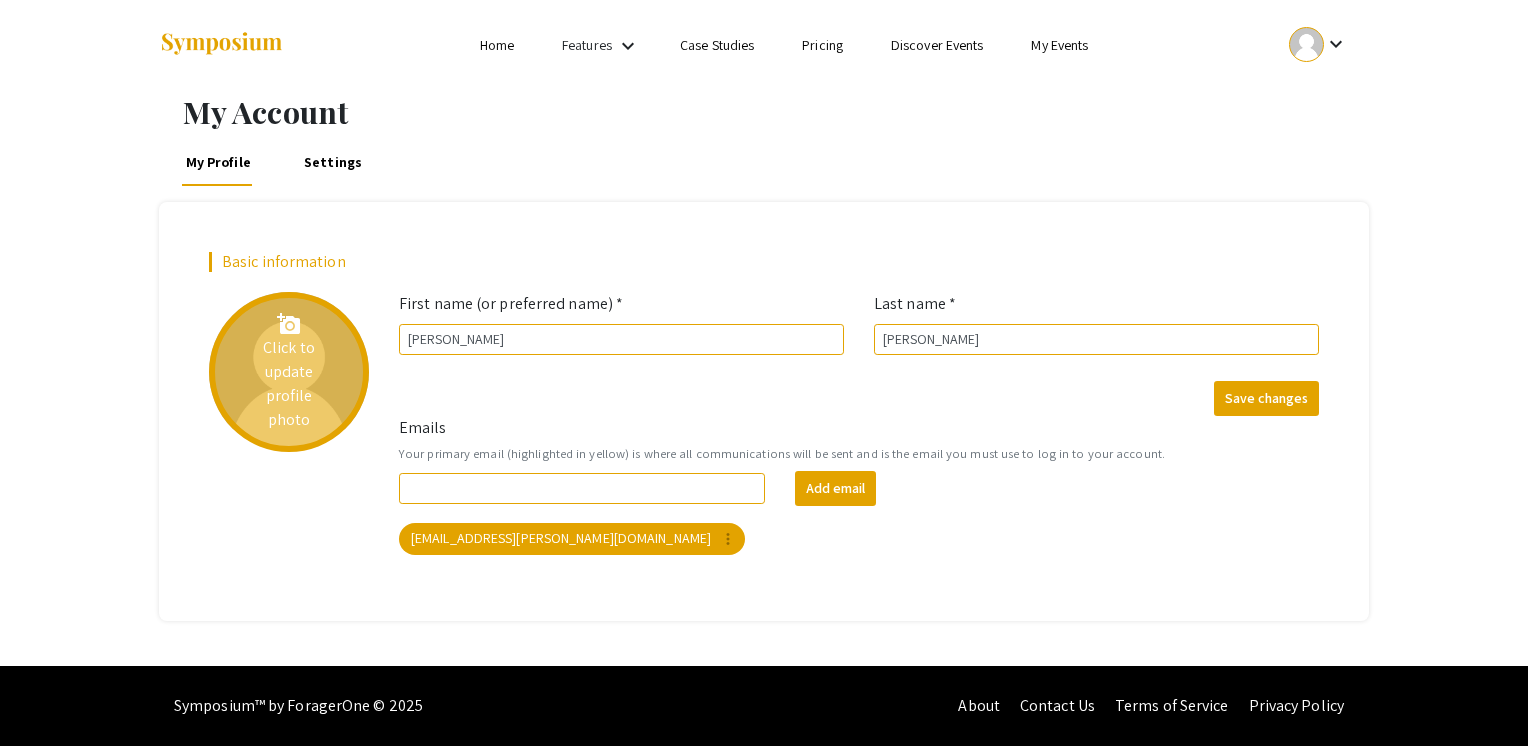 click on "add_a_photo  Click to update profile photo" 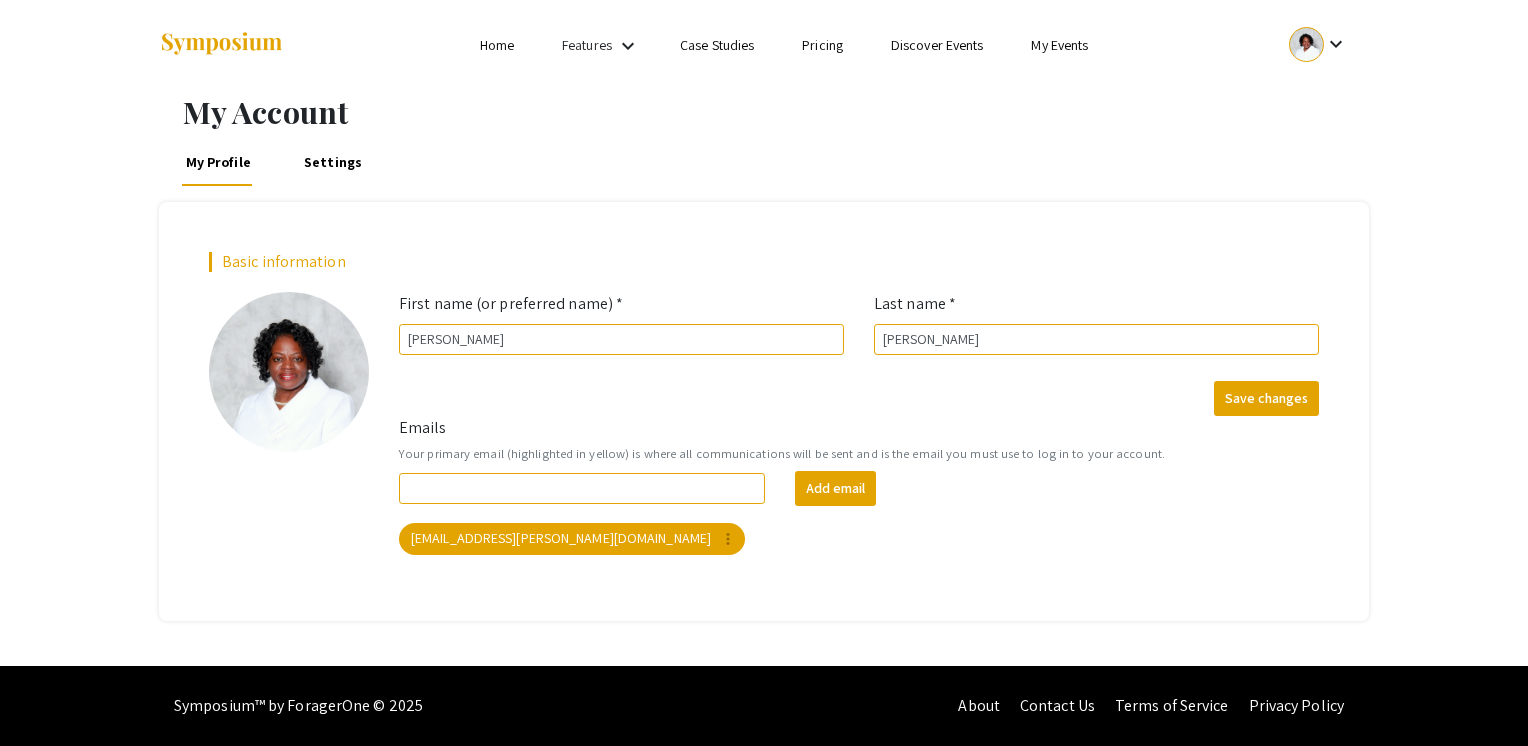 click at bounding box center [358, 45] 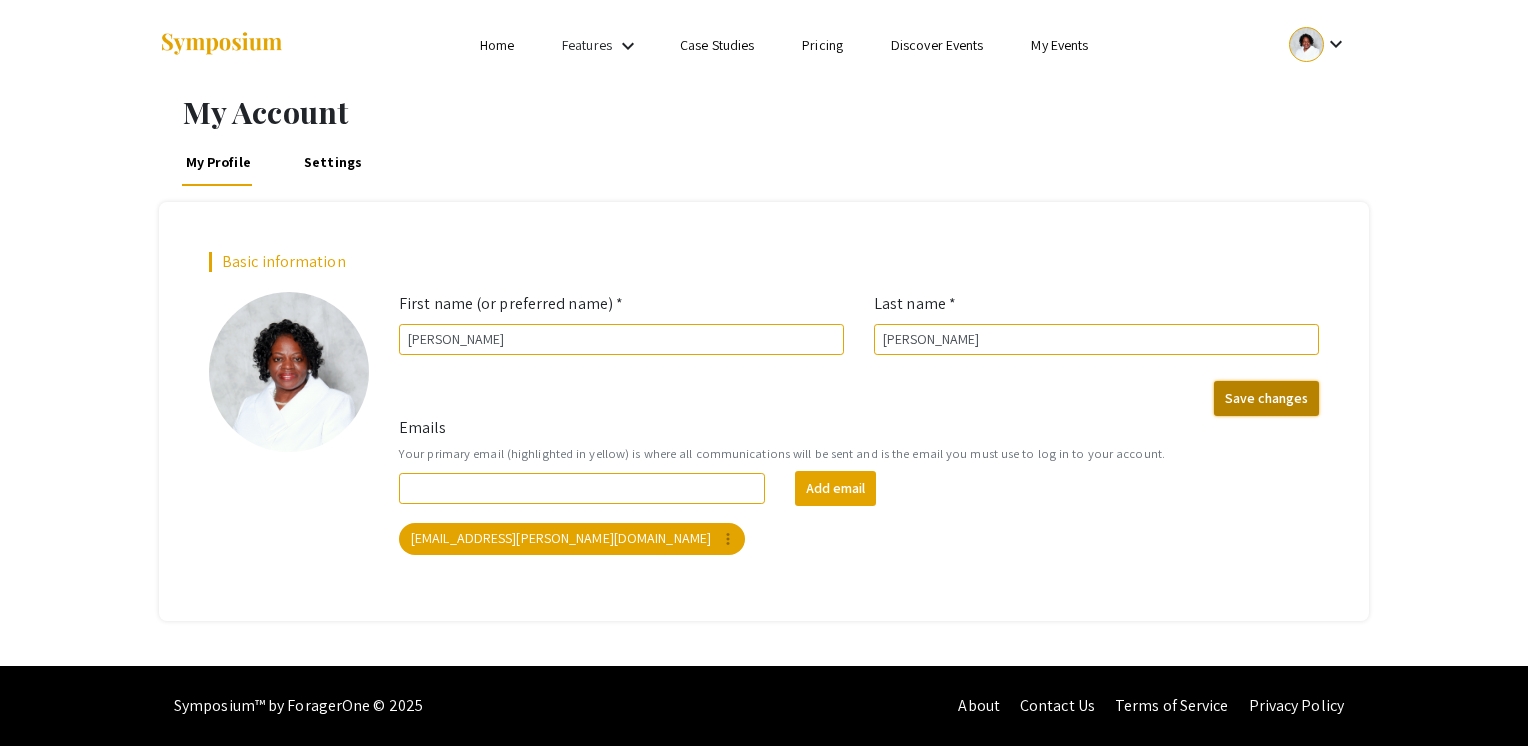 click on "Save changes" 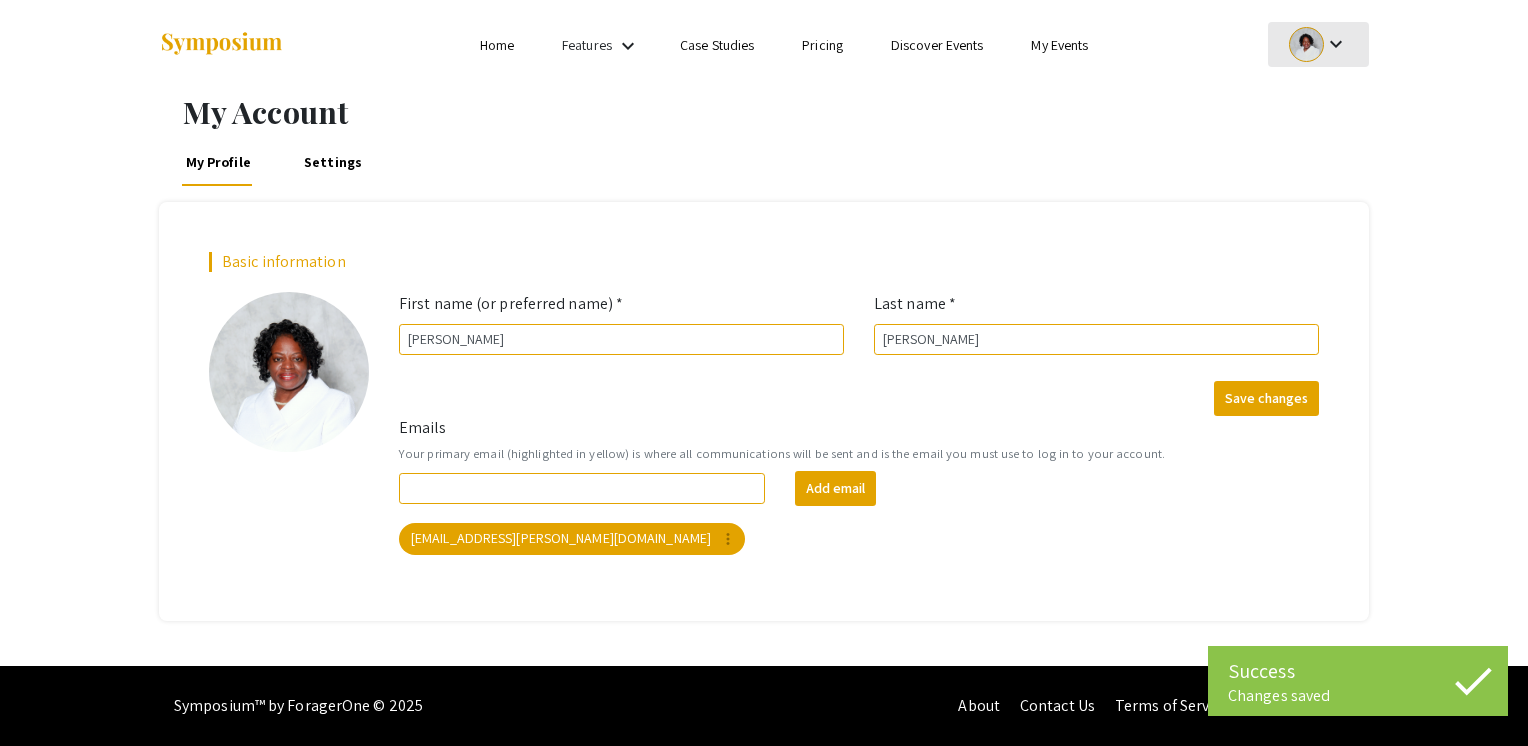 click on "keyboard_arrow_down" at bounding box center (1336, 44) 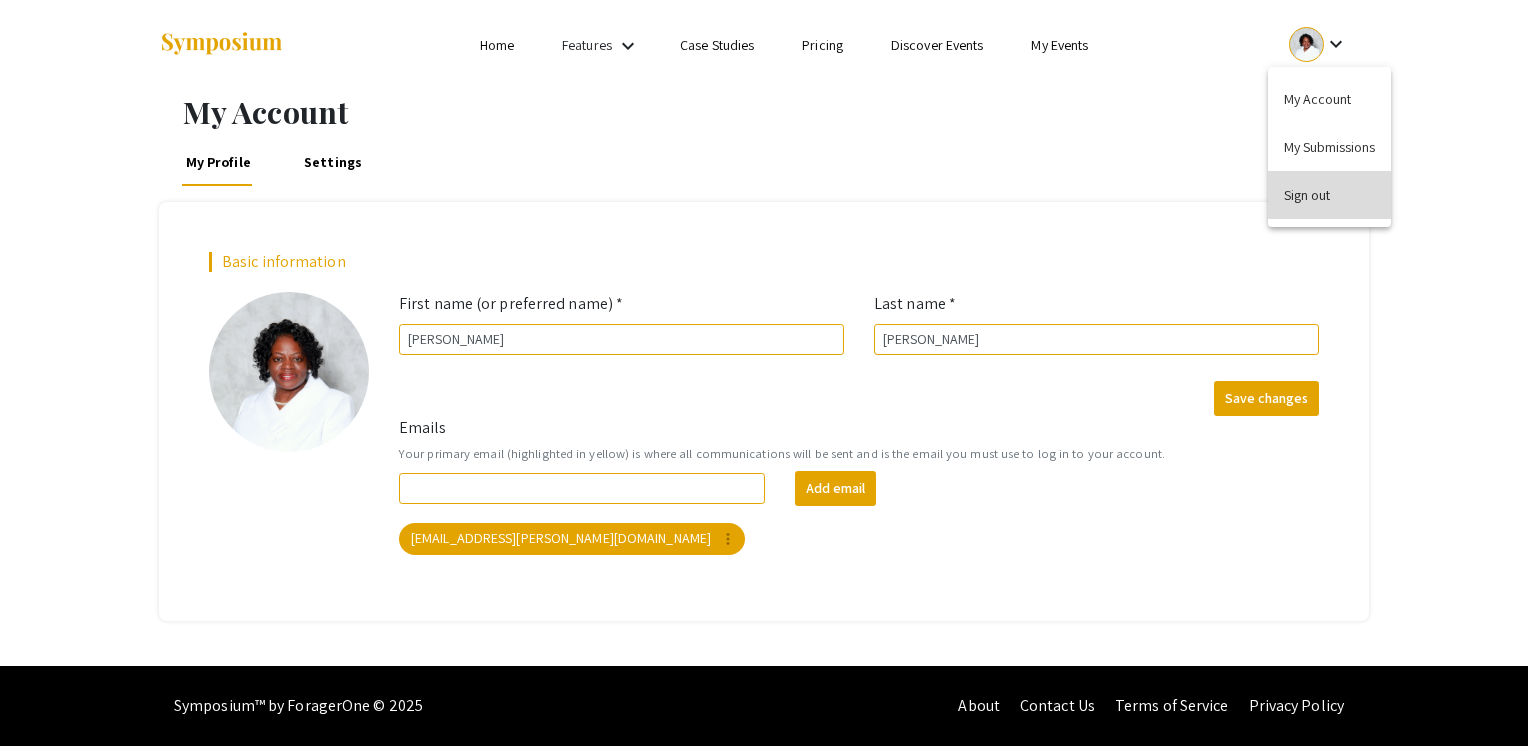 click on "Sign out" at bounding box center [1329, 195] 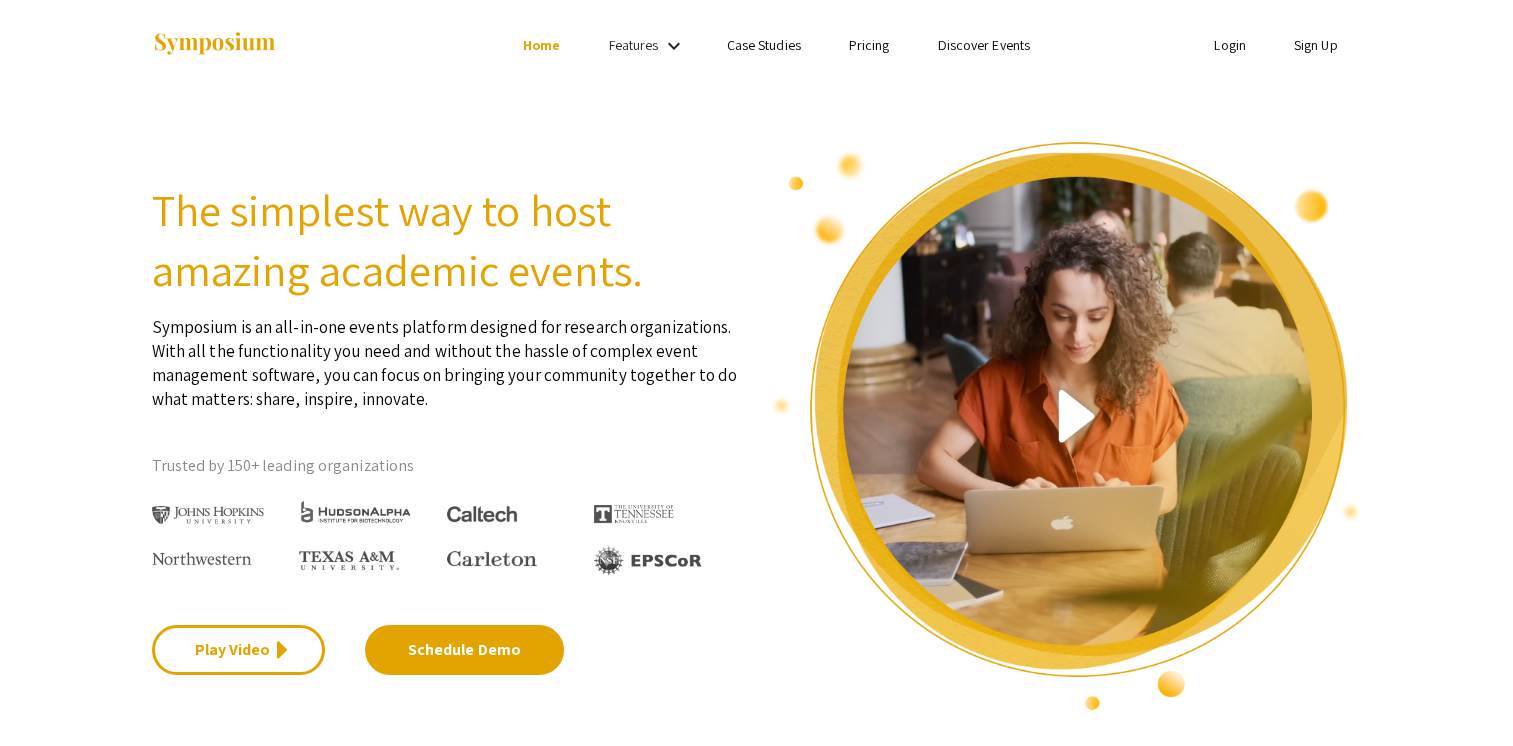 click on "Login" at bounding box center [1230, 45] 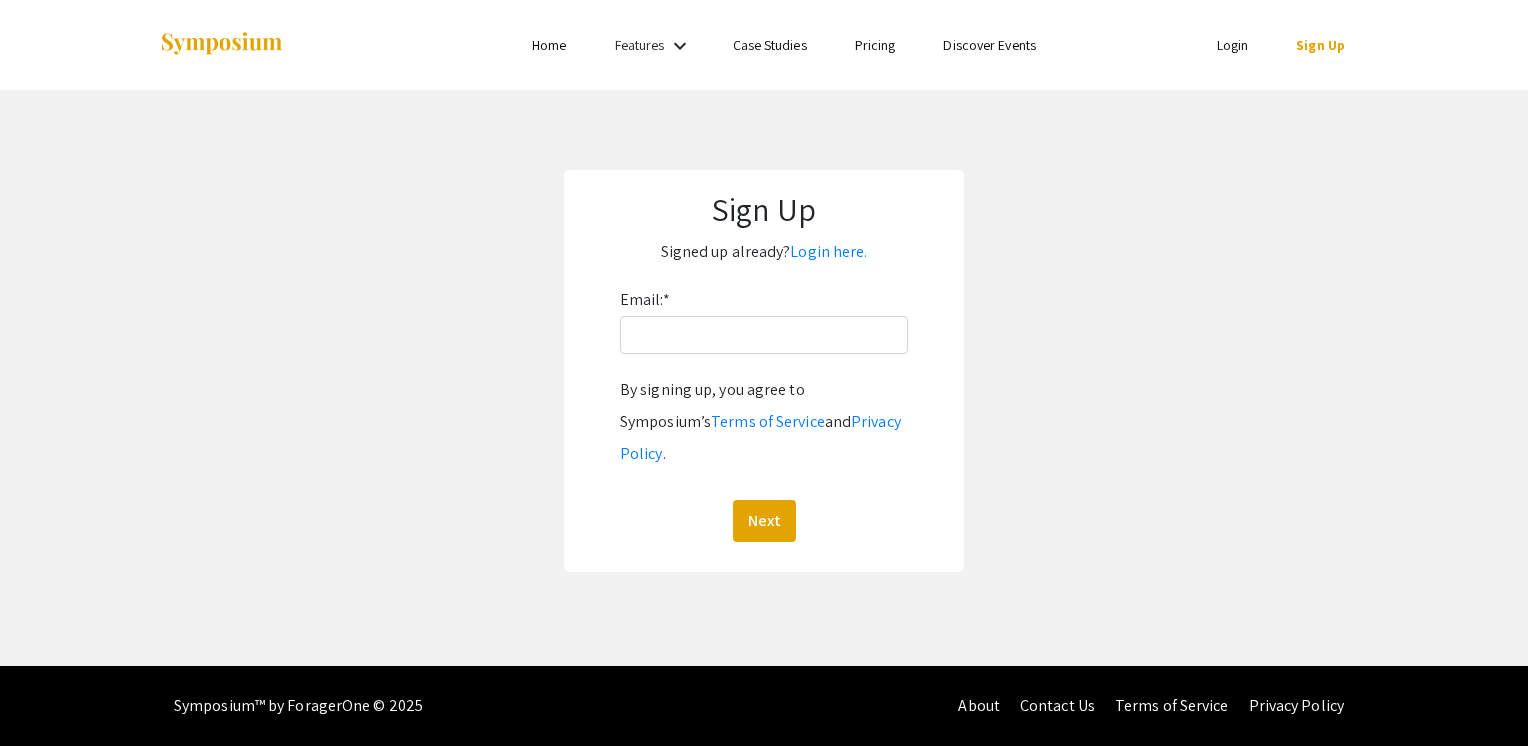 click on "Discover Events" at bounding box center [989, 45] 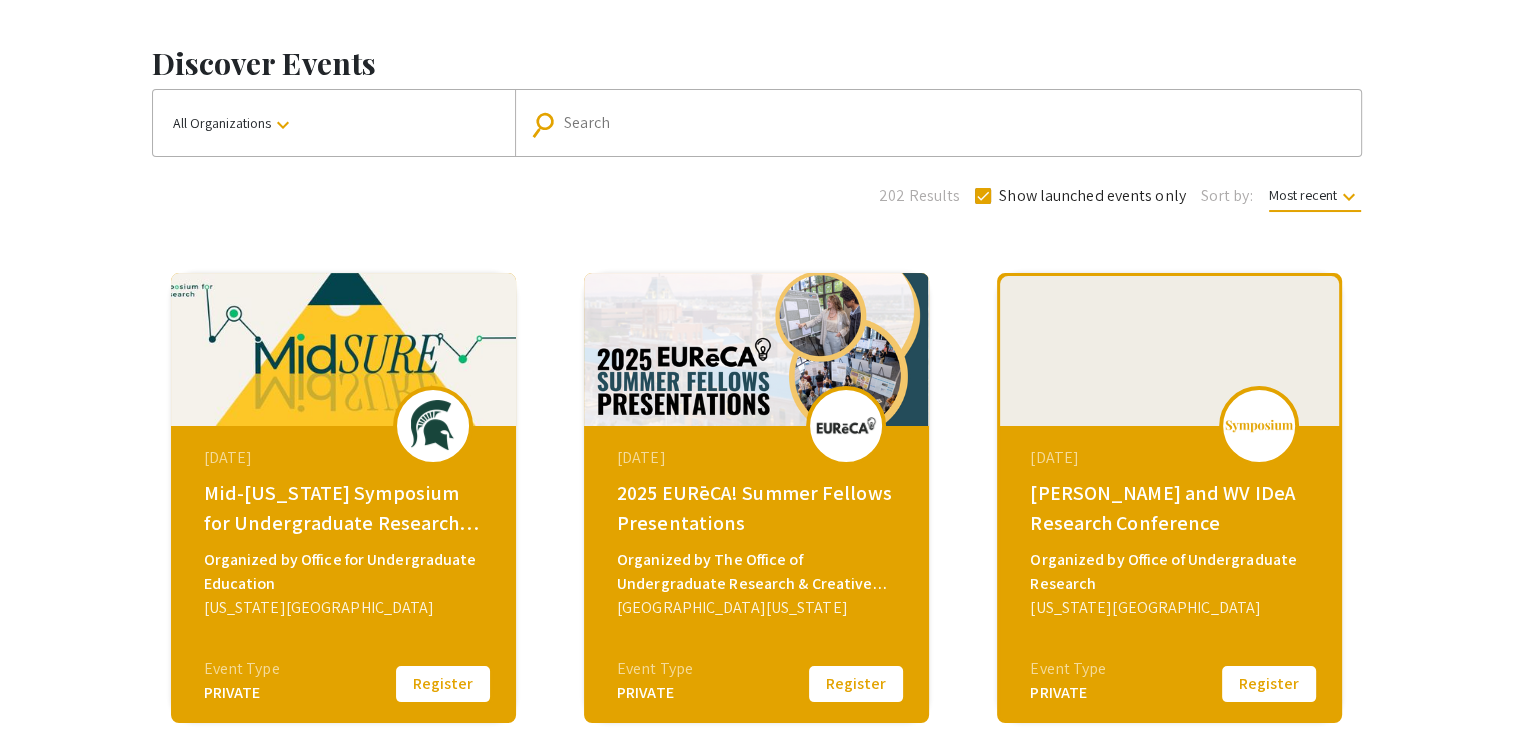scroll, scrollTop: 200, scrollLeft: 0, axis: vertical 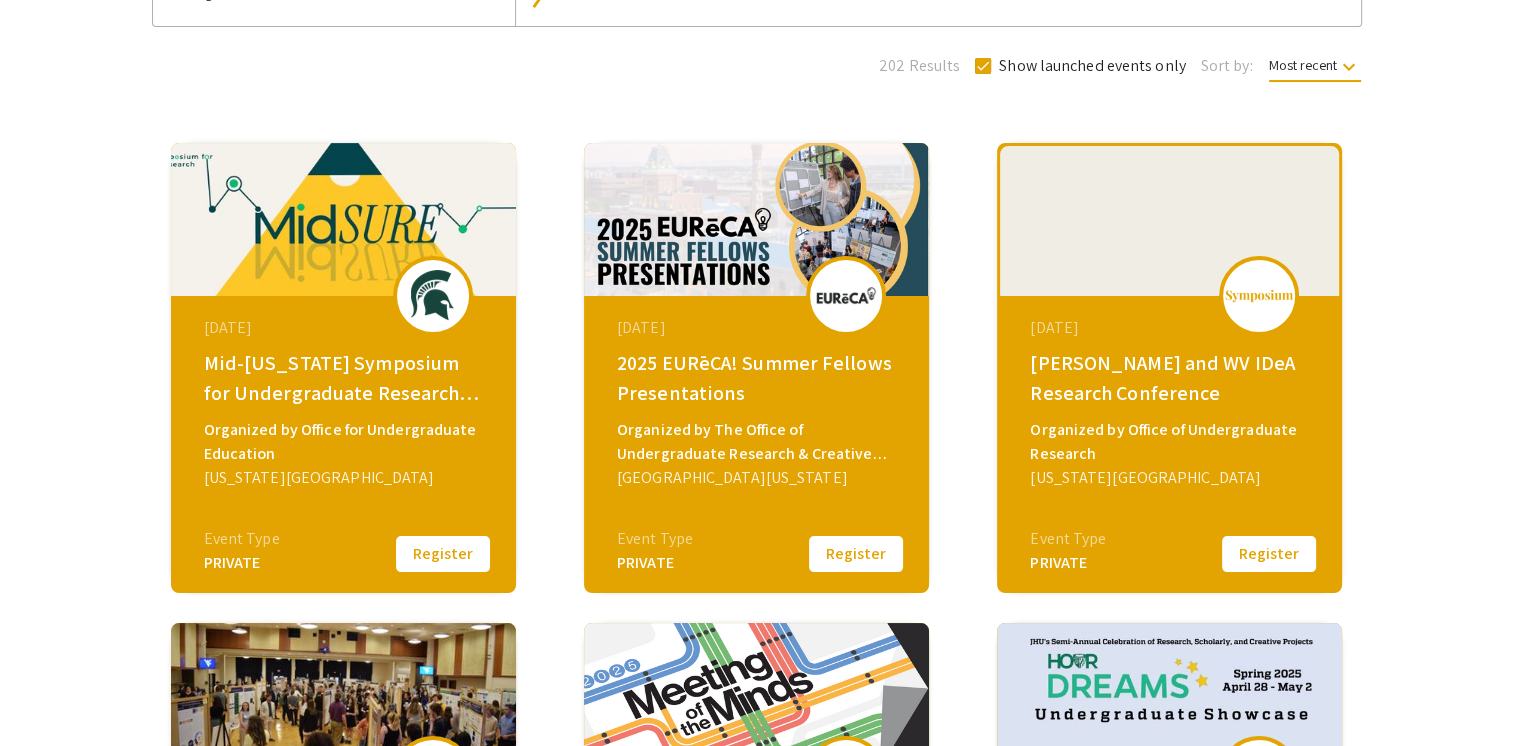 click on "[DATE]" 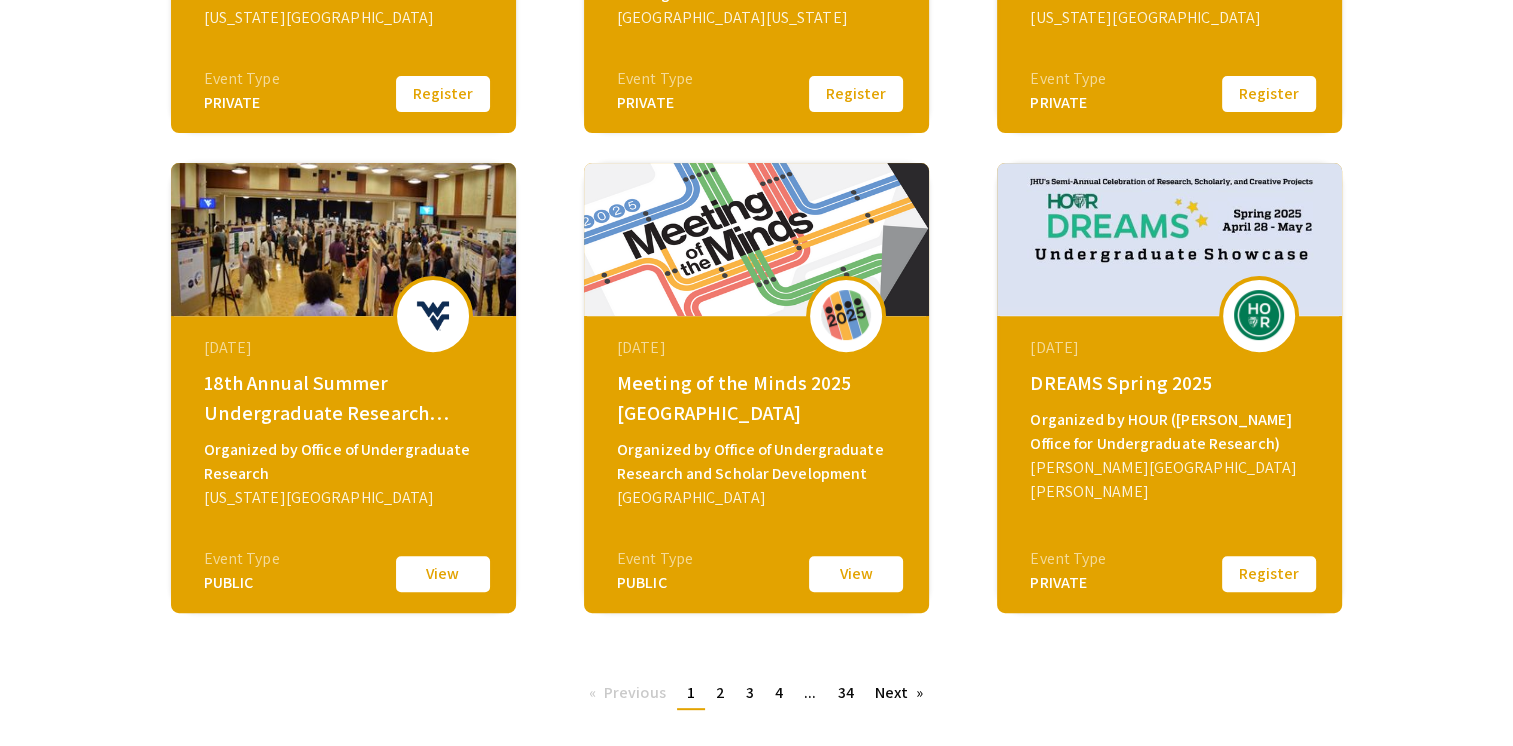 scroll, scrollTop: 700, scrollLeft: 0, axis: vertical 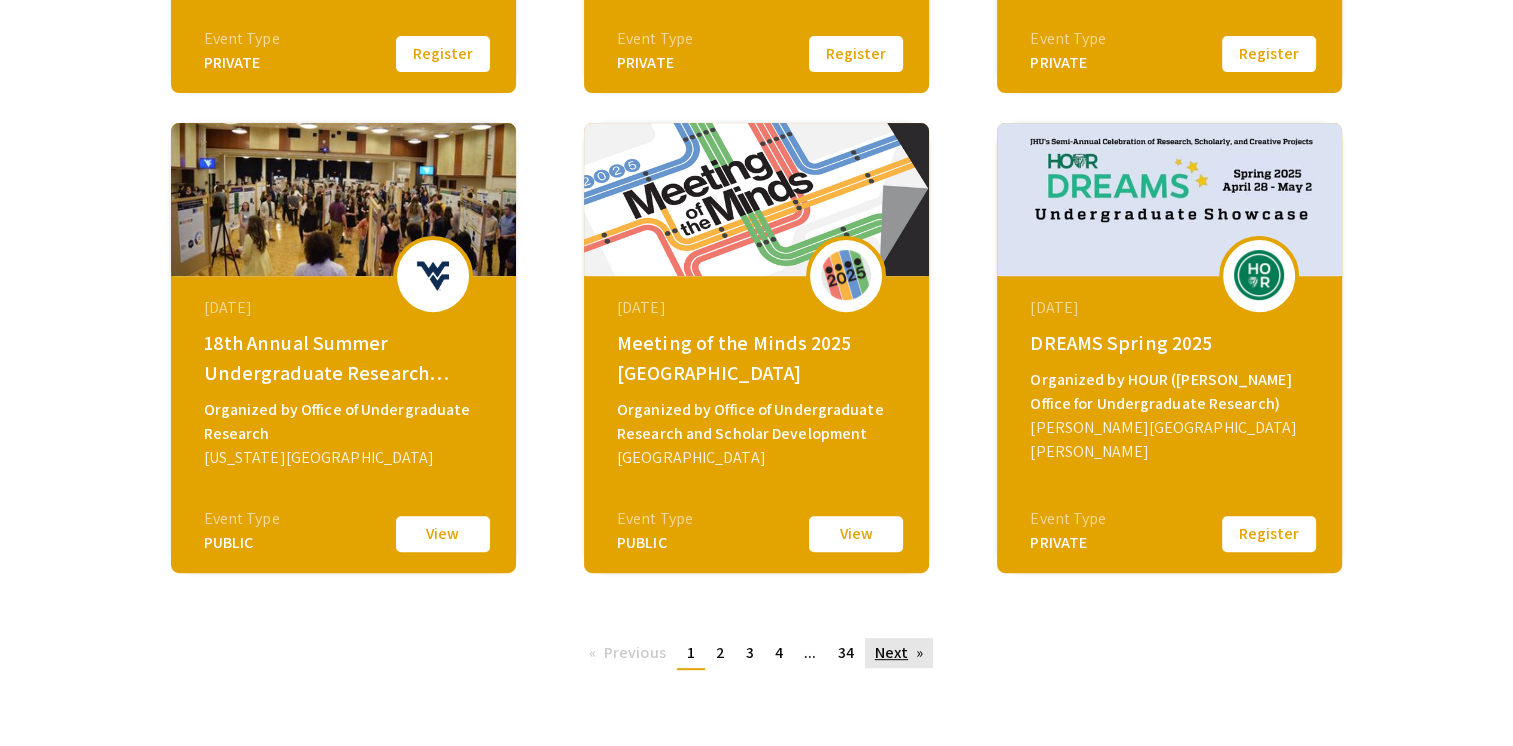 click on "Next  page" 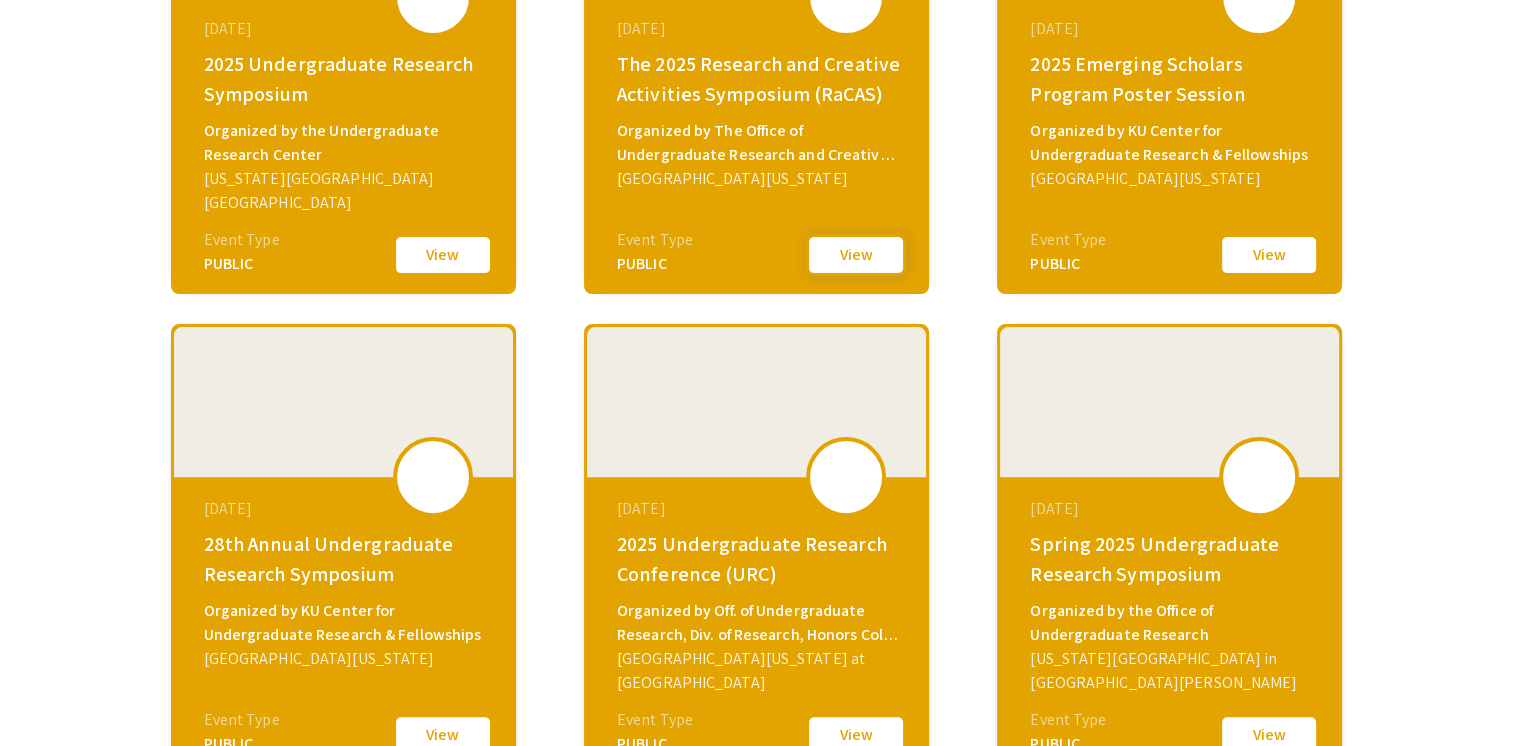 scroll, scrollTop: 600, scrollLeft: 0, axis: vertical 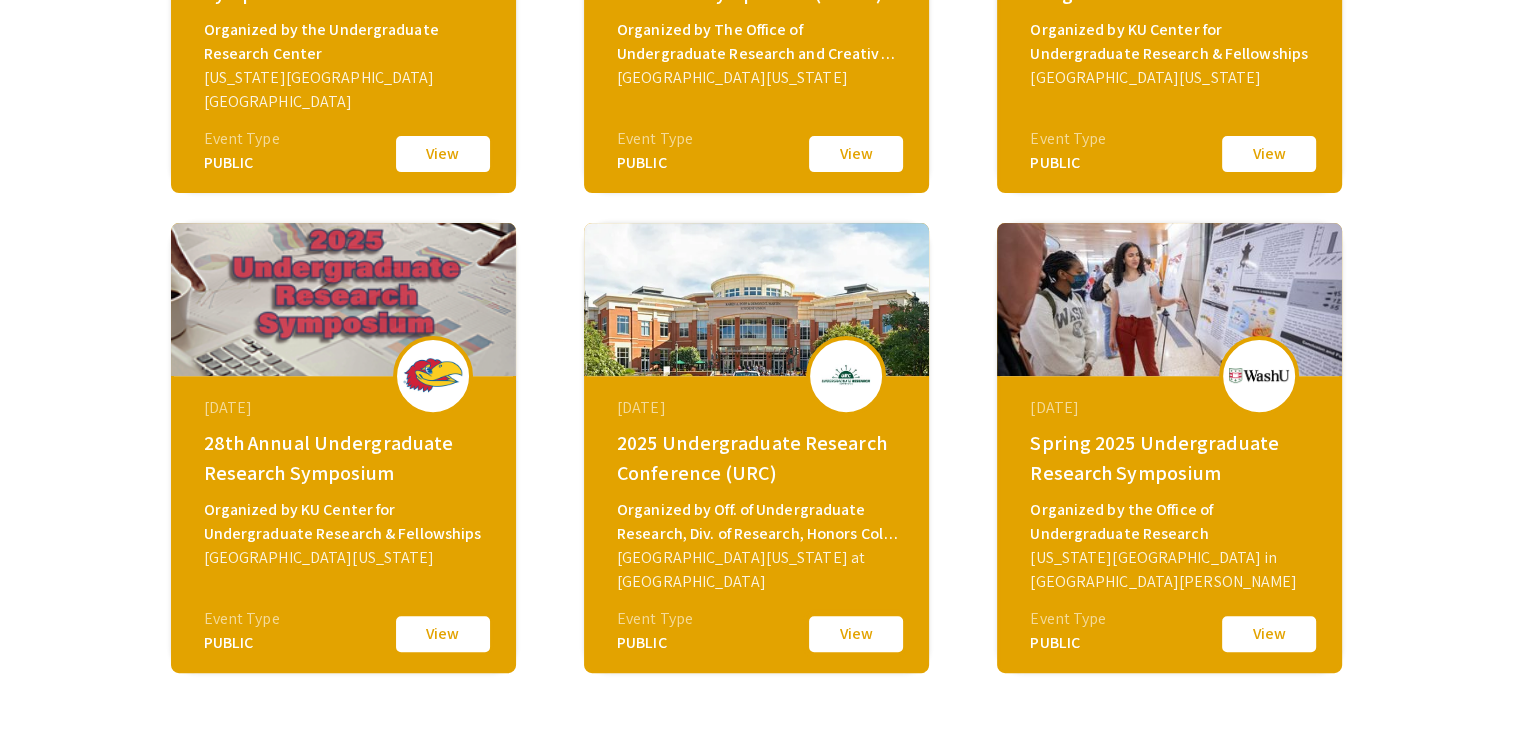 click on "View" 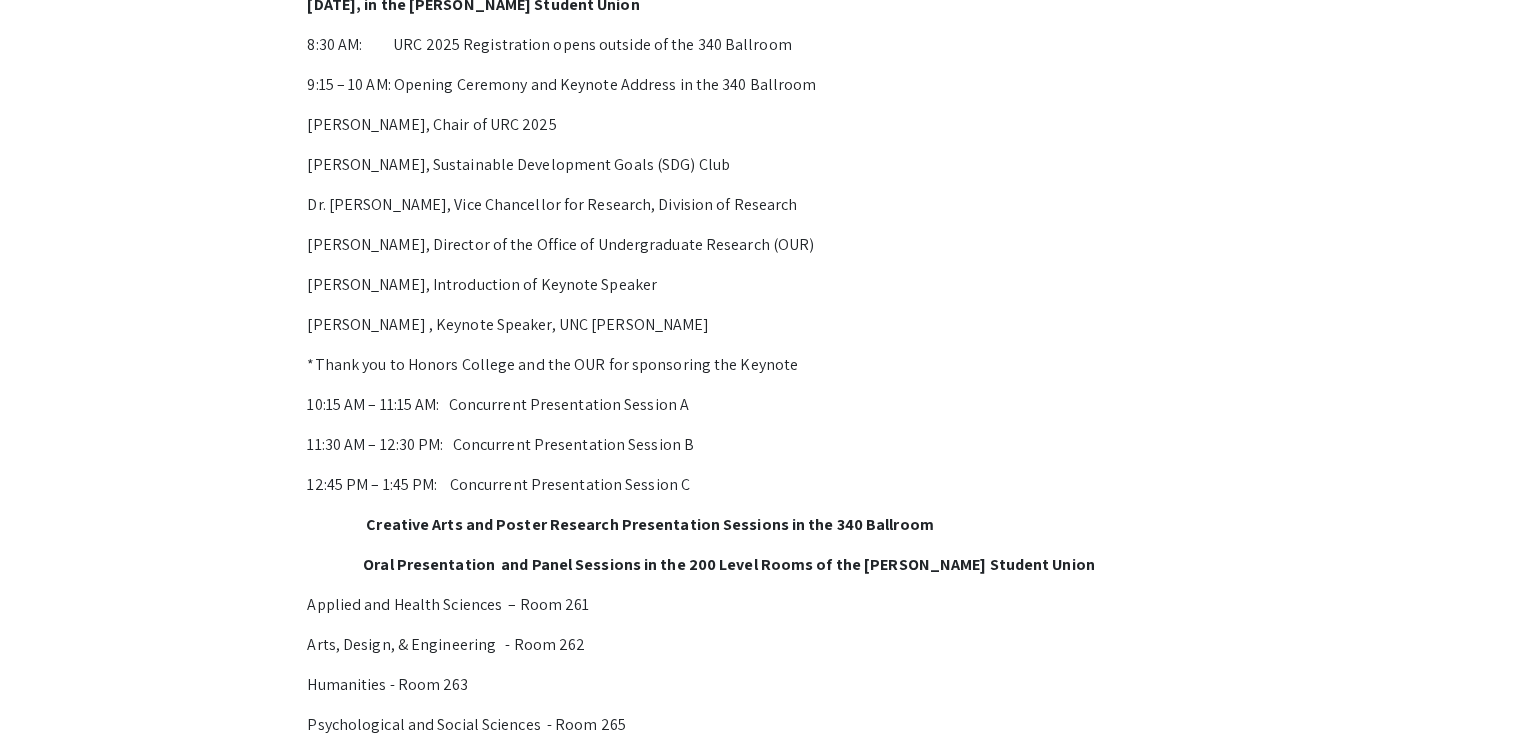 scroll, scrollTop: 1600, scrollLeft: 0, axis: vertical 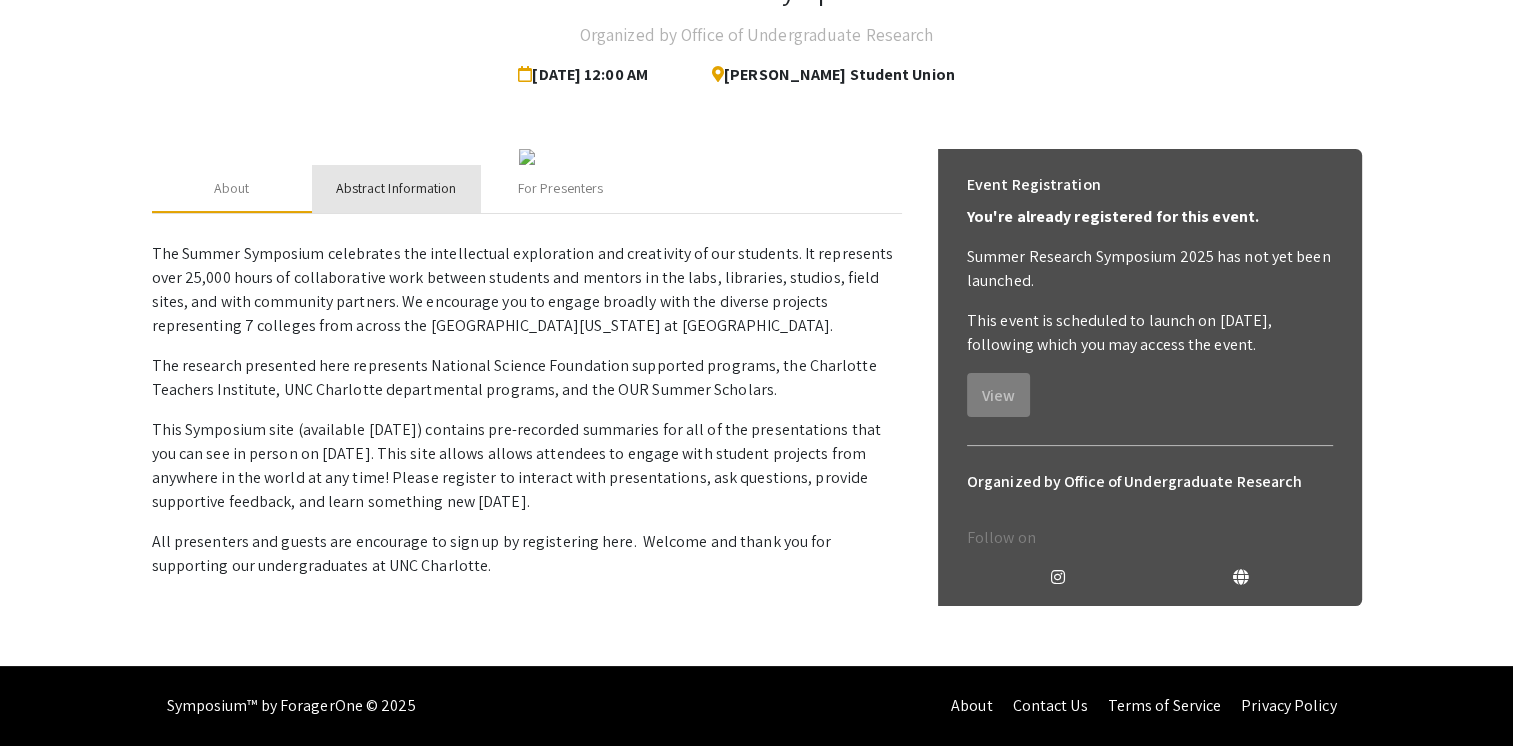 click on "Abstract Information" at bounding box center [396, 188] 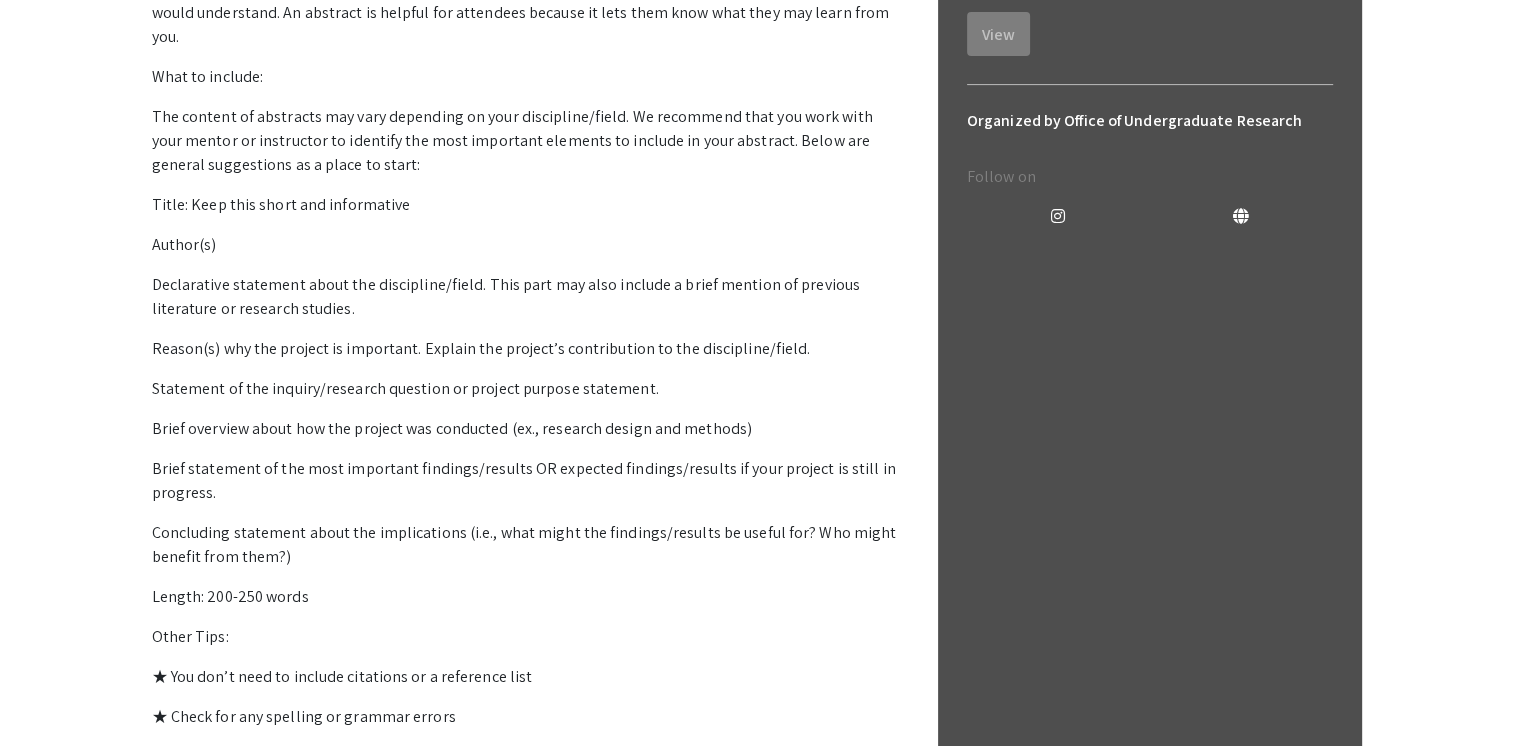 click on "For Presenters" at bounding box center [560, -173] 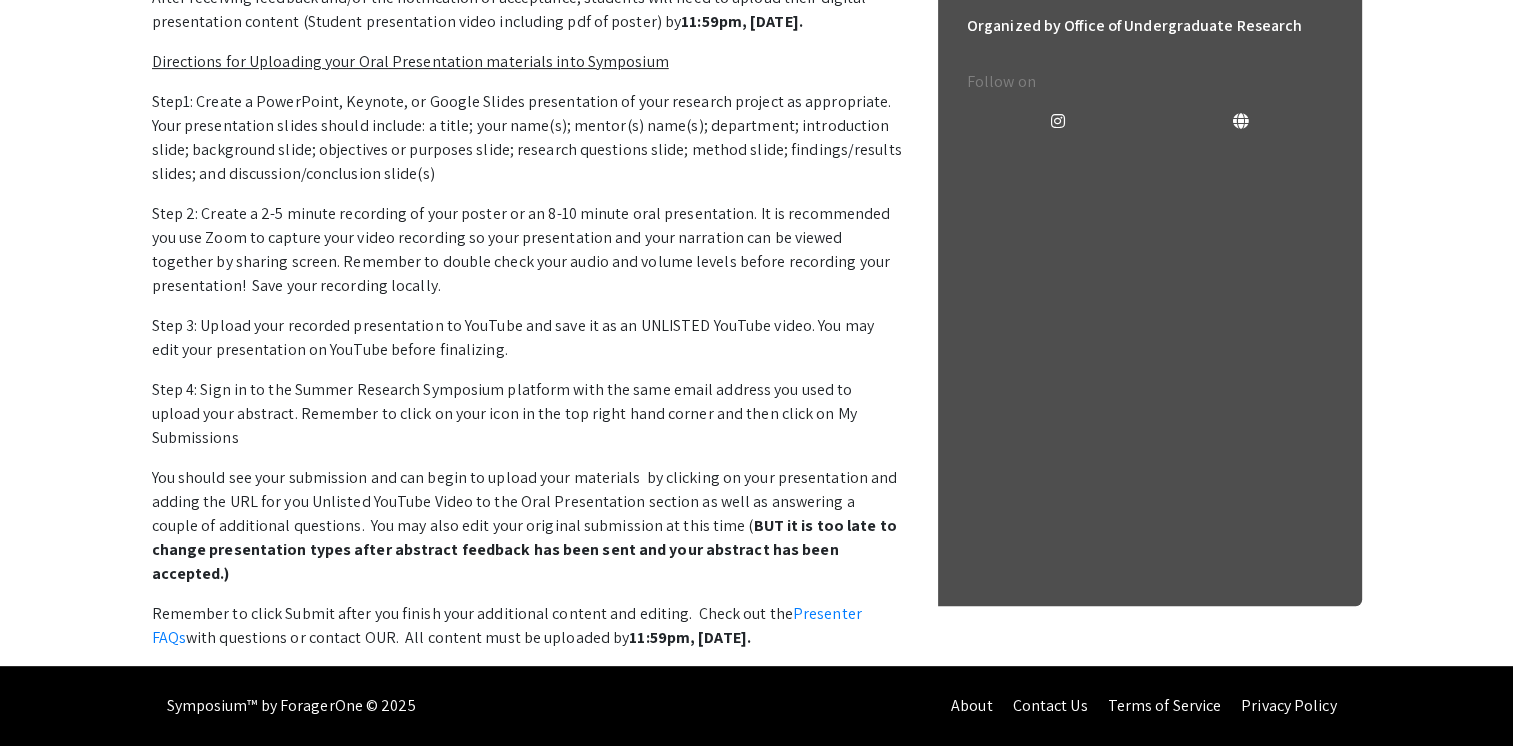 scroll, scrollTop: 718, scrollLeft: 0, axis: vertical 